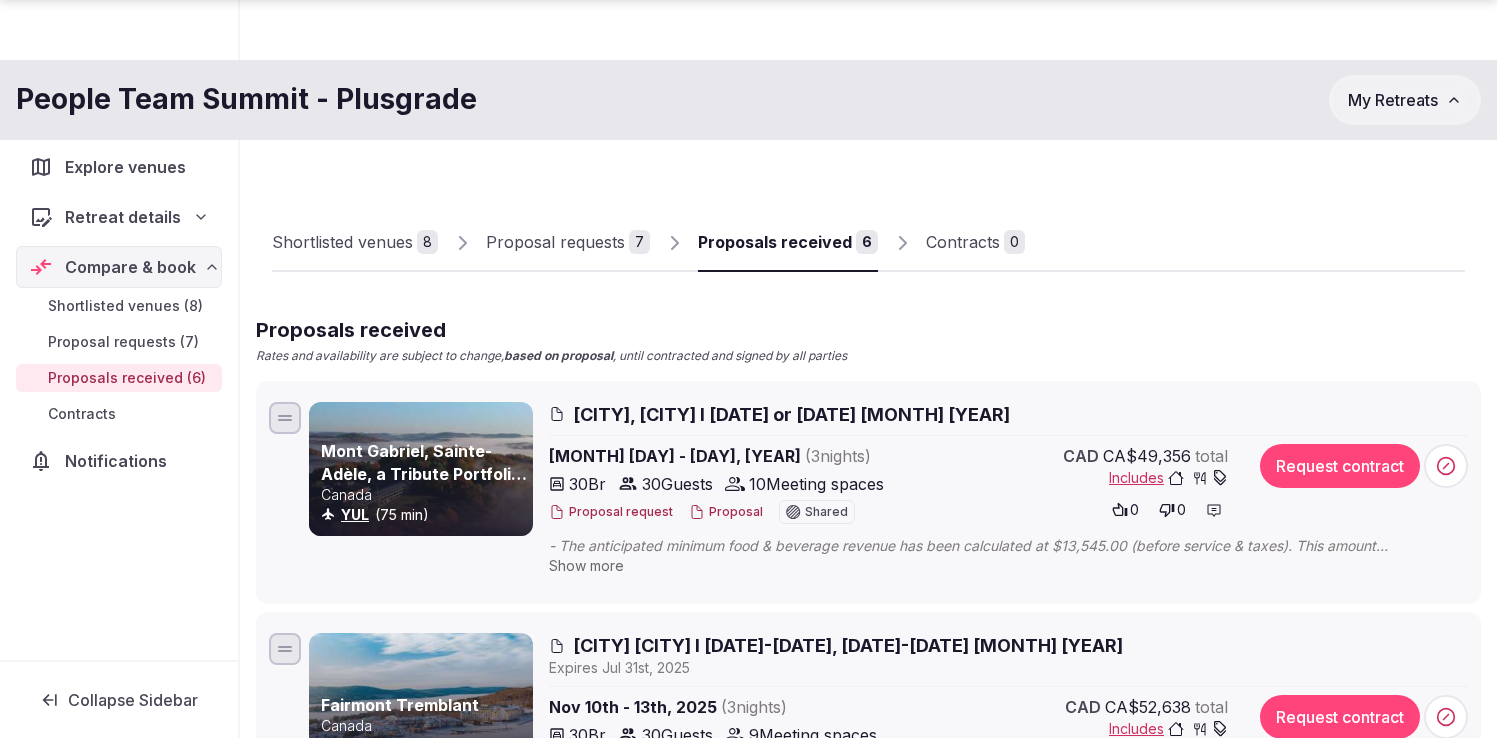scroll, scrollTop: 229, scrollLeft: 0, axis: vertical 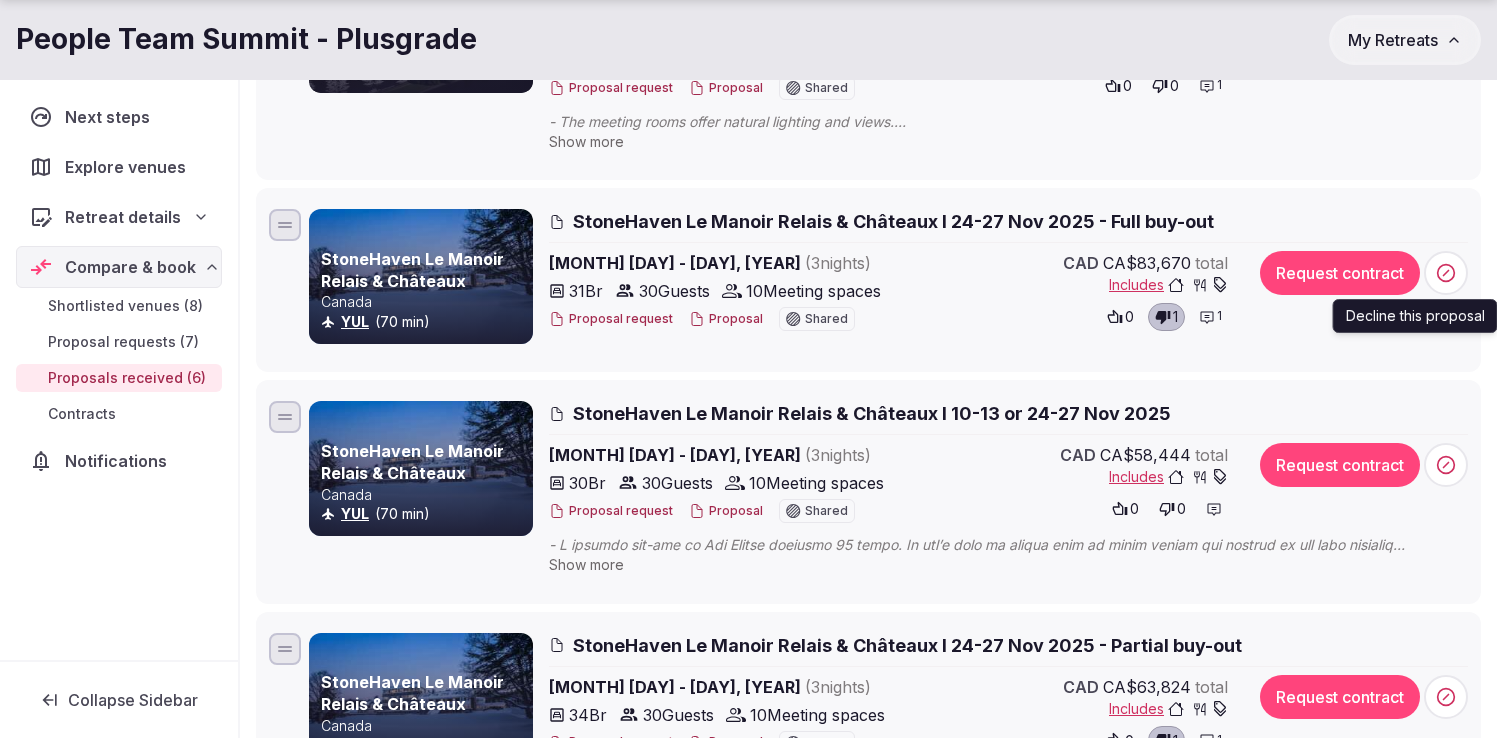 click 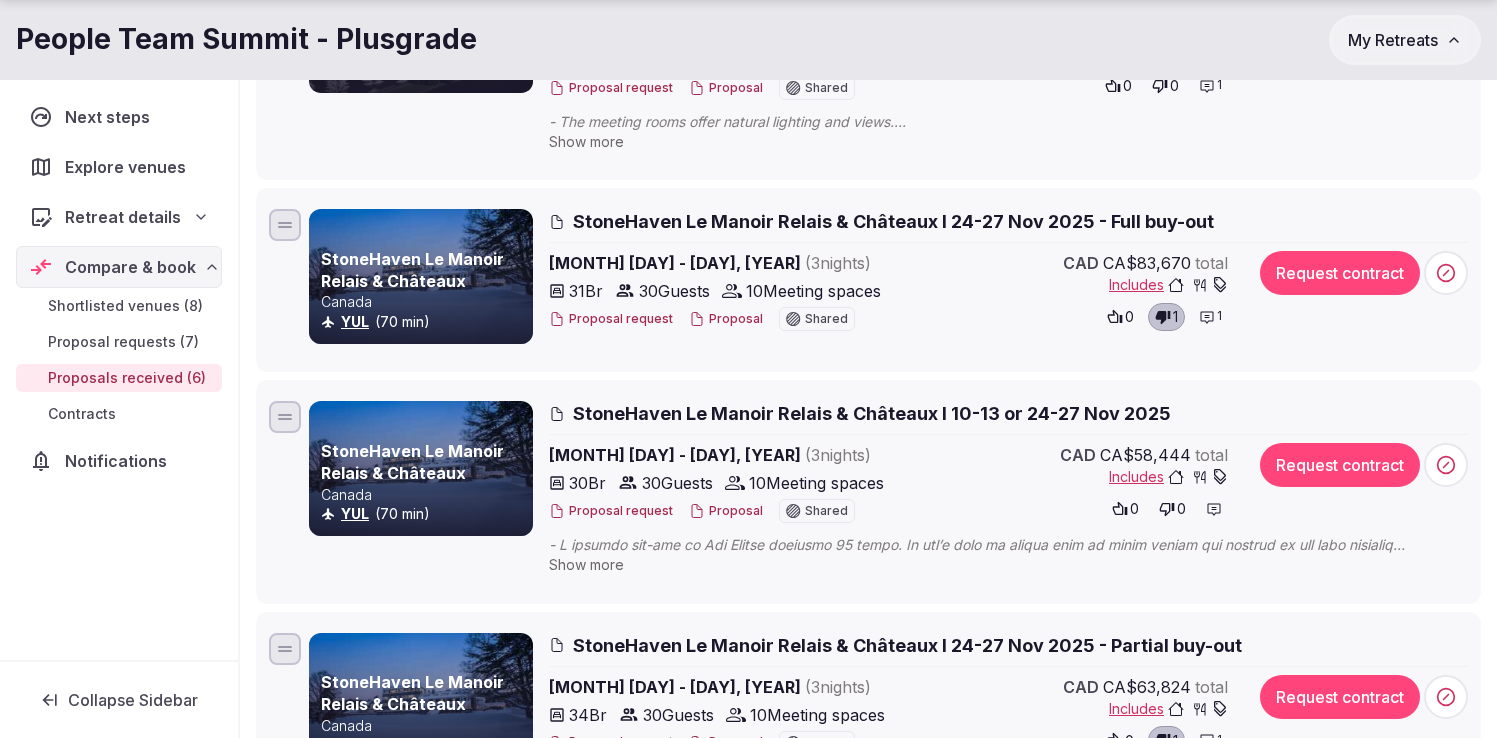 click on "[LOCATION] I 24-27 Nov 2025 - Full buy-out" at bounding box center (893, 221) 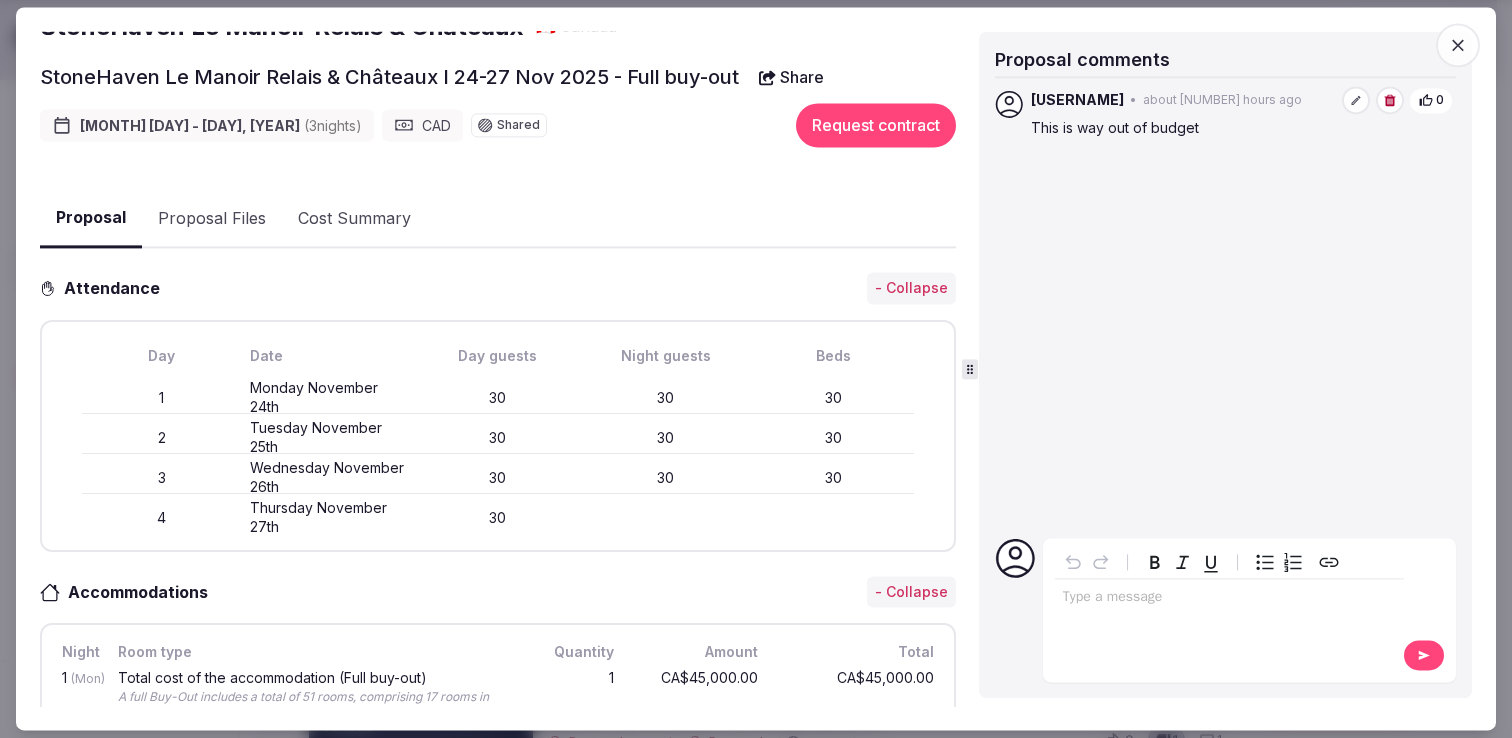 scroll, scrollTop: 0, scrollLeft: 0, axis: both 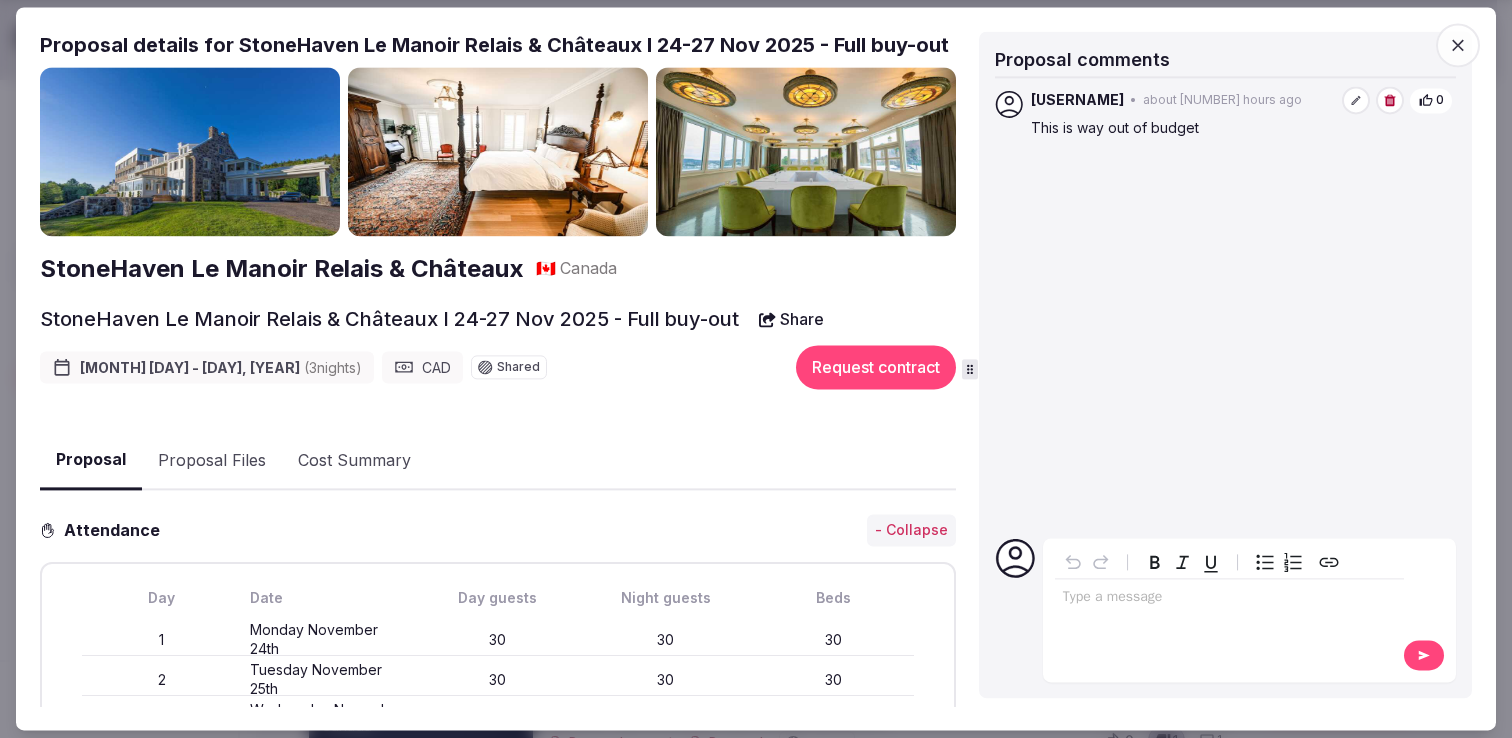click on "Proposal Files" at bounding box center [212, 461] 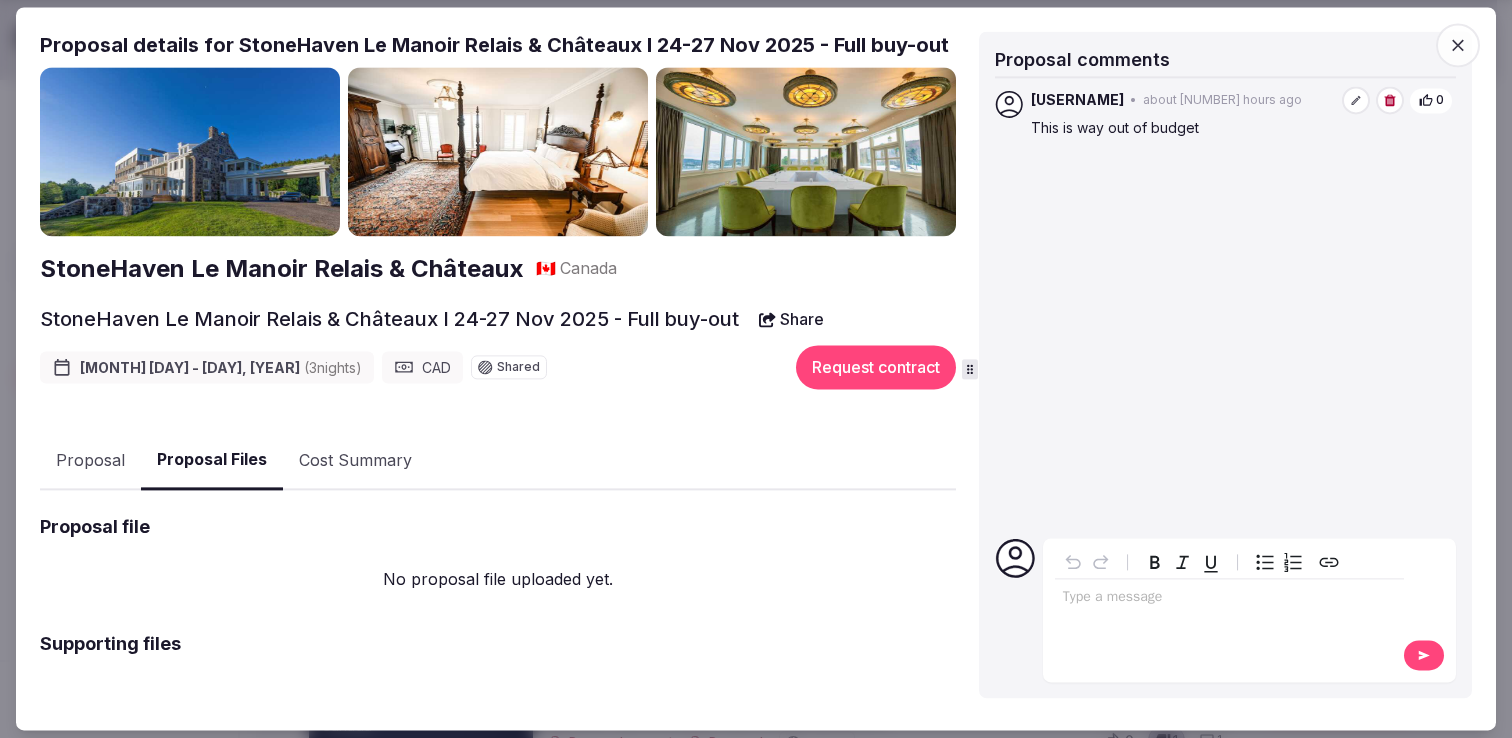click on "Cost Summary" at bounding box center (355, 461) 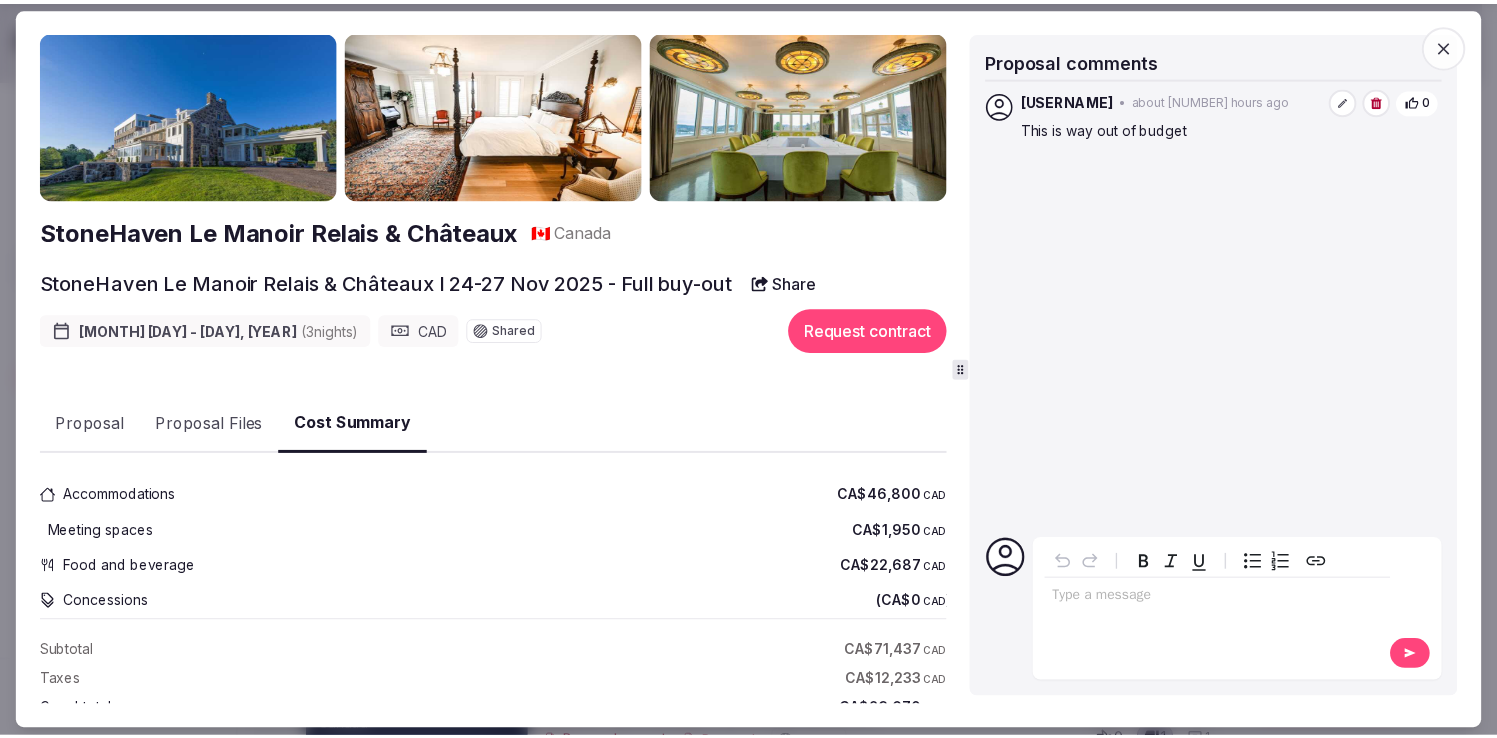scroll, scrollTop: 0, scrollLeft: 0, axis: both 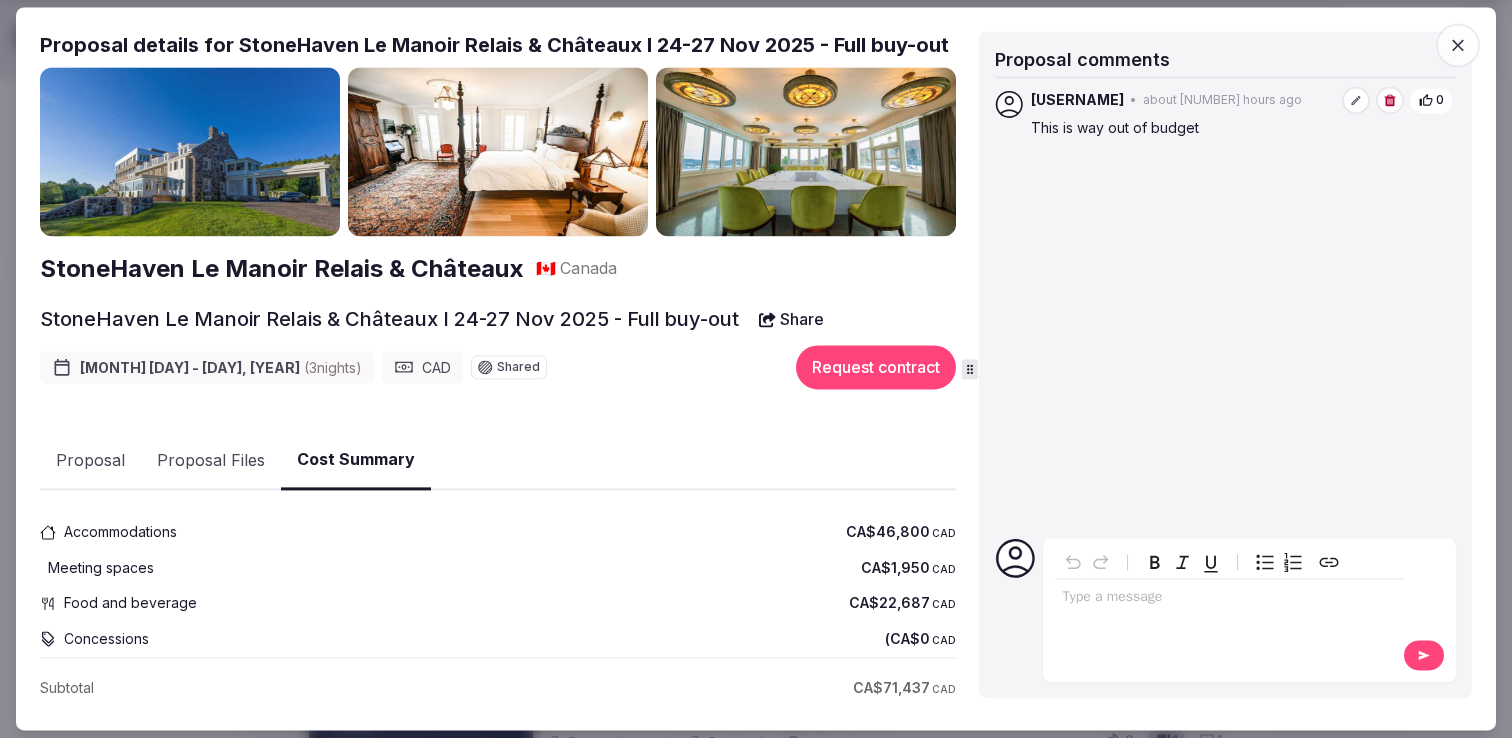 click 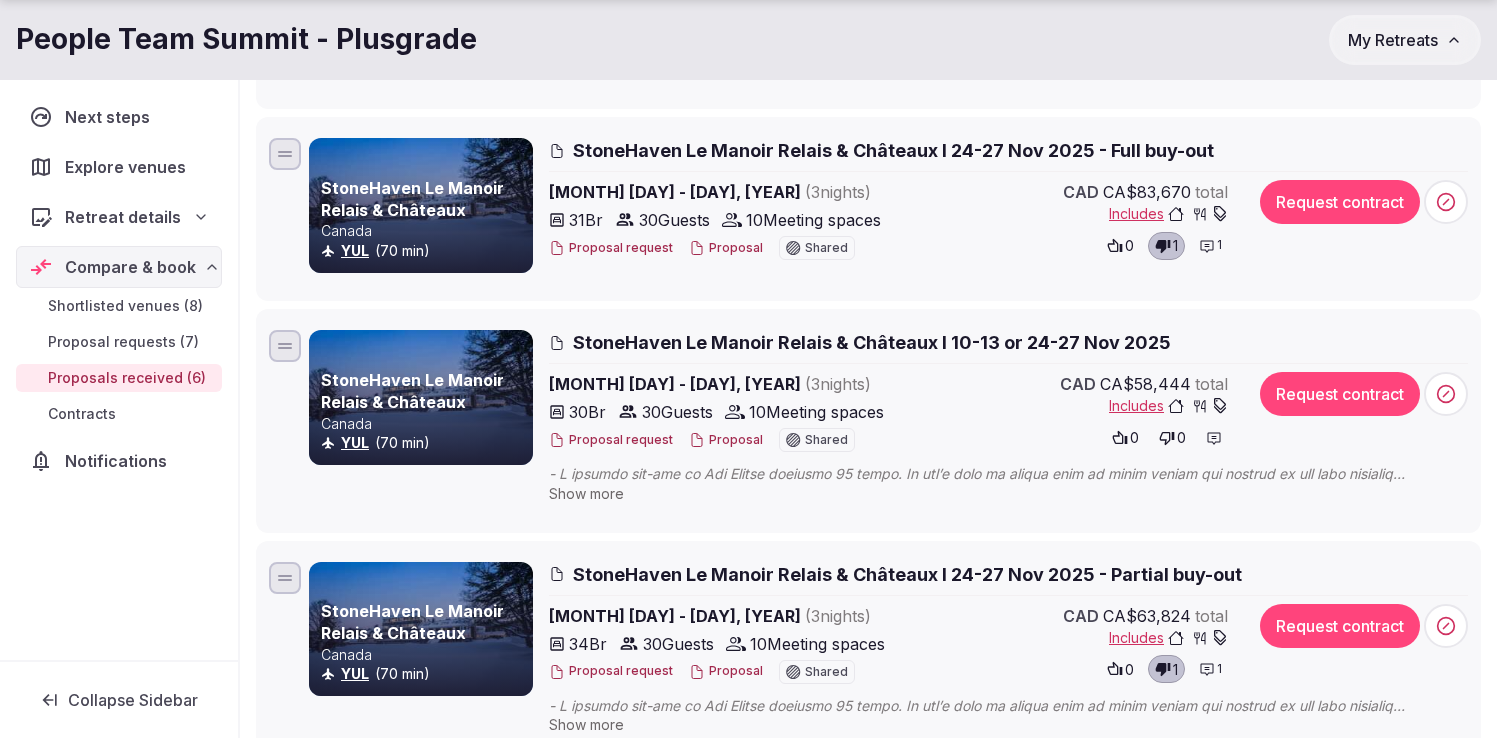 scroll, scrollTop: 998, scrollLeft: 0, axis: vertical 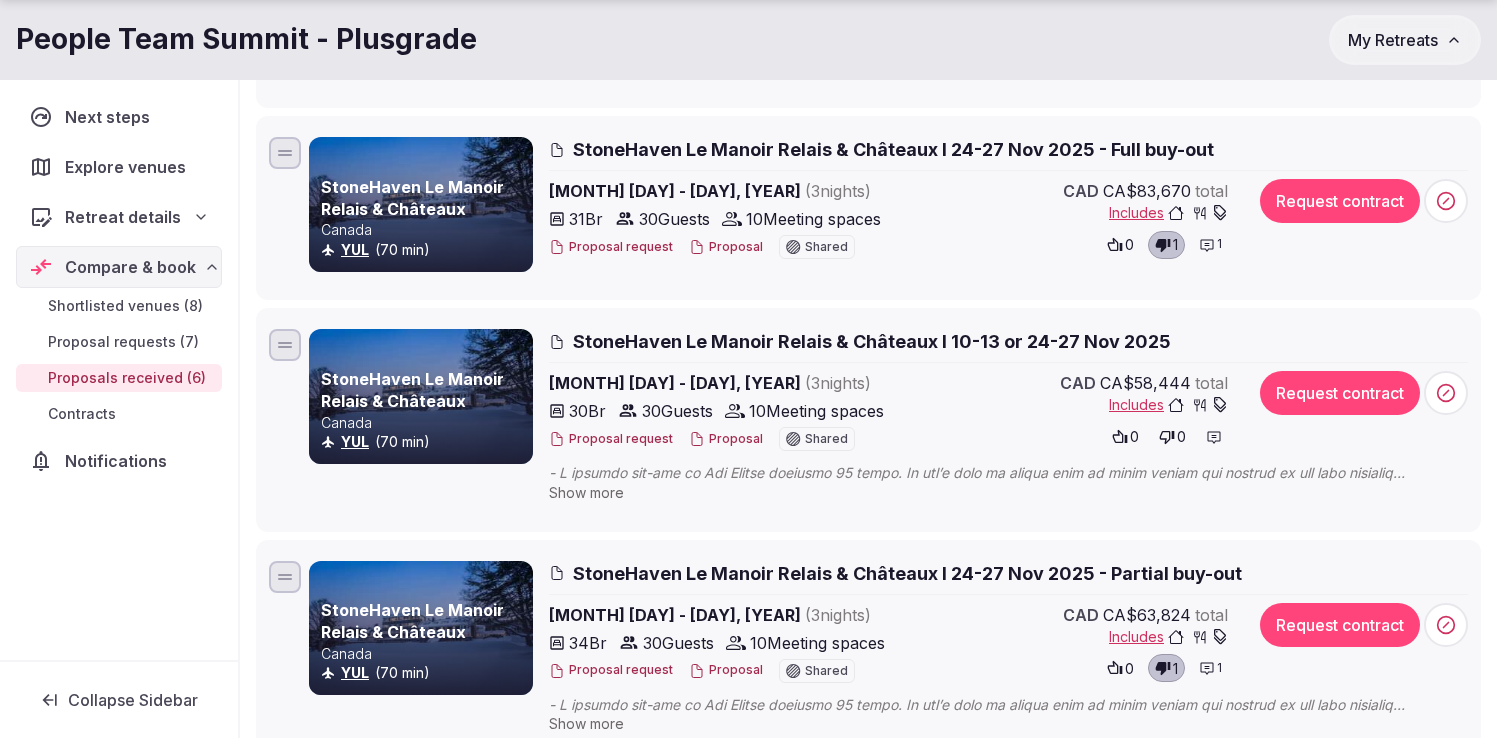 click on "Show more" at bounding box center (586, 492) 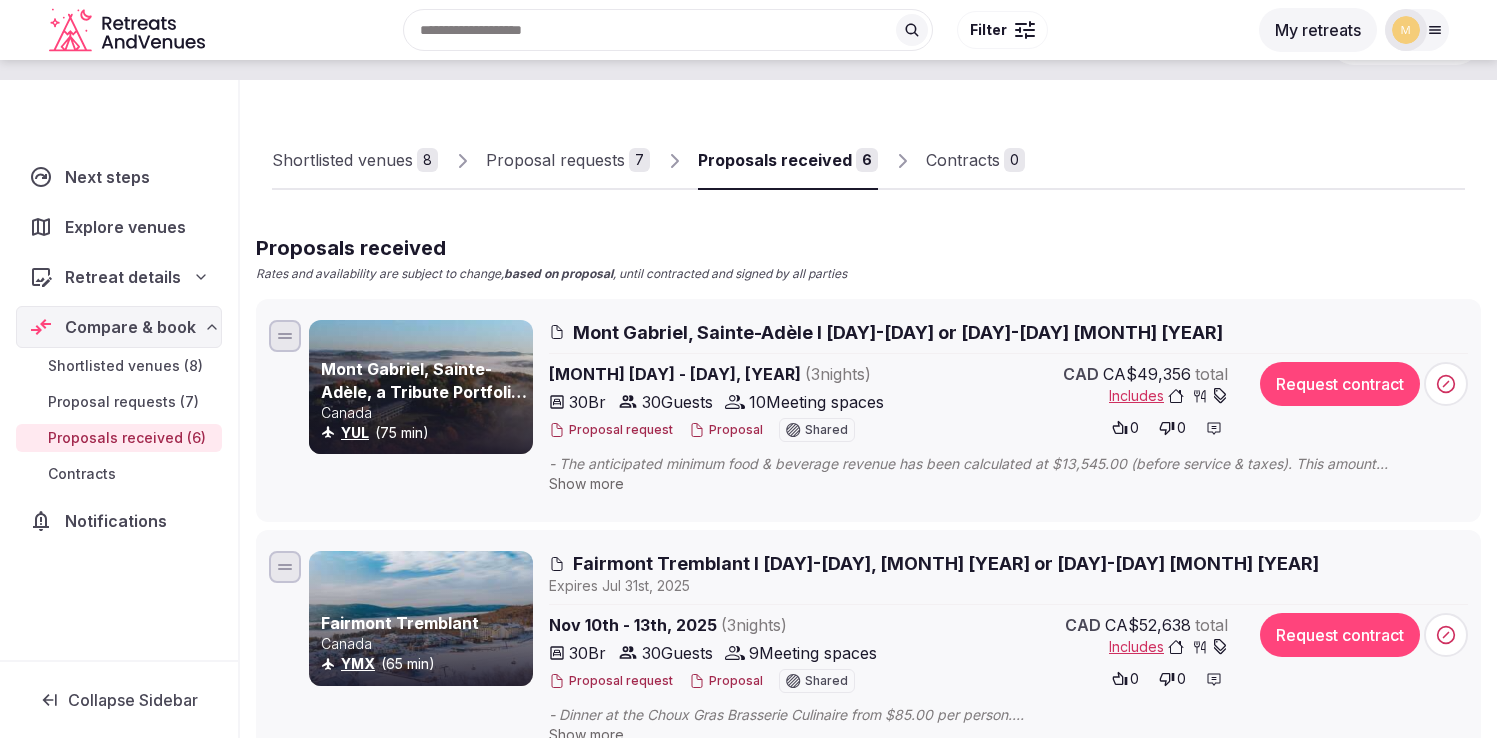 scroll, scrollTop: 110, scrollLeft: 0, axis: vertical 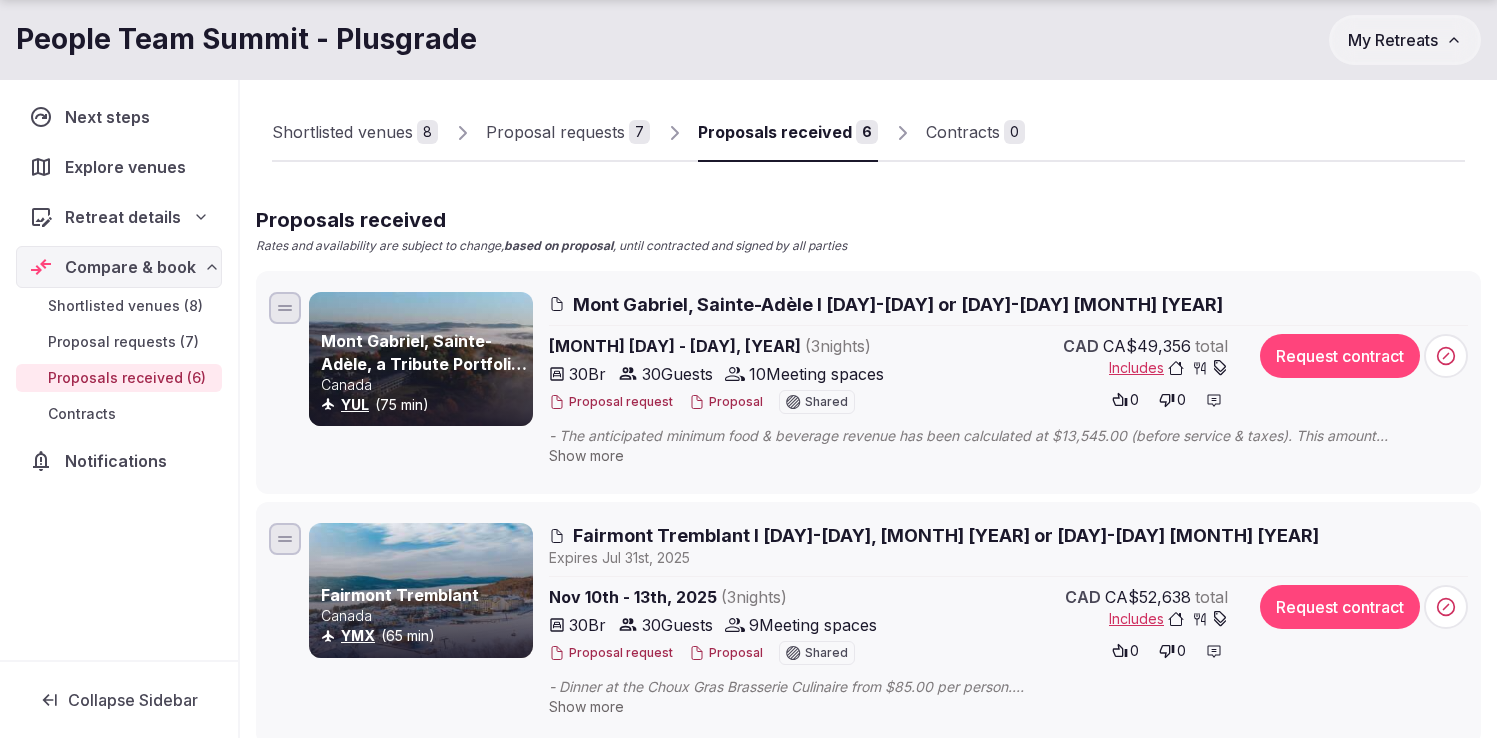 click on "Show more" at bounding box center (586, 455) 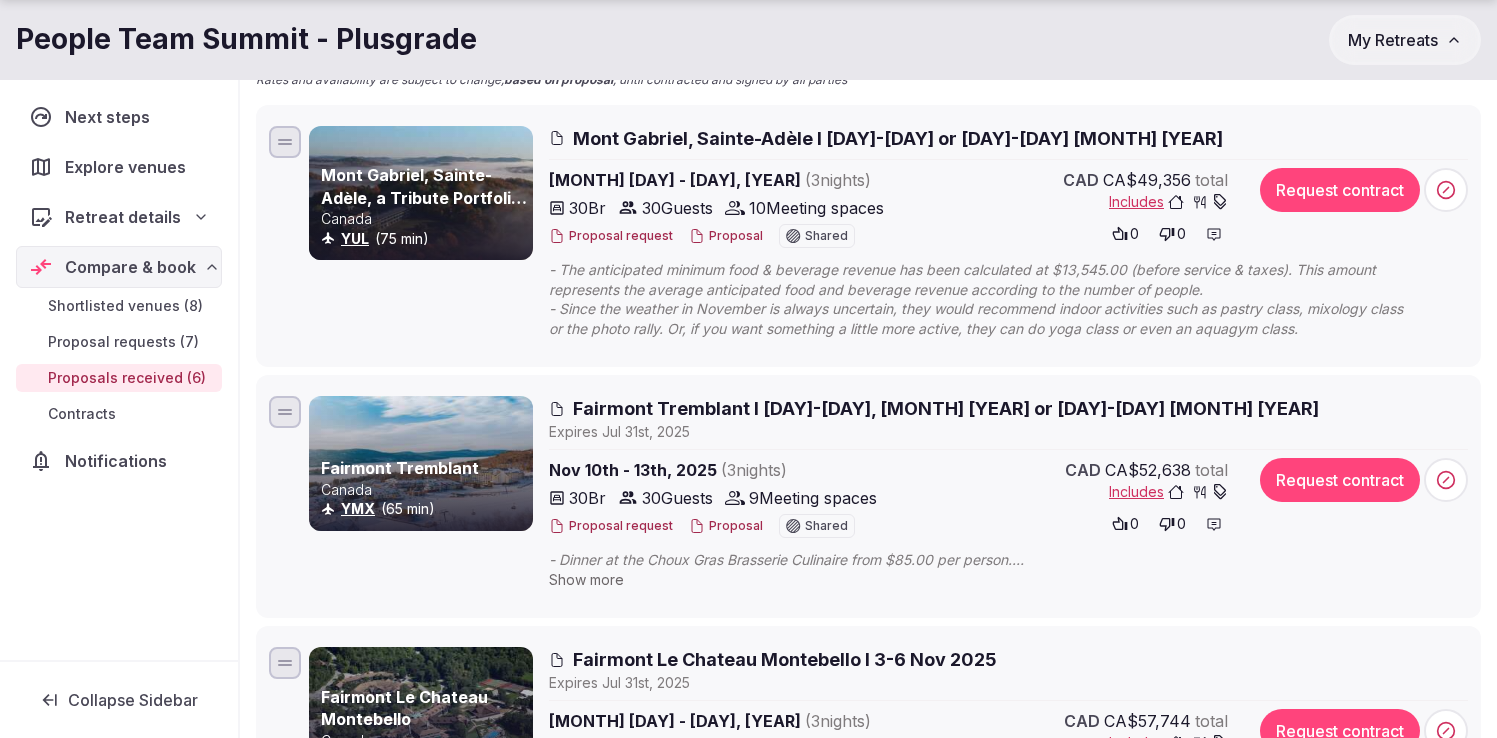 scroll, scrollTop: 284, scrollLeft: 0, axis: vertical 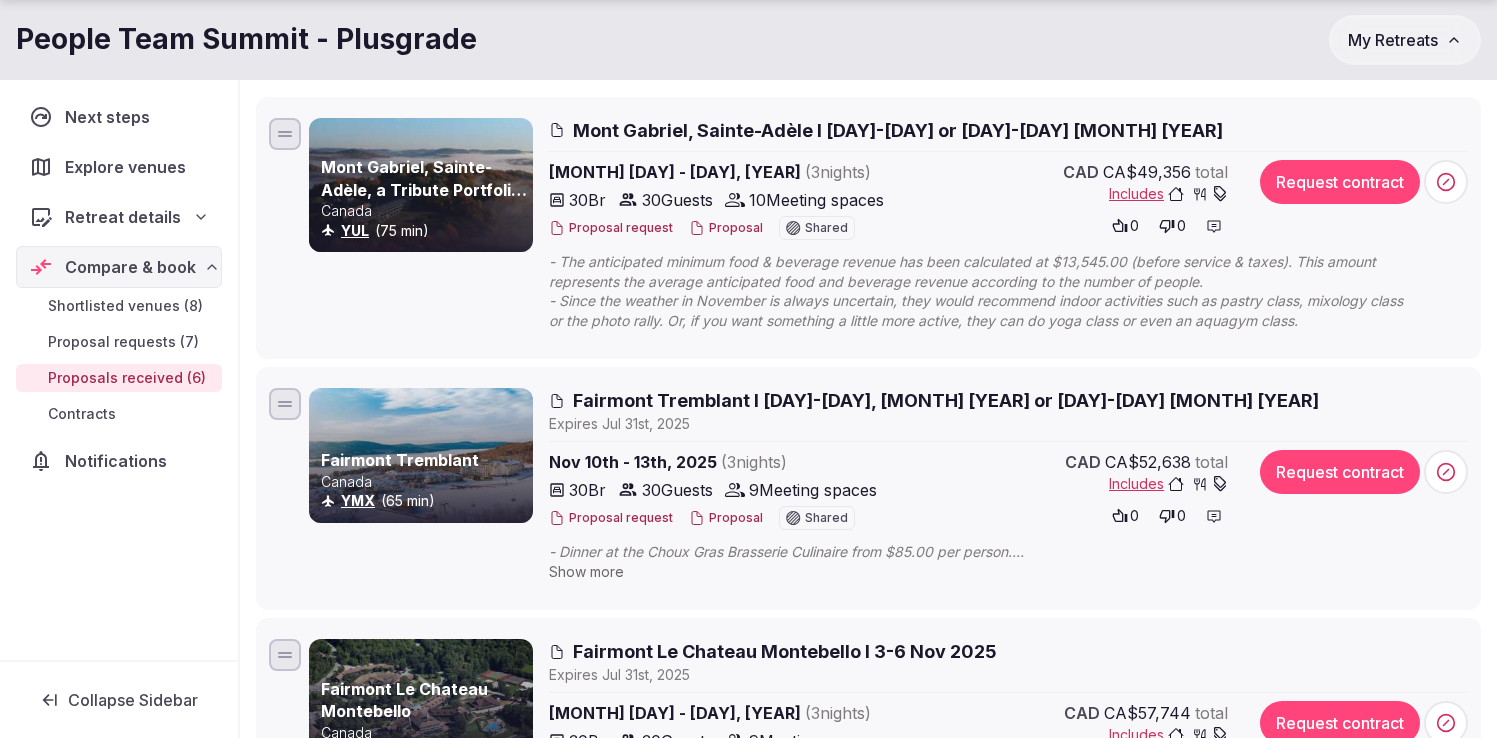 click on "Show more" at bounding box center [586, 571] 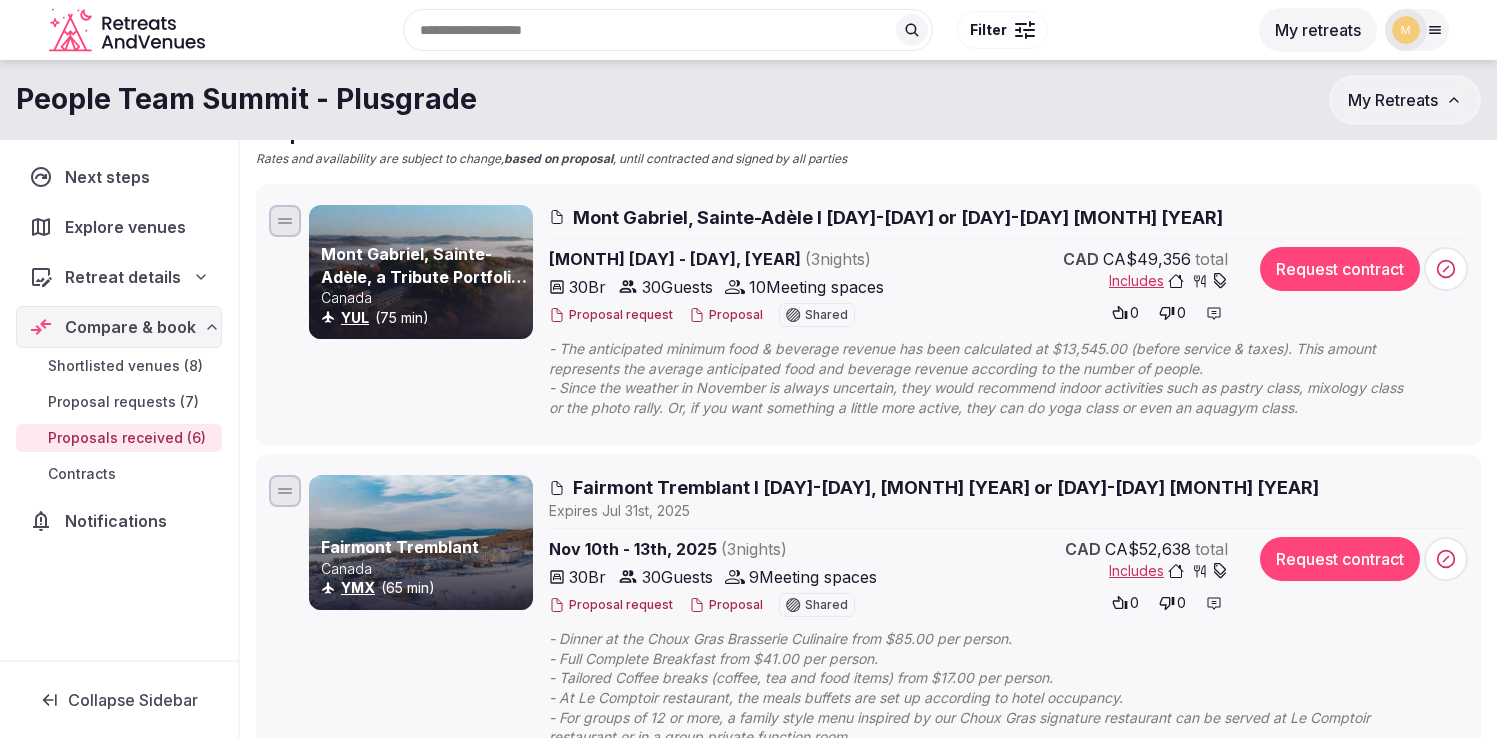 scroll, scrollTop: 193, scrollLeft: 0, axis: vertical 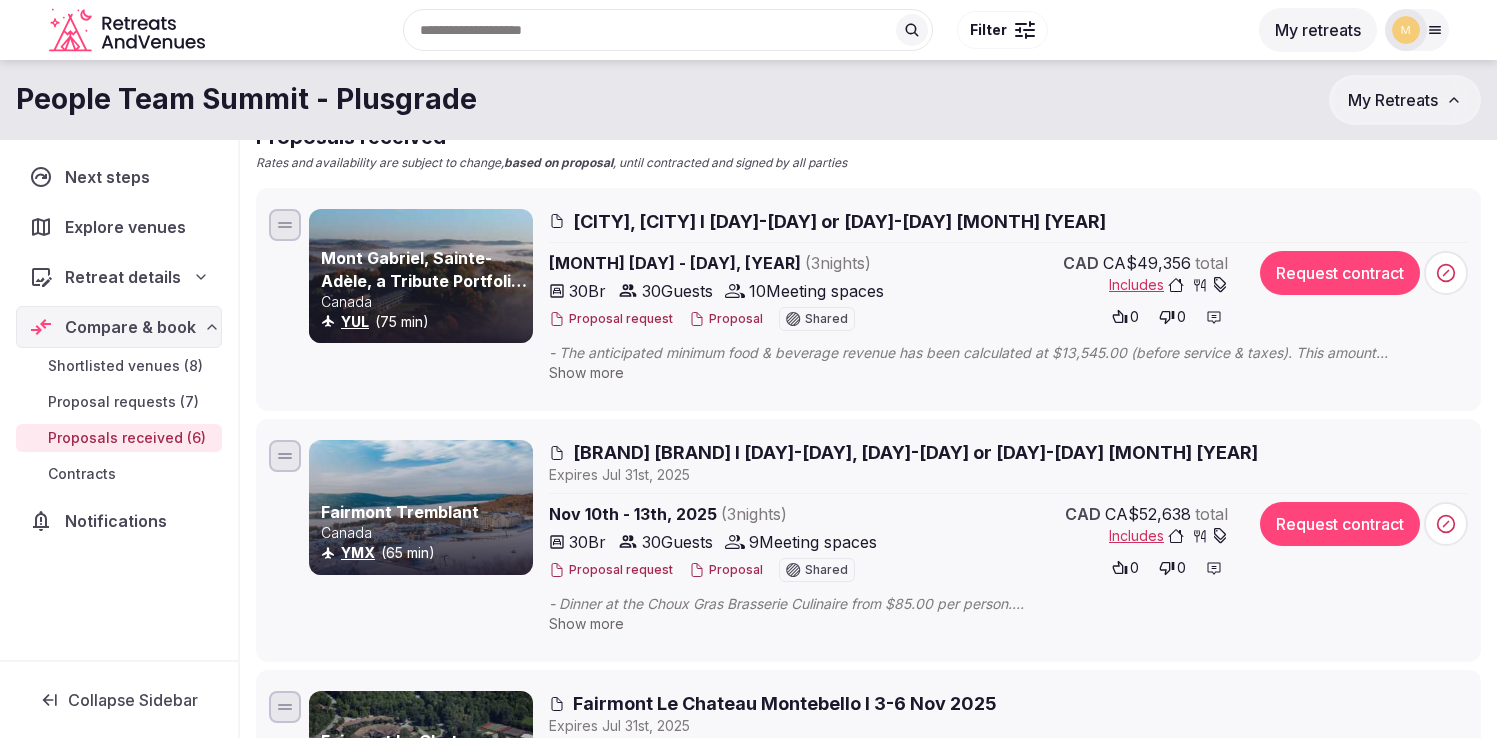 click on "Proposals received (6)" at bounding box center [127, 438] 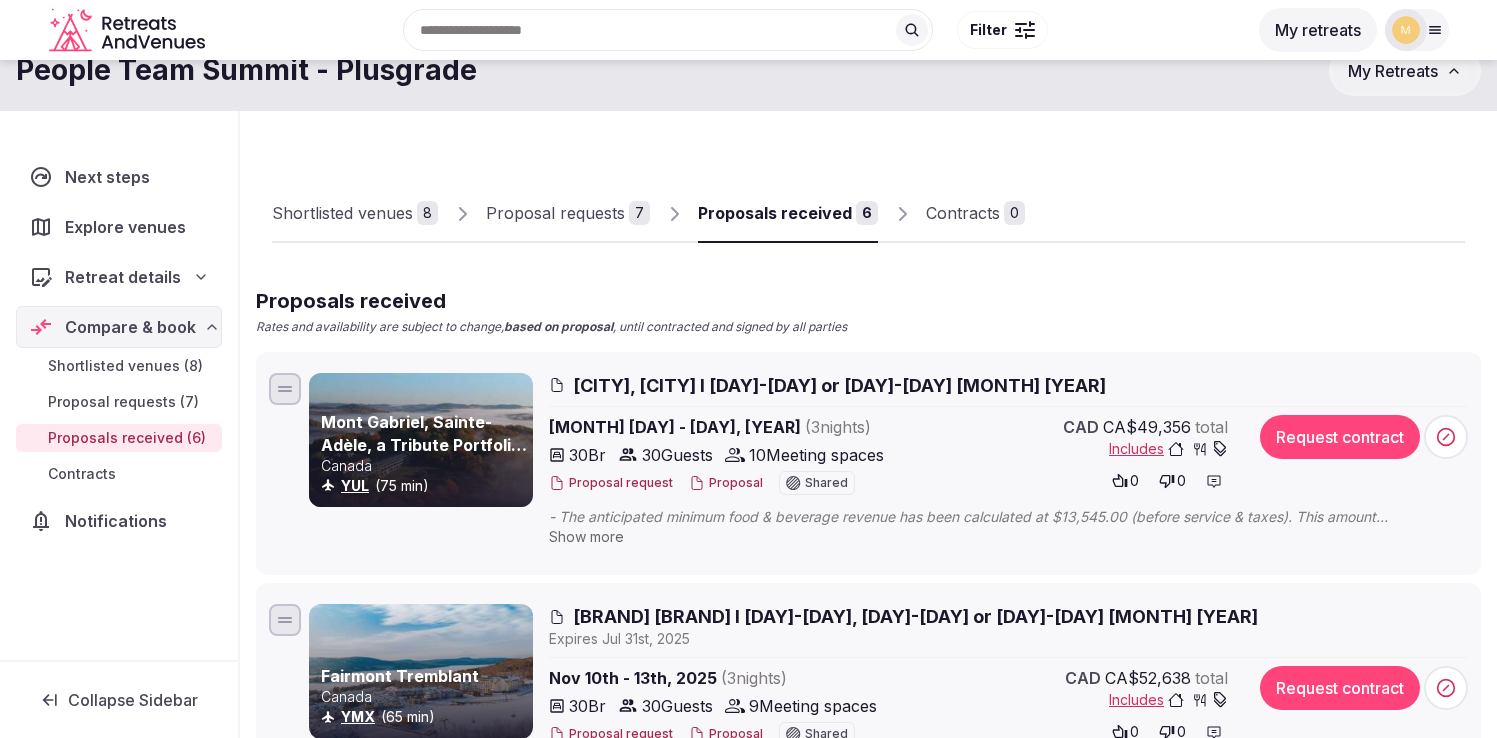 scroll, scrollTop: 31, scrollLeft: 0, axis: vertical 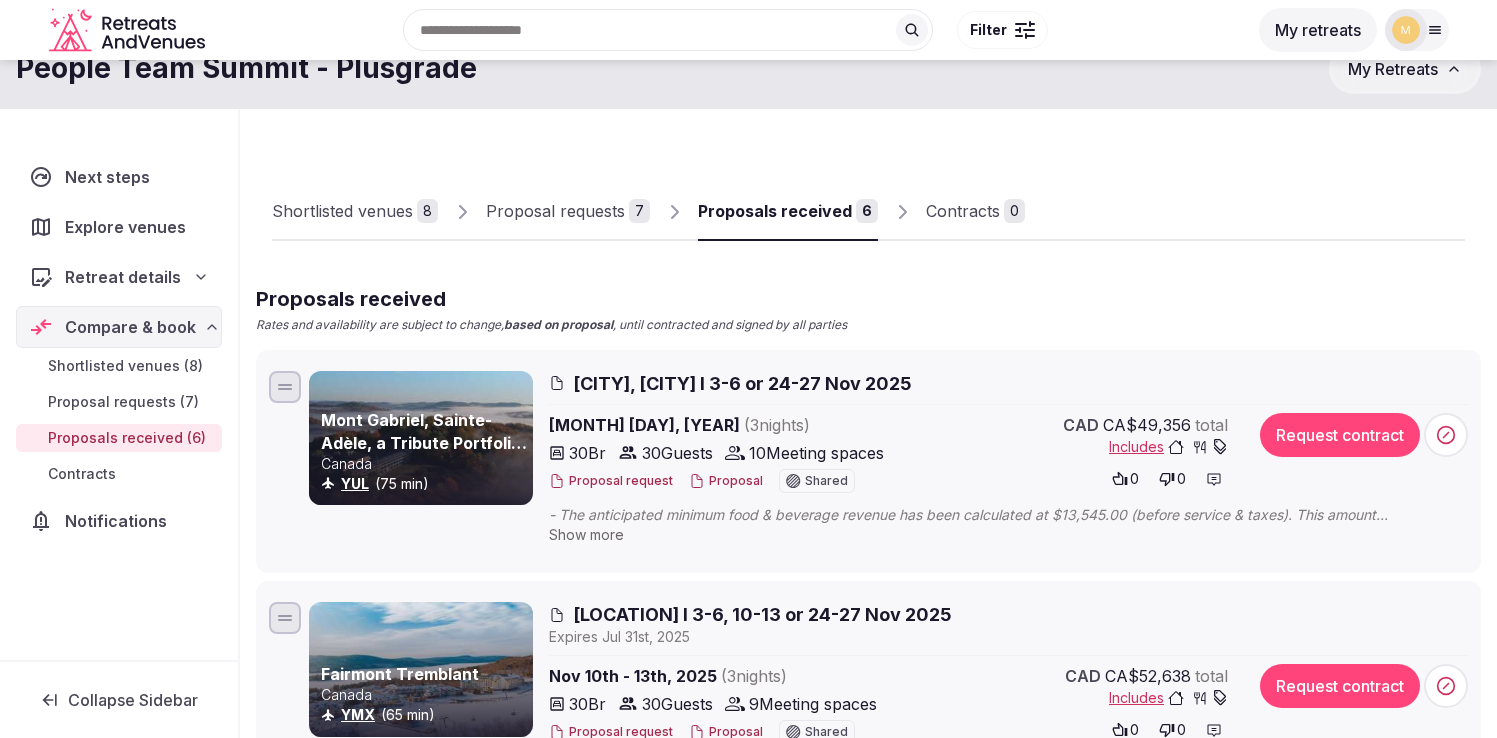 click on "Shortlisted venues (8)" at bounding box center (125, 366) 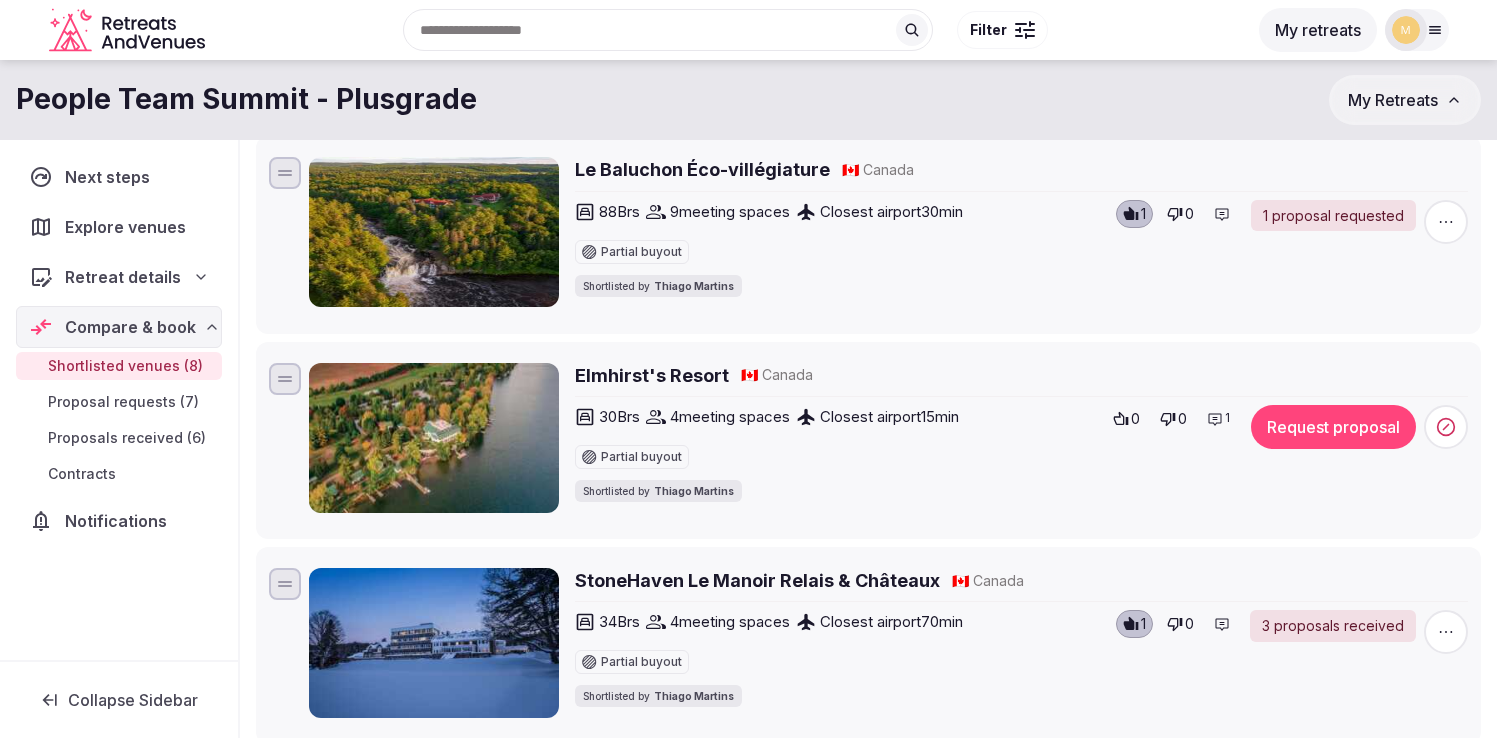scroll, scrollTop: 859, scrollLeft: 0, axis: vertical 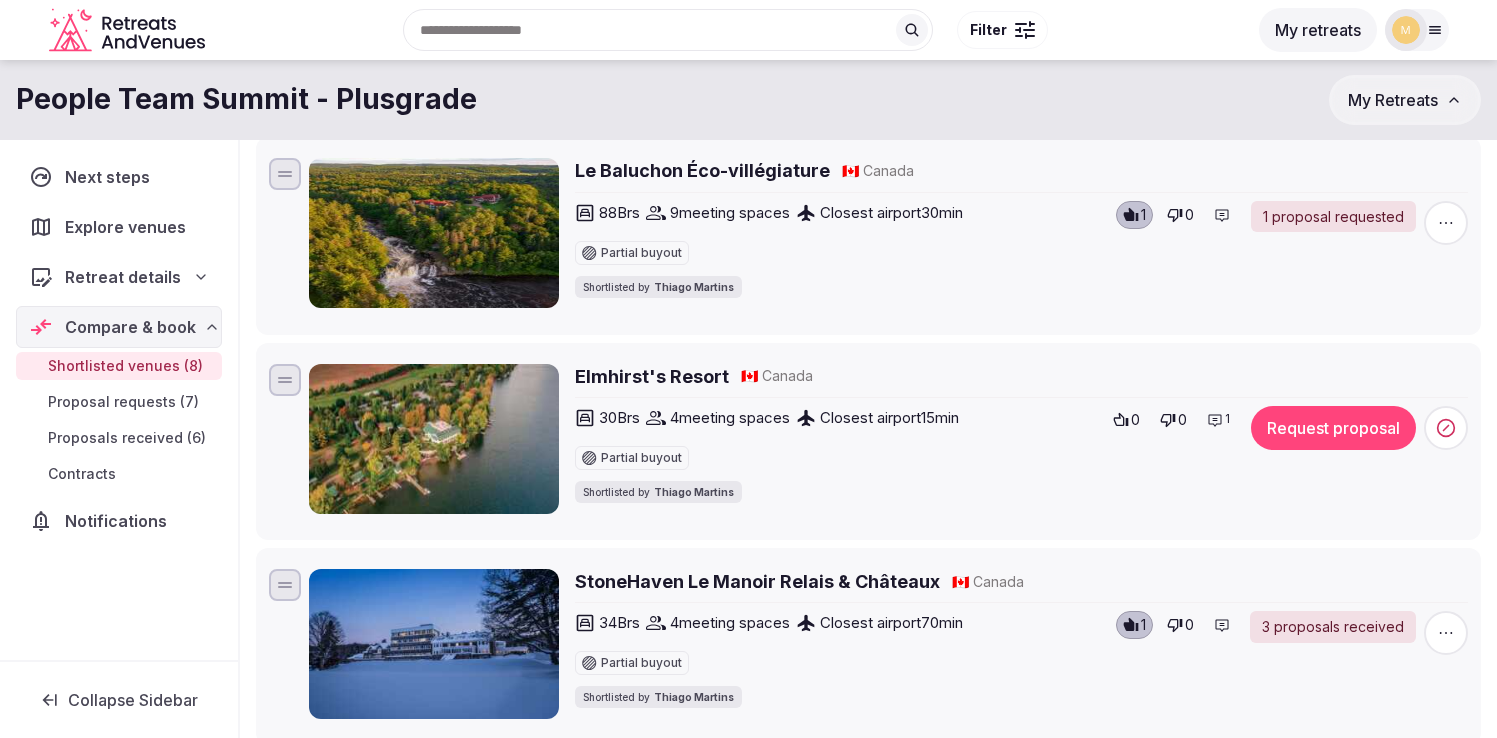 click on "Elmhirst's Resort" at bounding box center (652, 376) 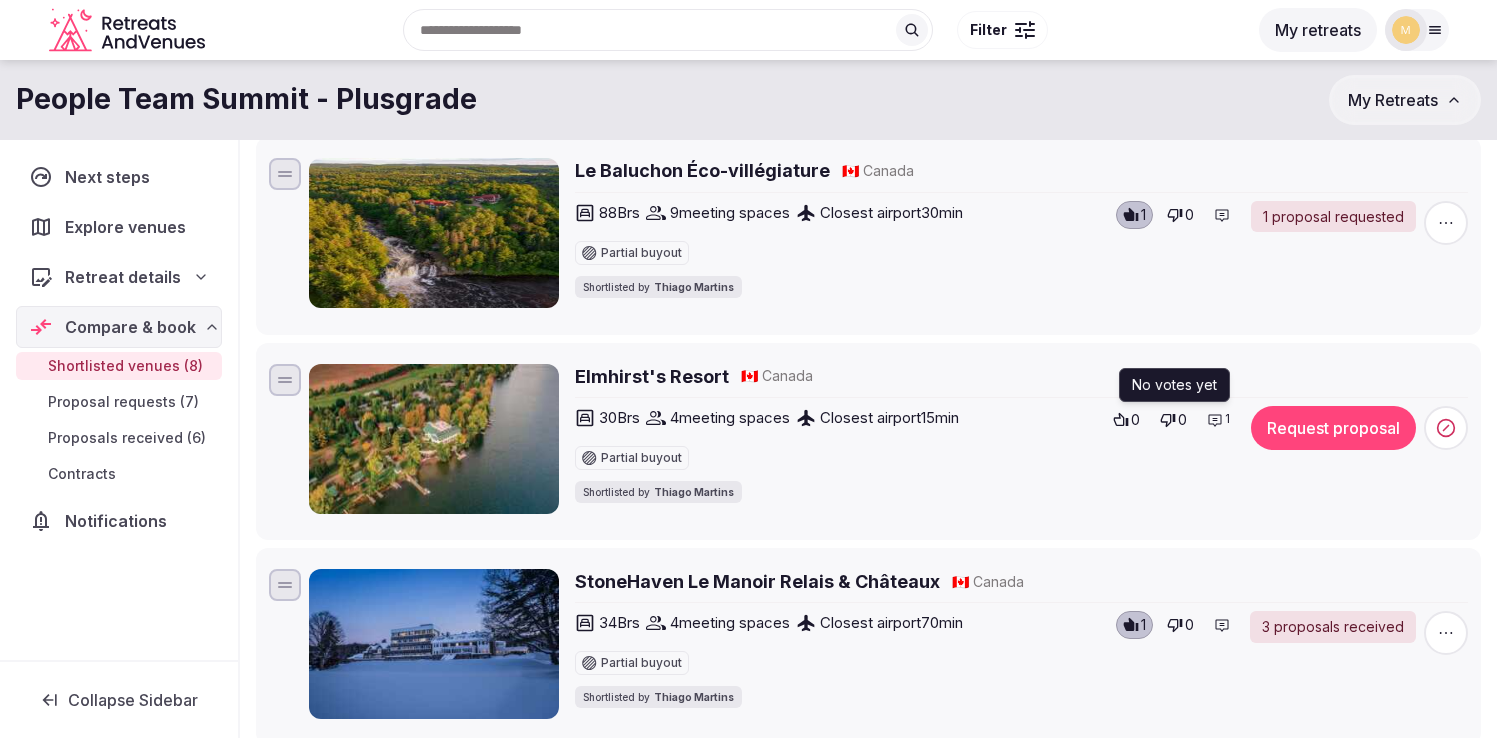 click 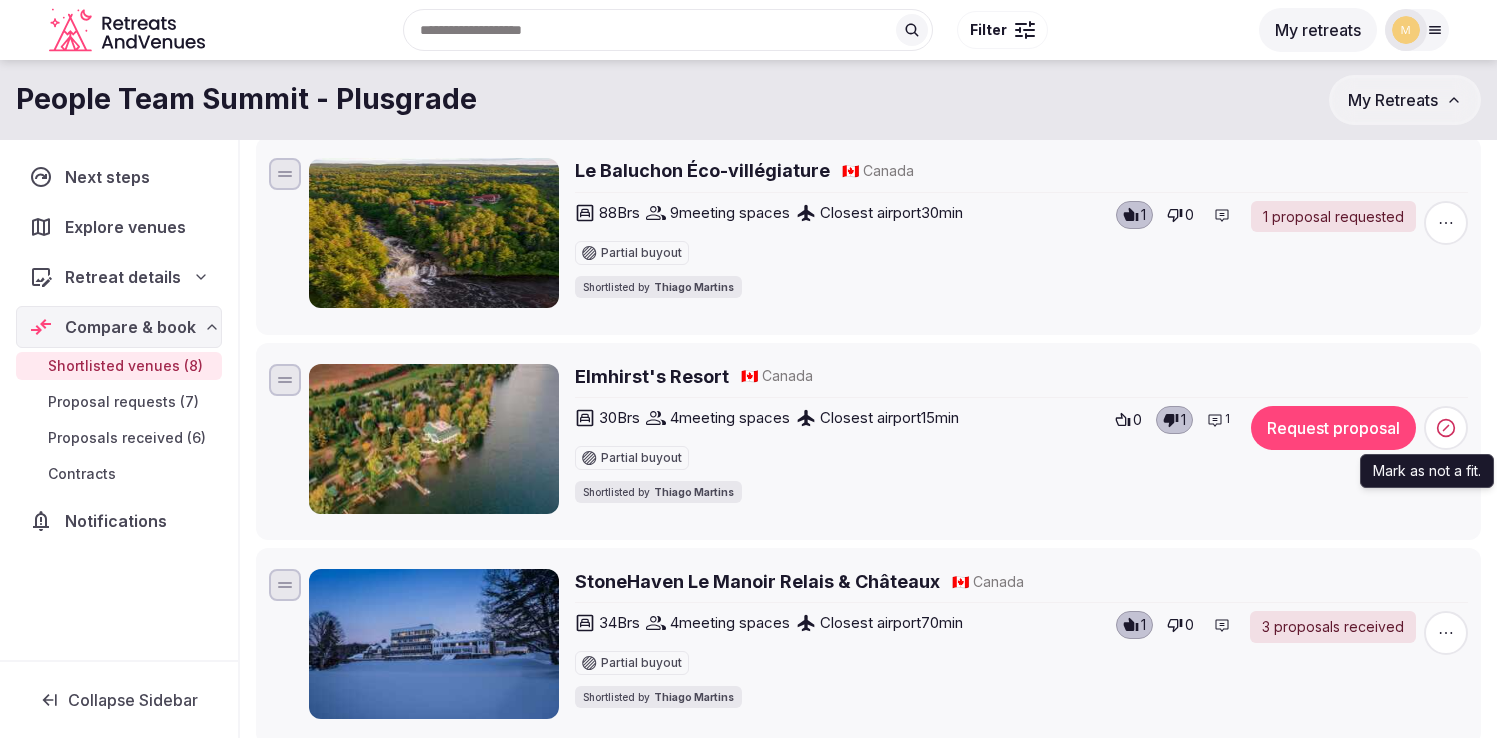 click at bounding box center [1446, 428] 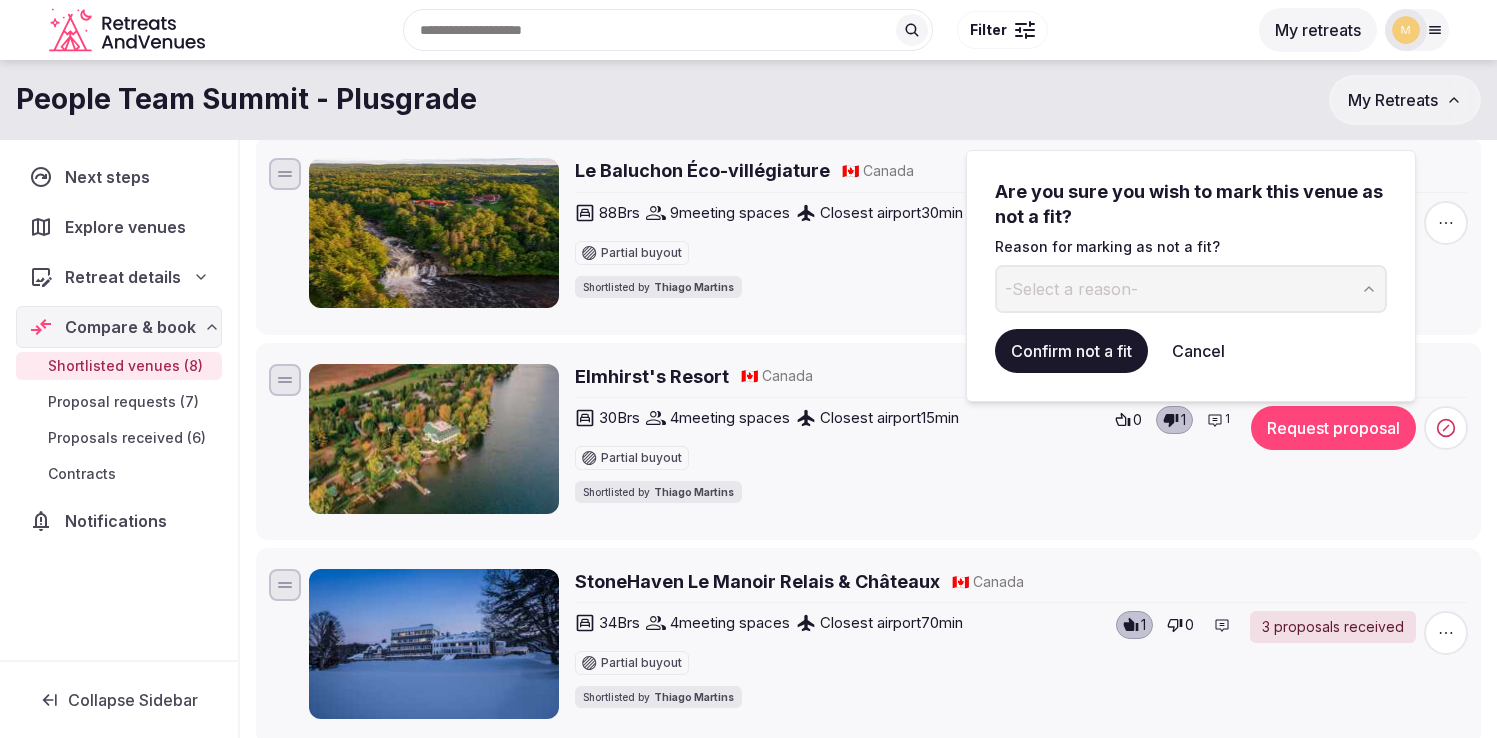 click on "-Select a reason-" at bounding box center [1071, 289] 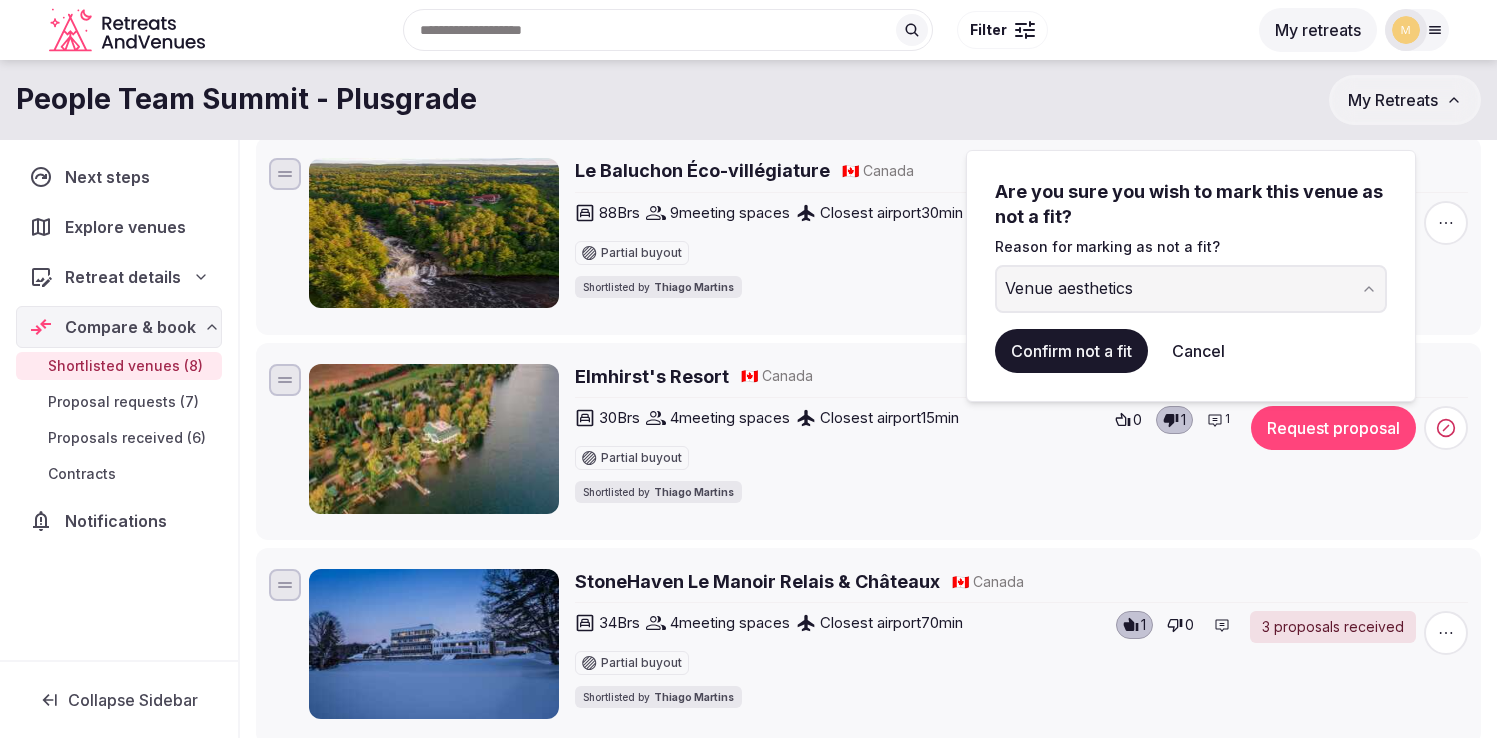 click on "Confirm not a fit" at bounding box center (1071, 351) 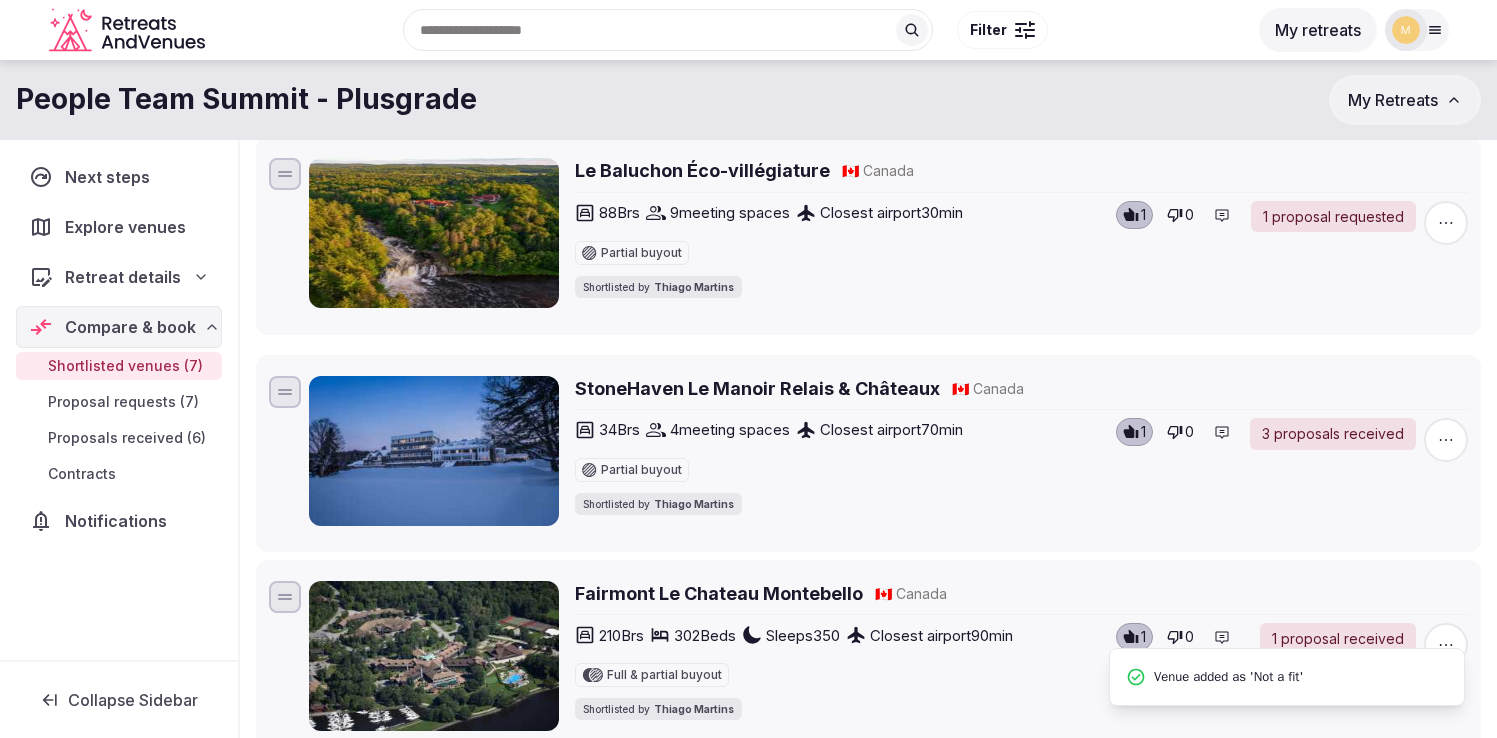 scroll, scrollTop: 69, scrollLeft: 0, axis: vertical 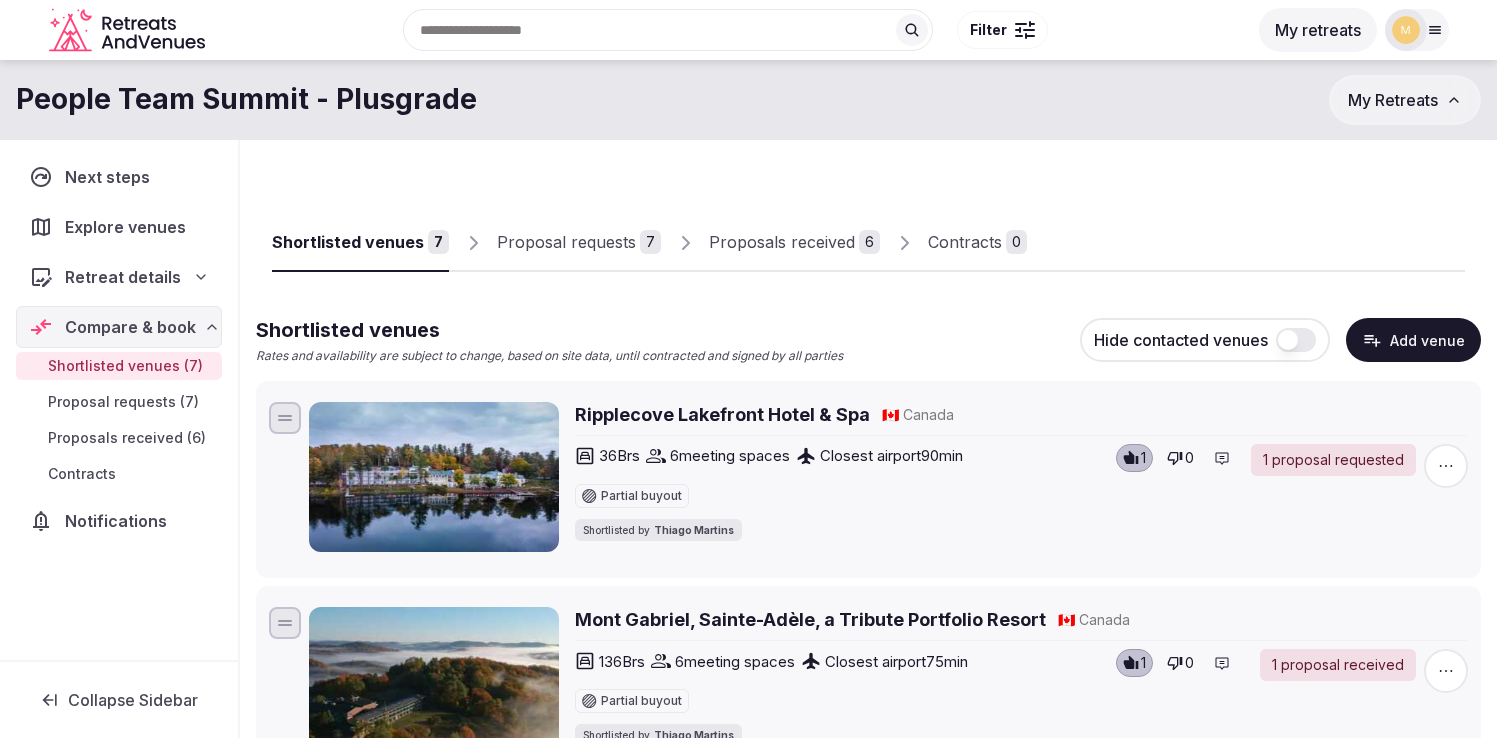click on "Proposal requests" at bounding box center [566, 242] 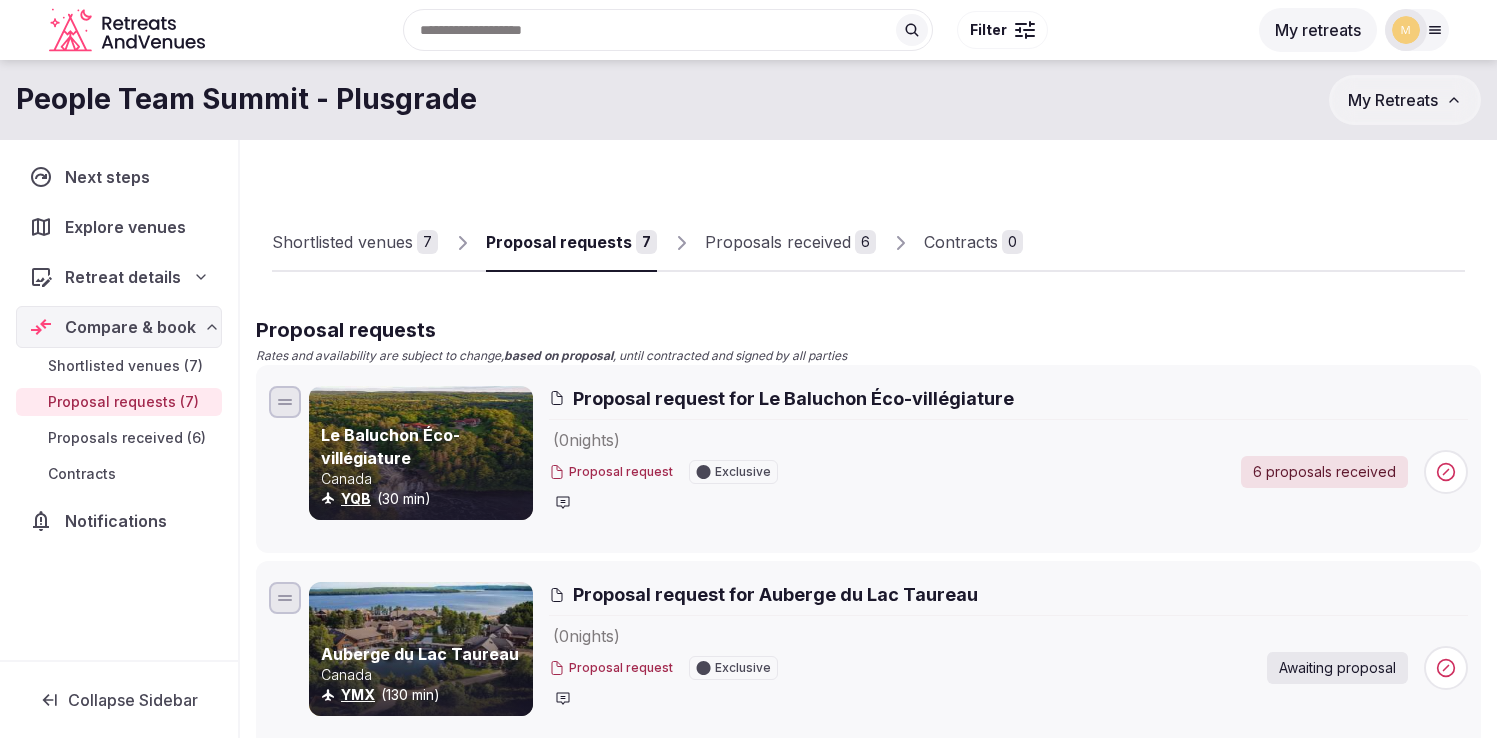 click on "Proposals received" at bounding box center [778, 242] 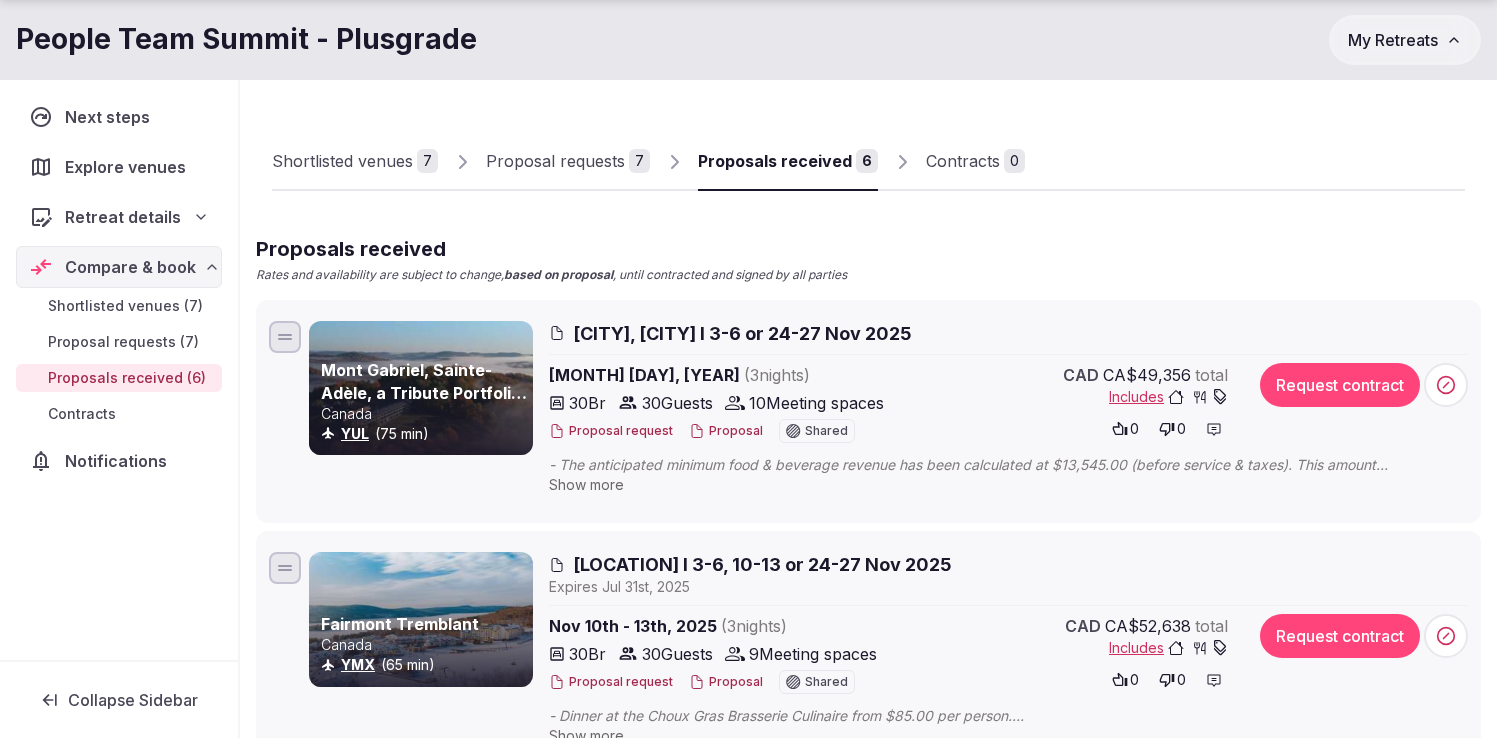 scroll, scrollTop: 83, scrollLeft: 0, axis: vertical 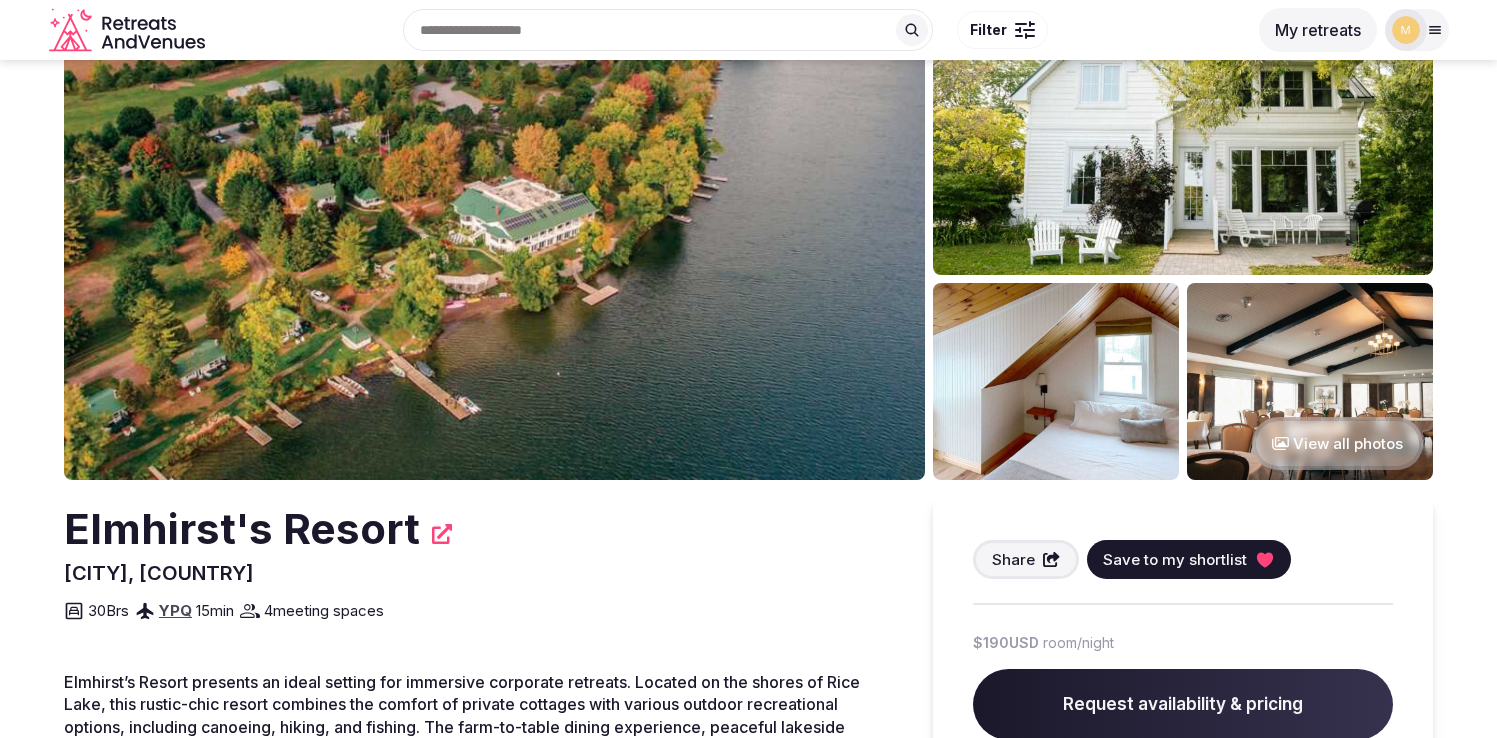 click at bounding box center [494, 237] 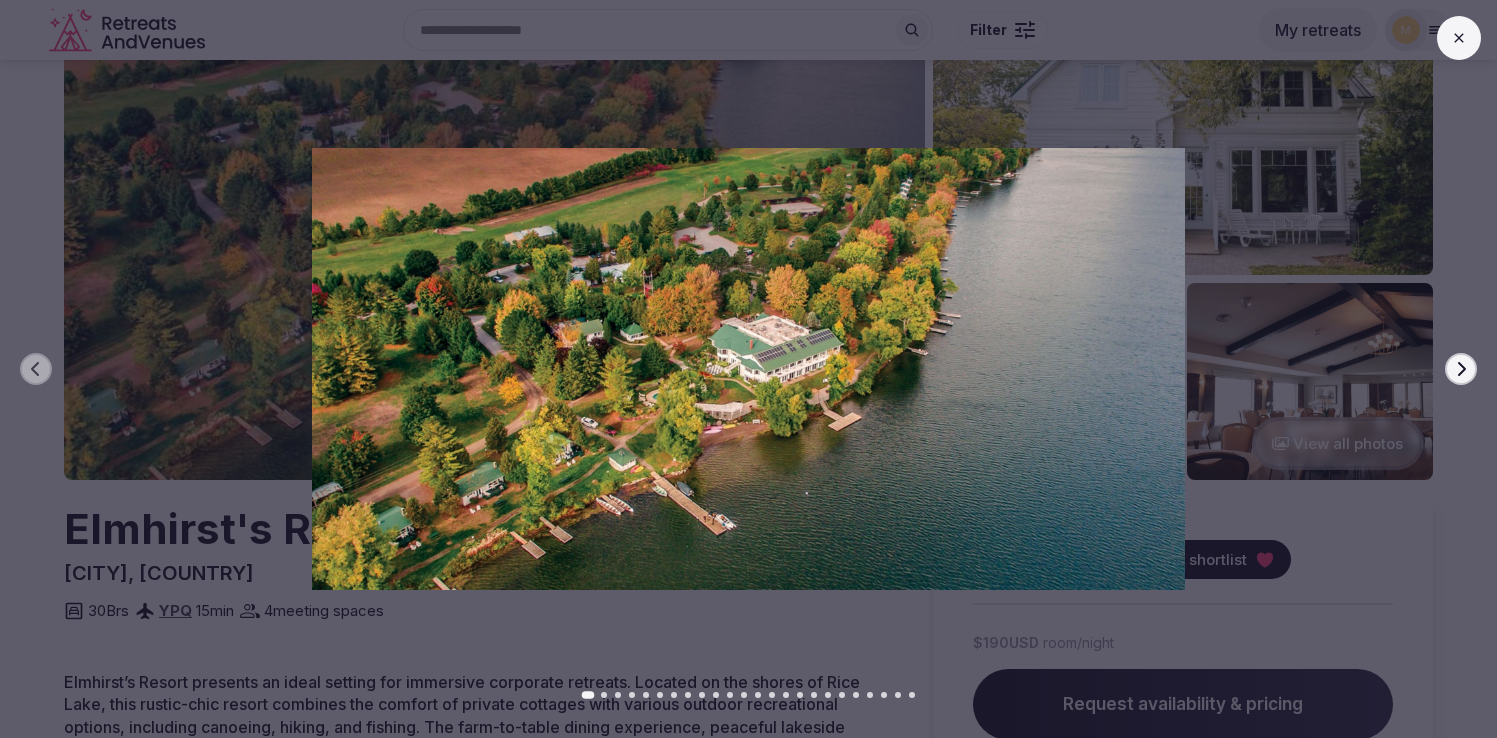 click 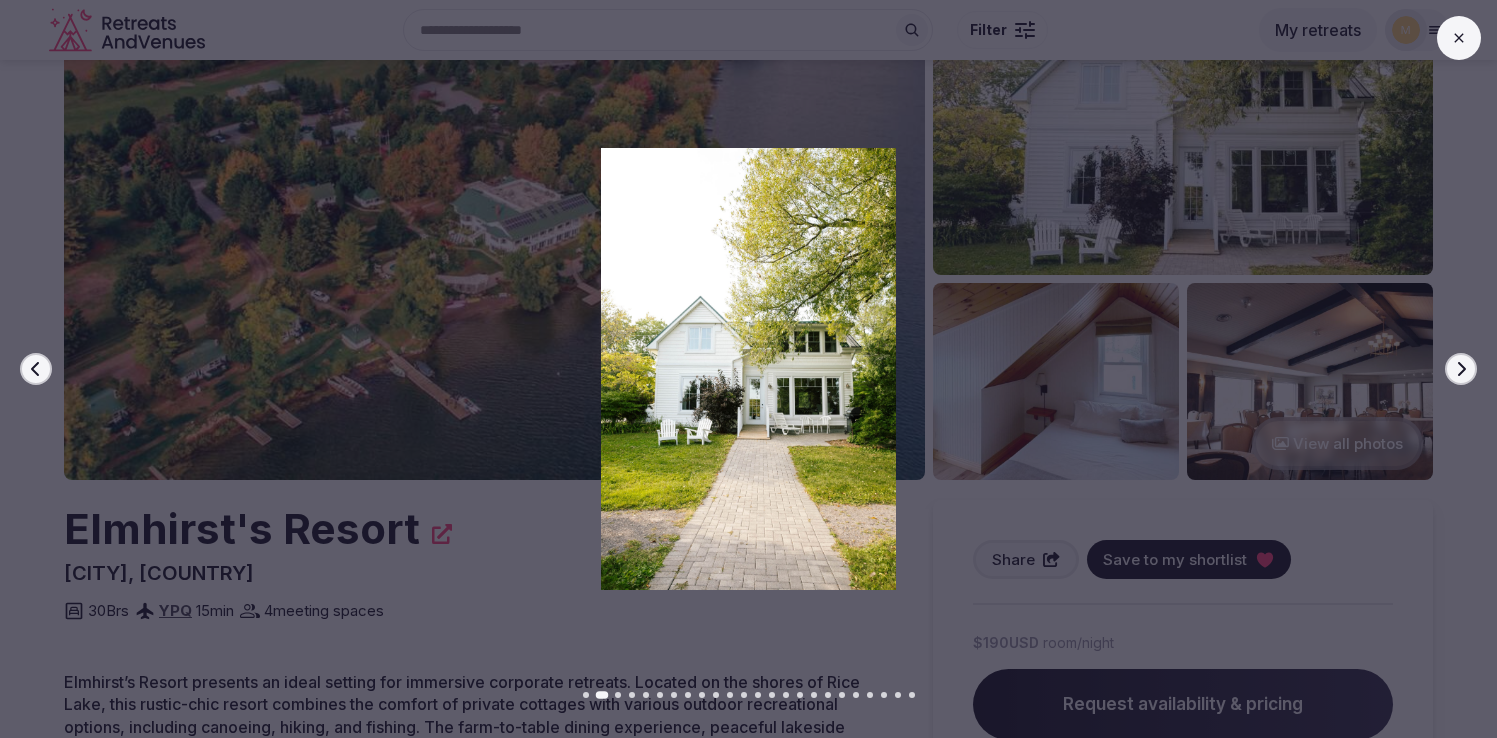 click 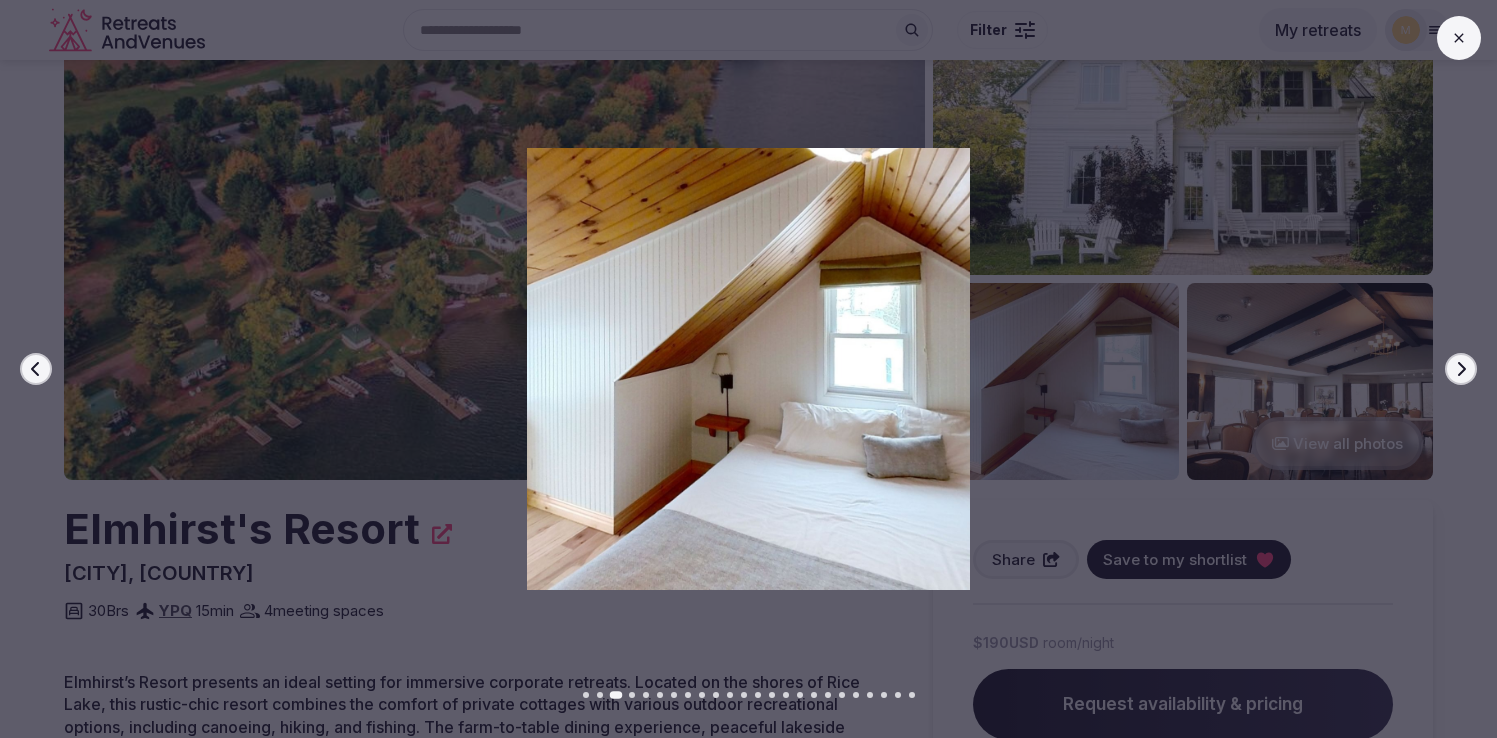 click 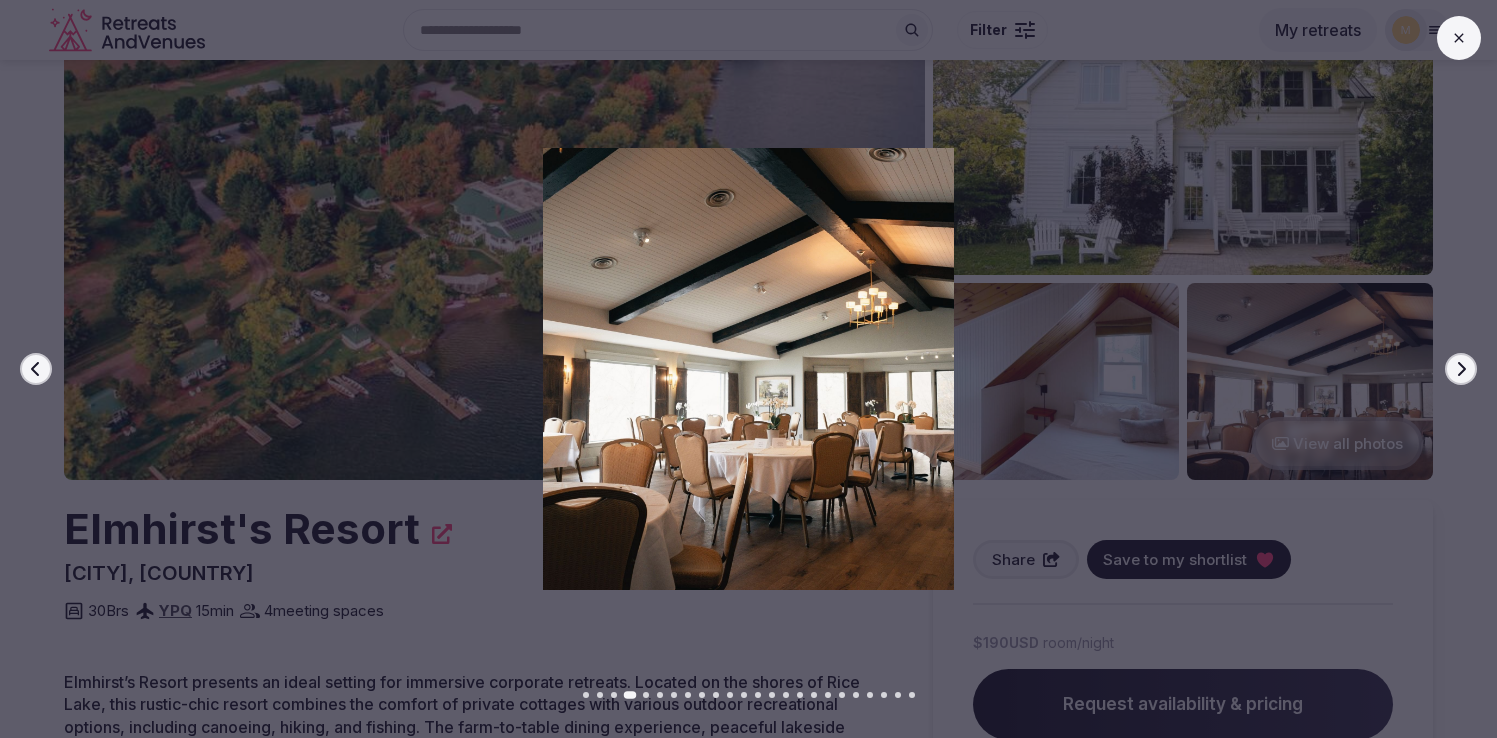 click 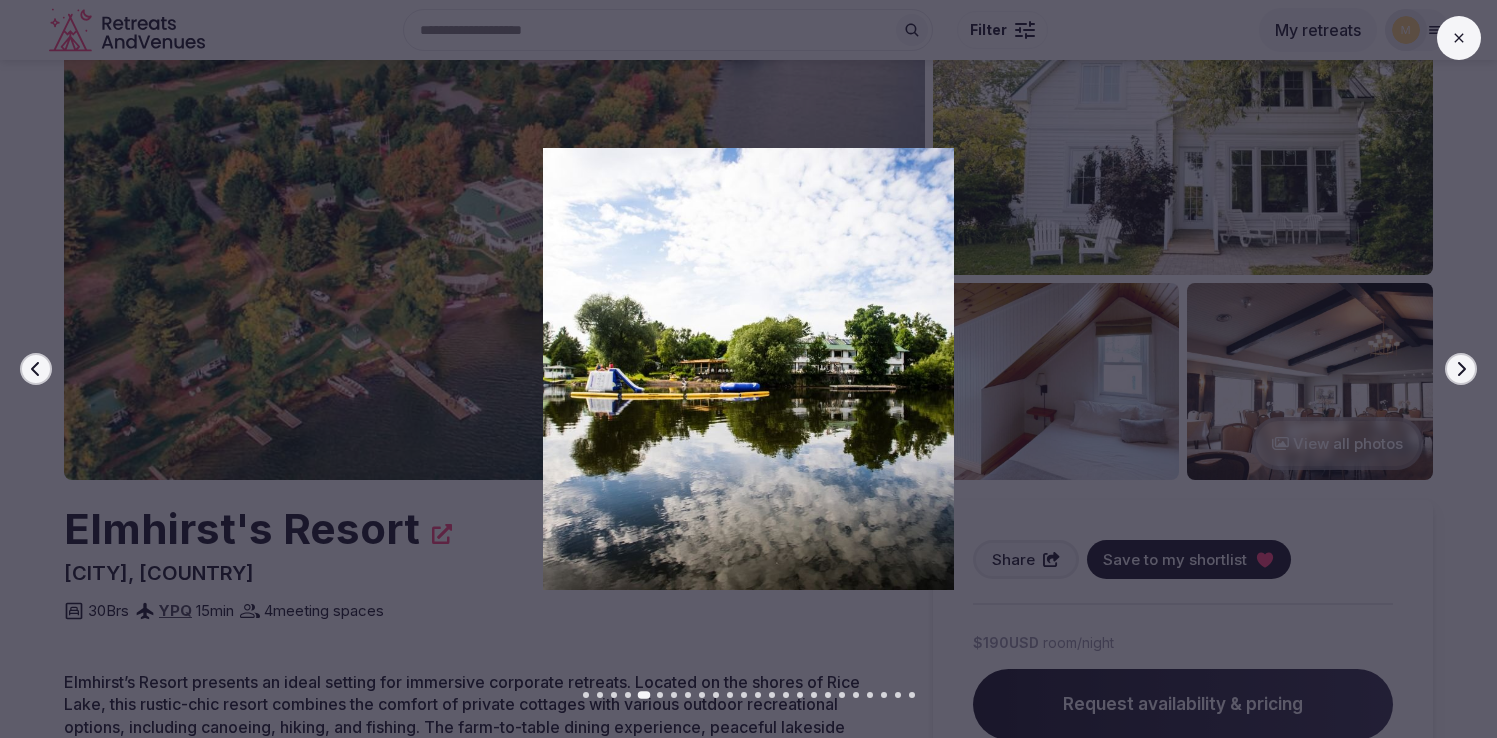 click 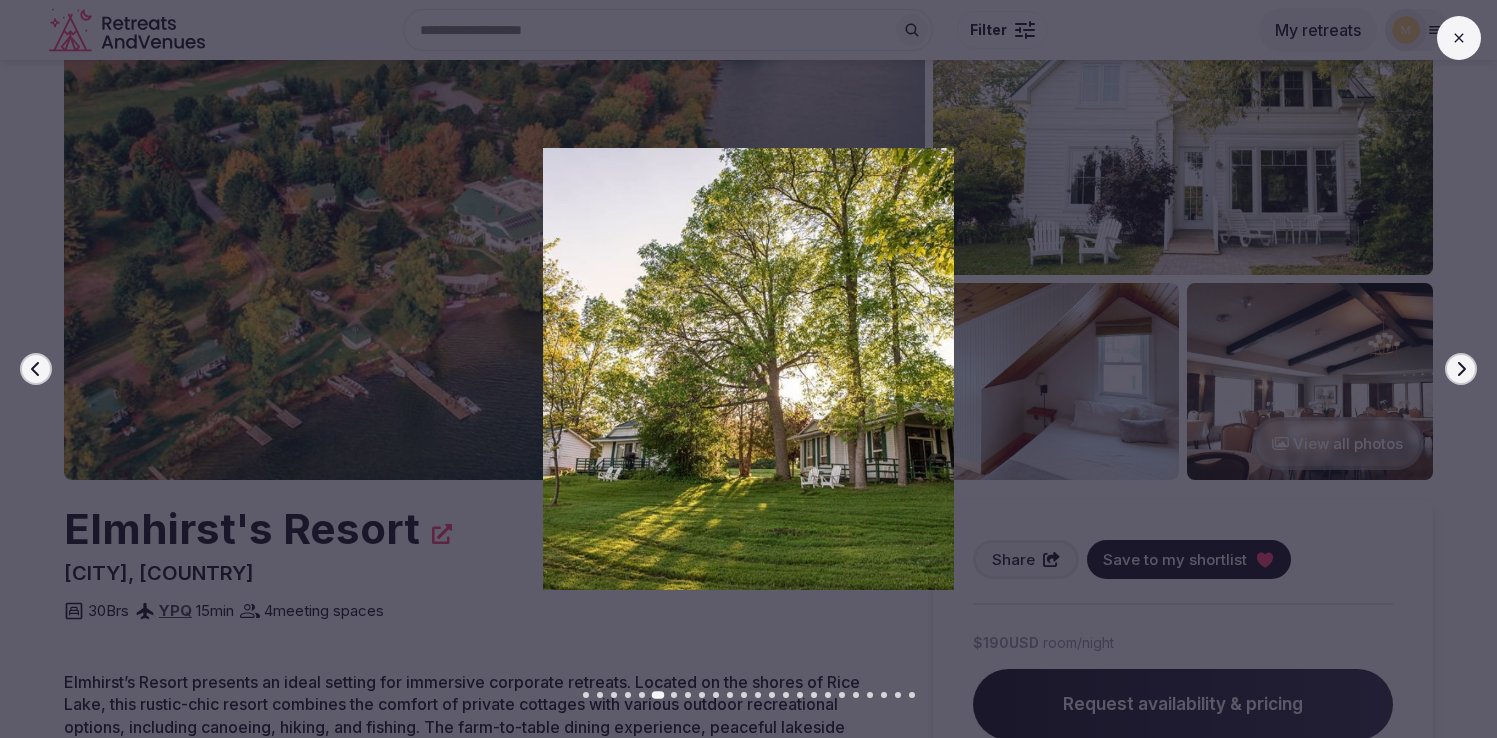 click 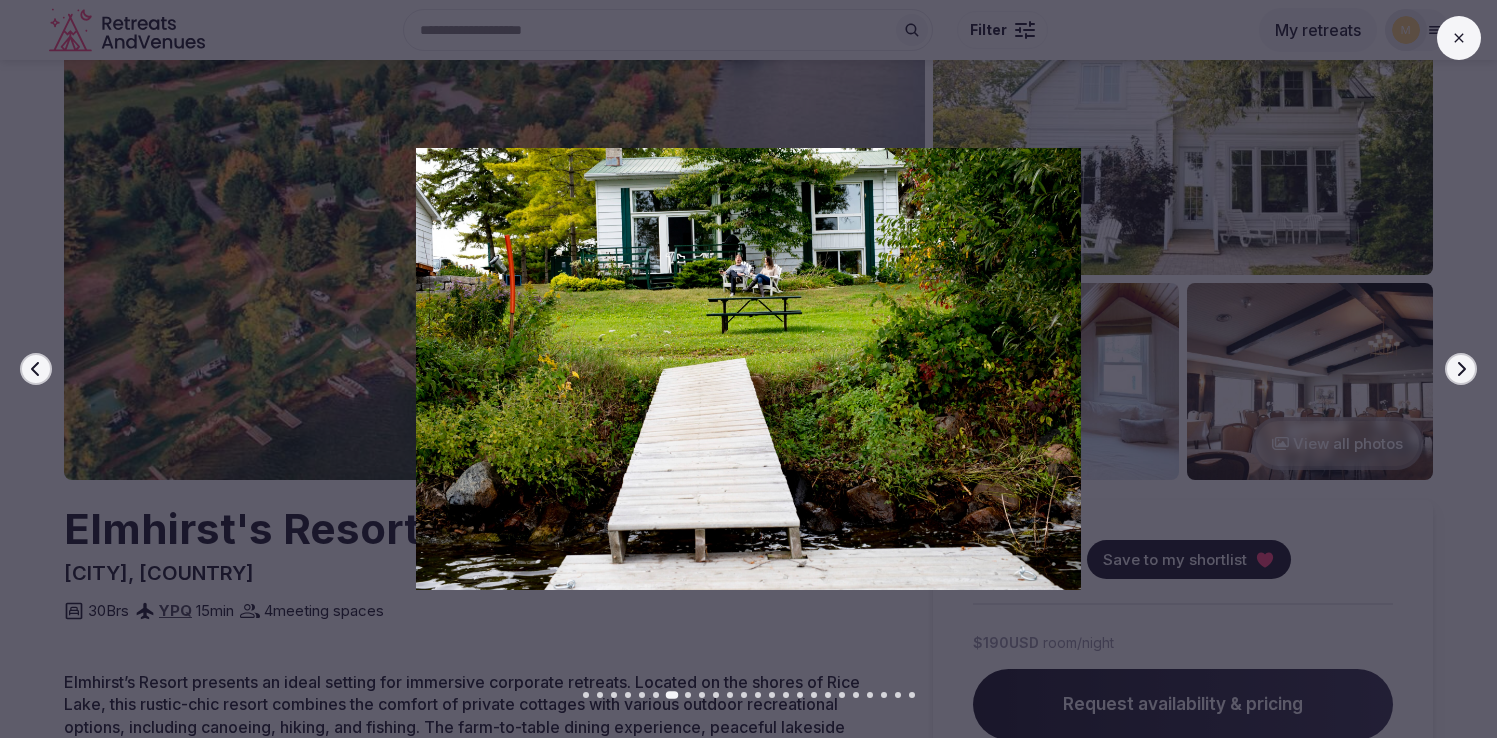 click 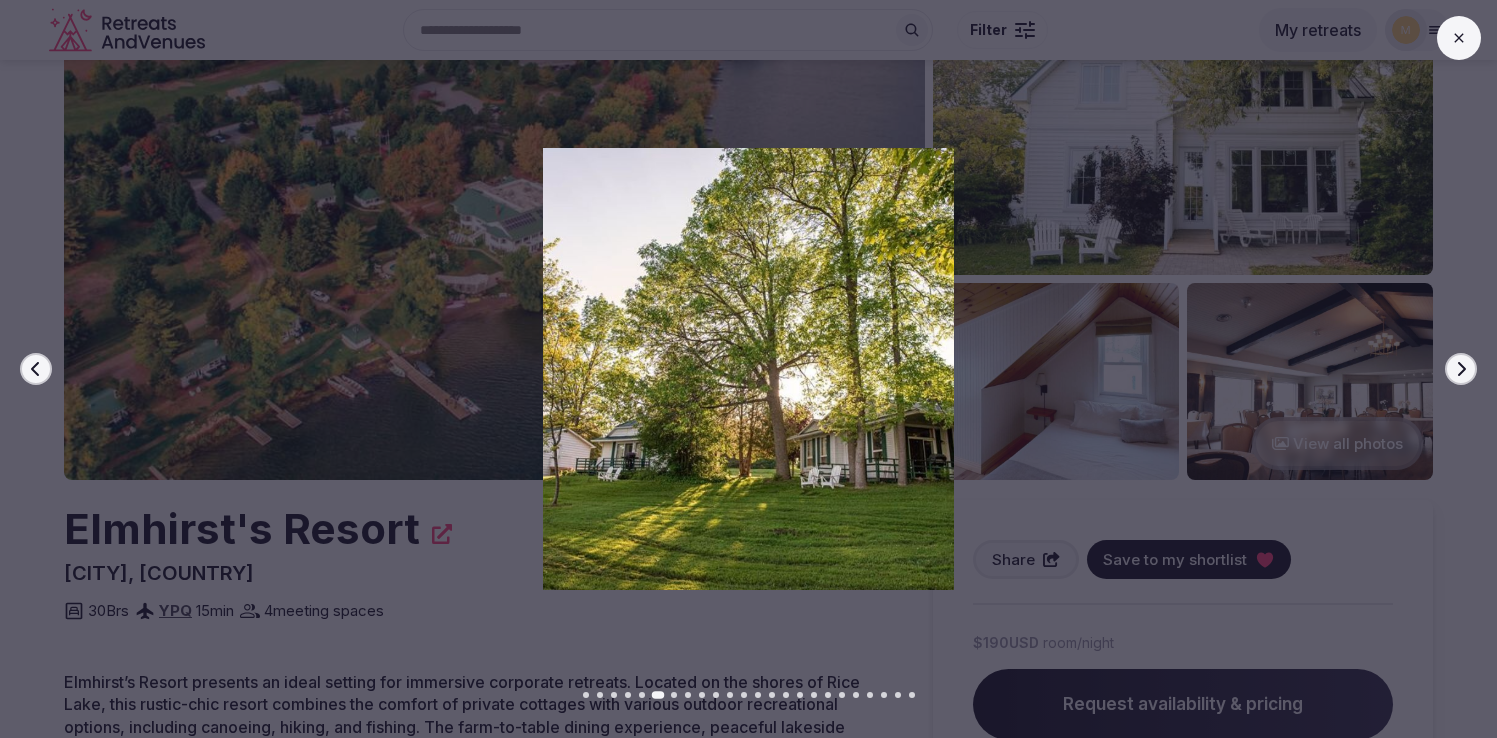 click 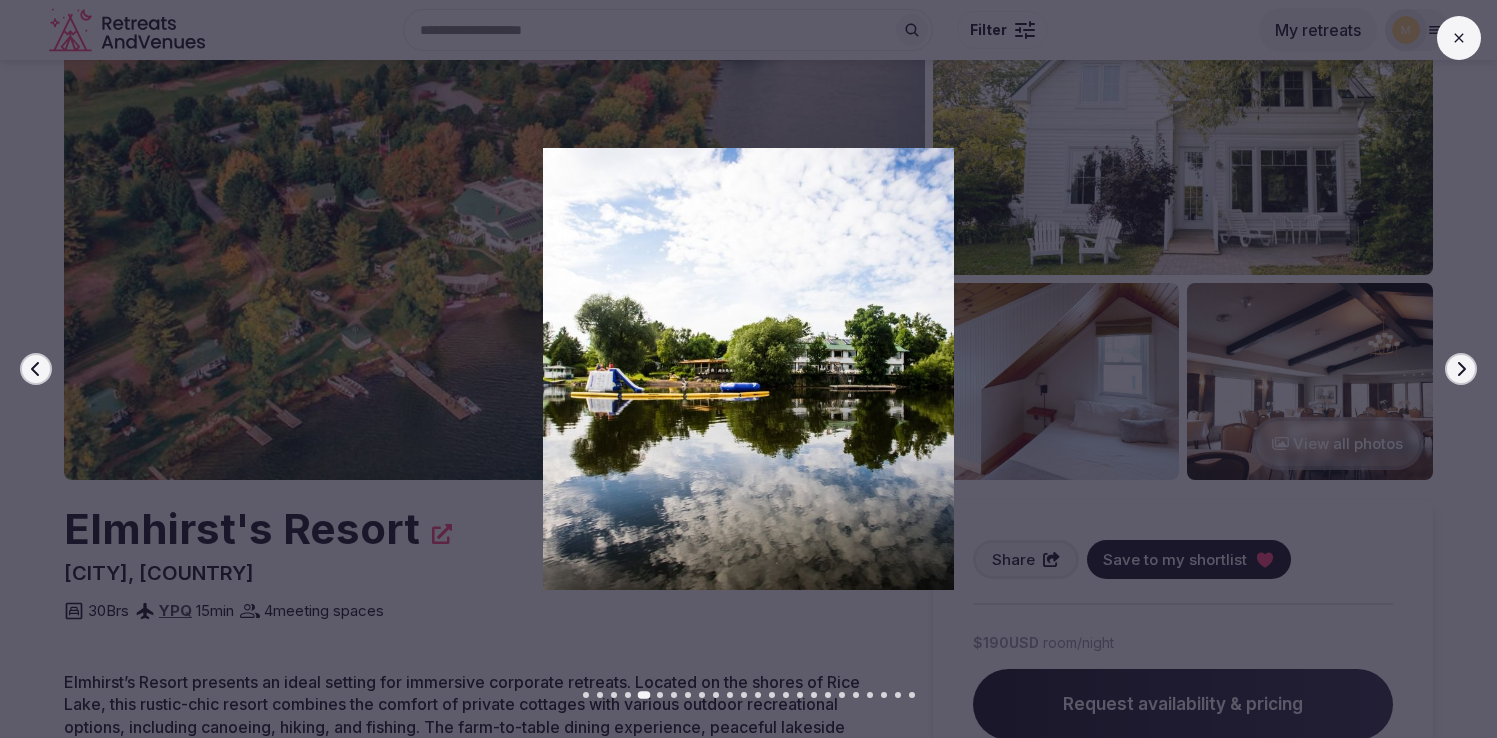 click 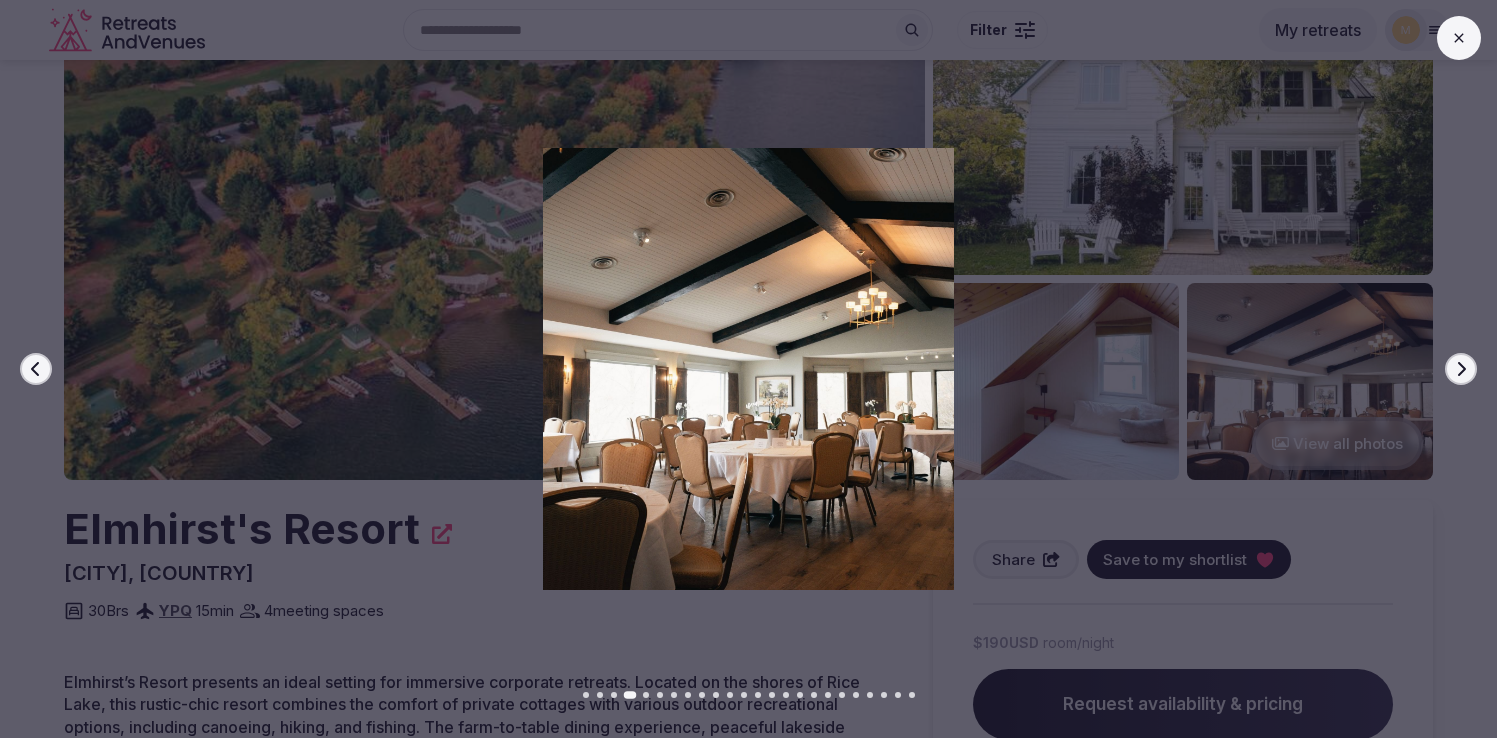 click 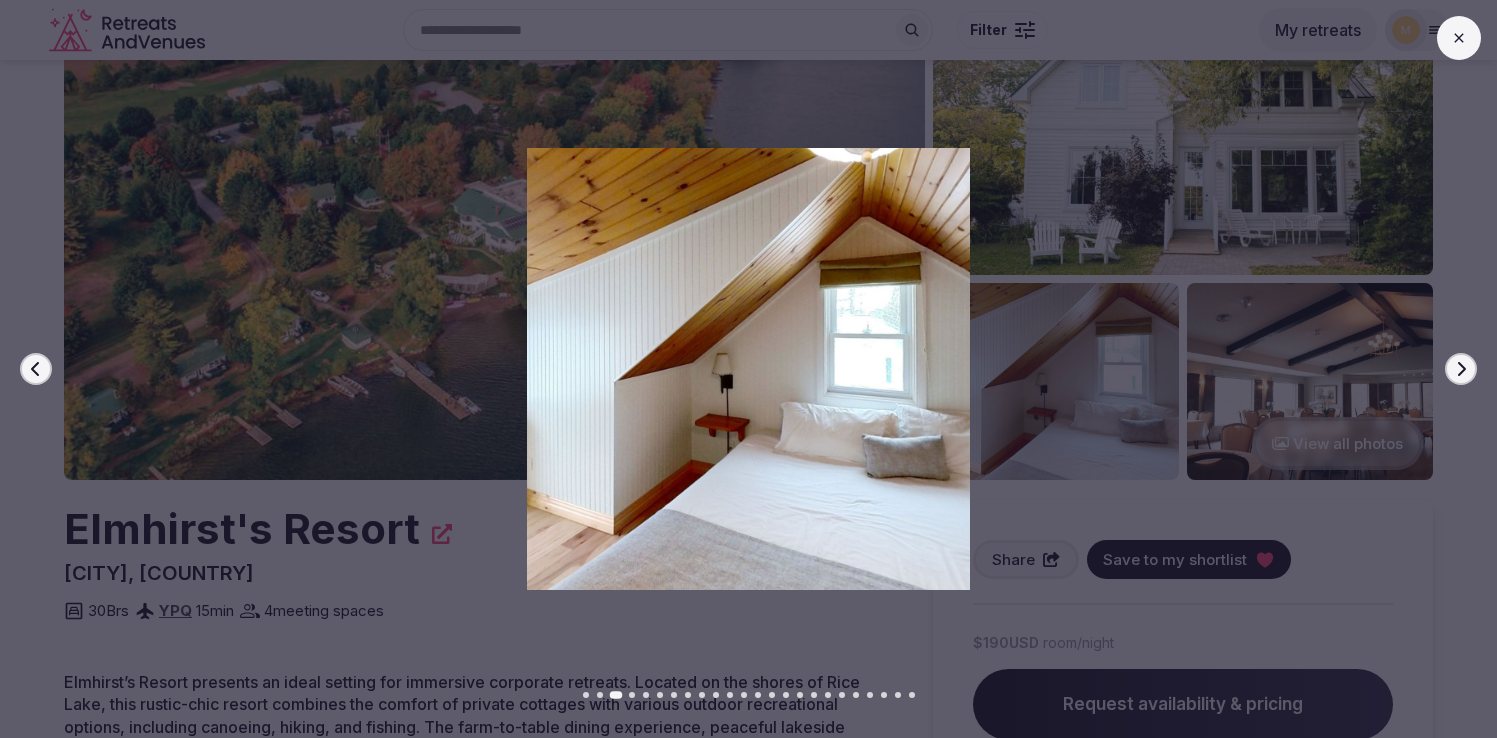 click 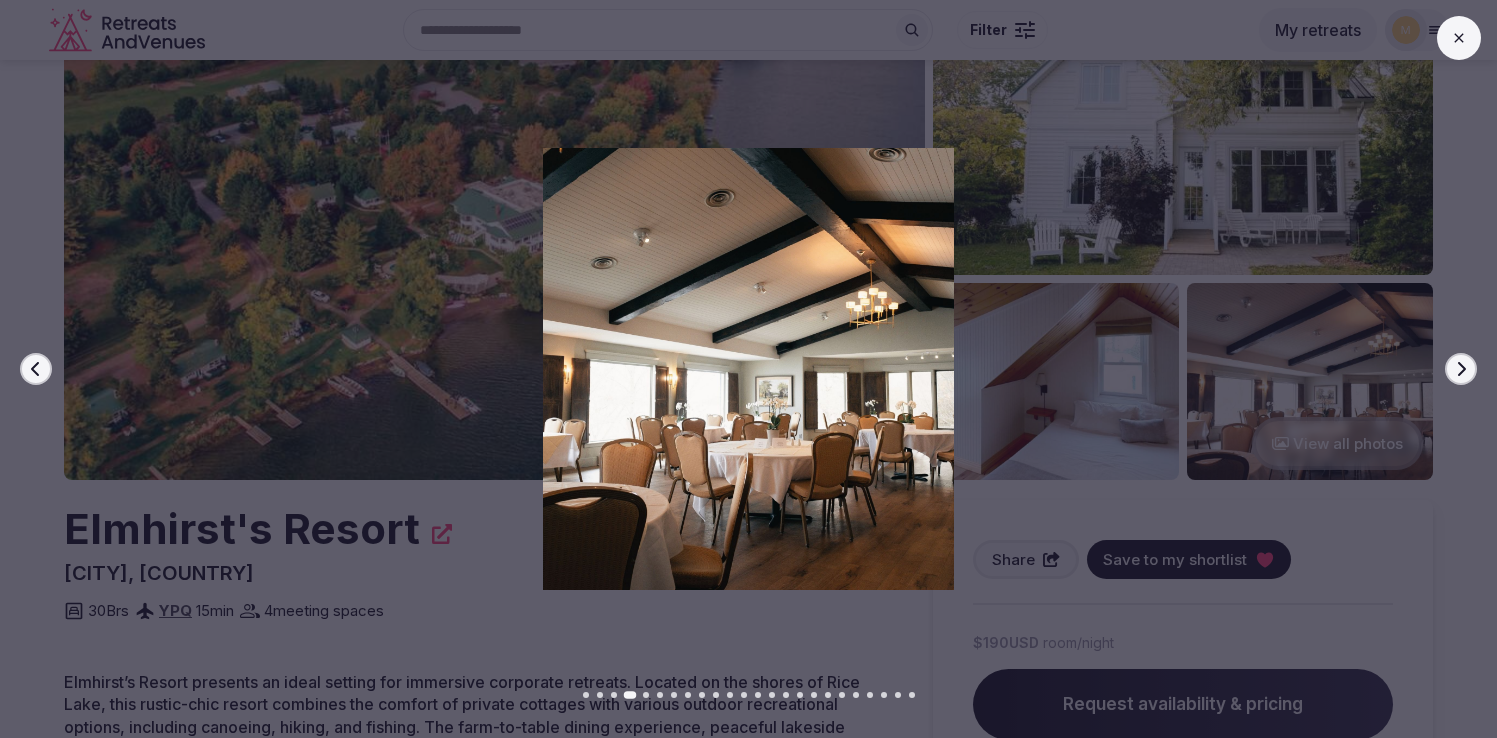 click 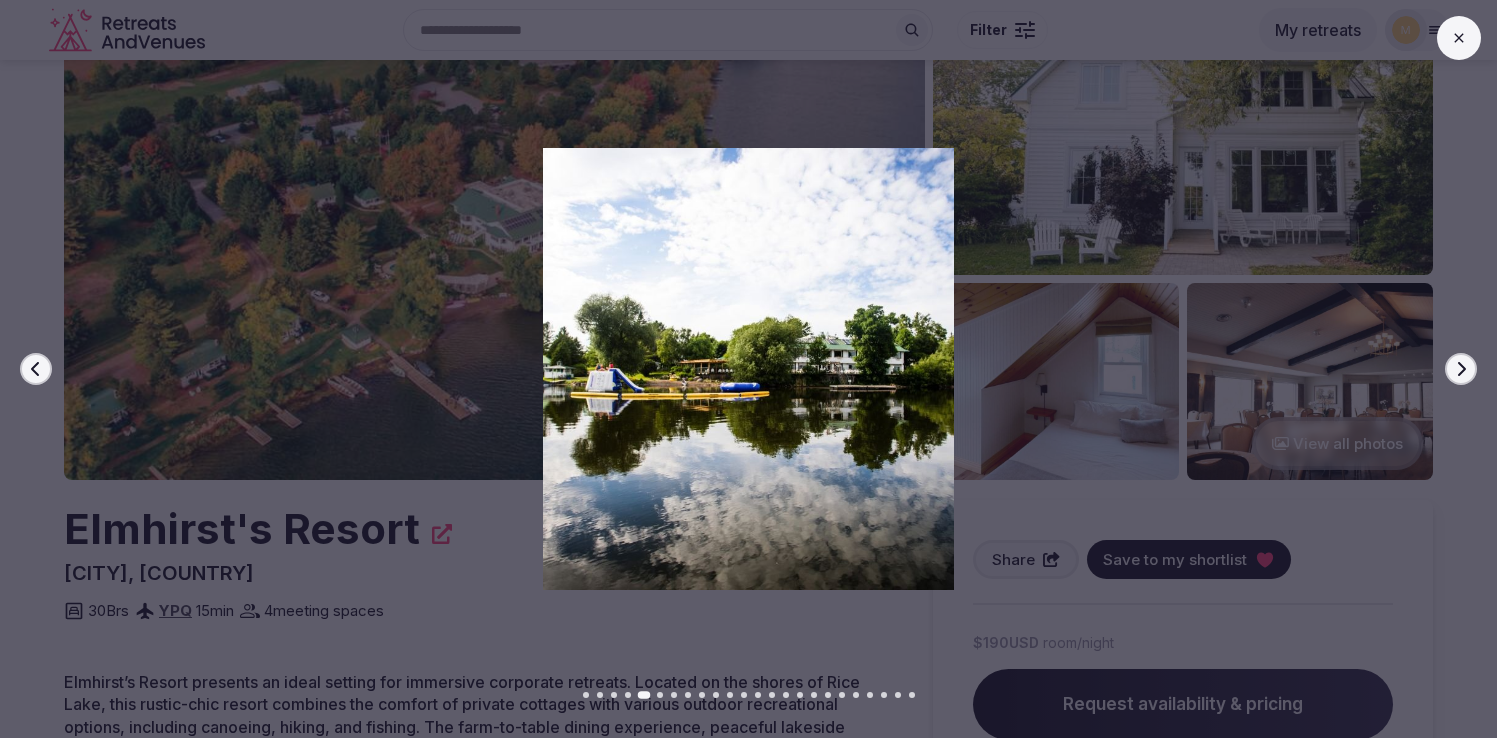 click 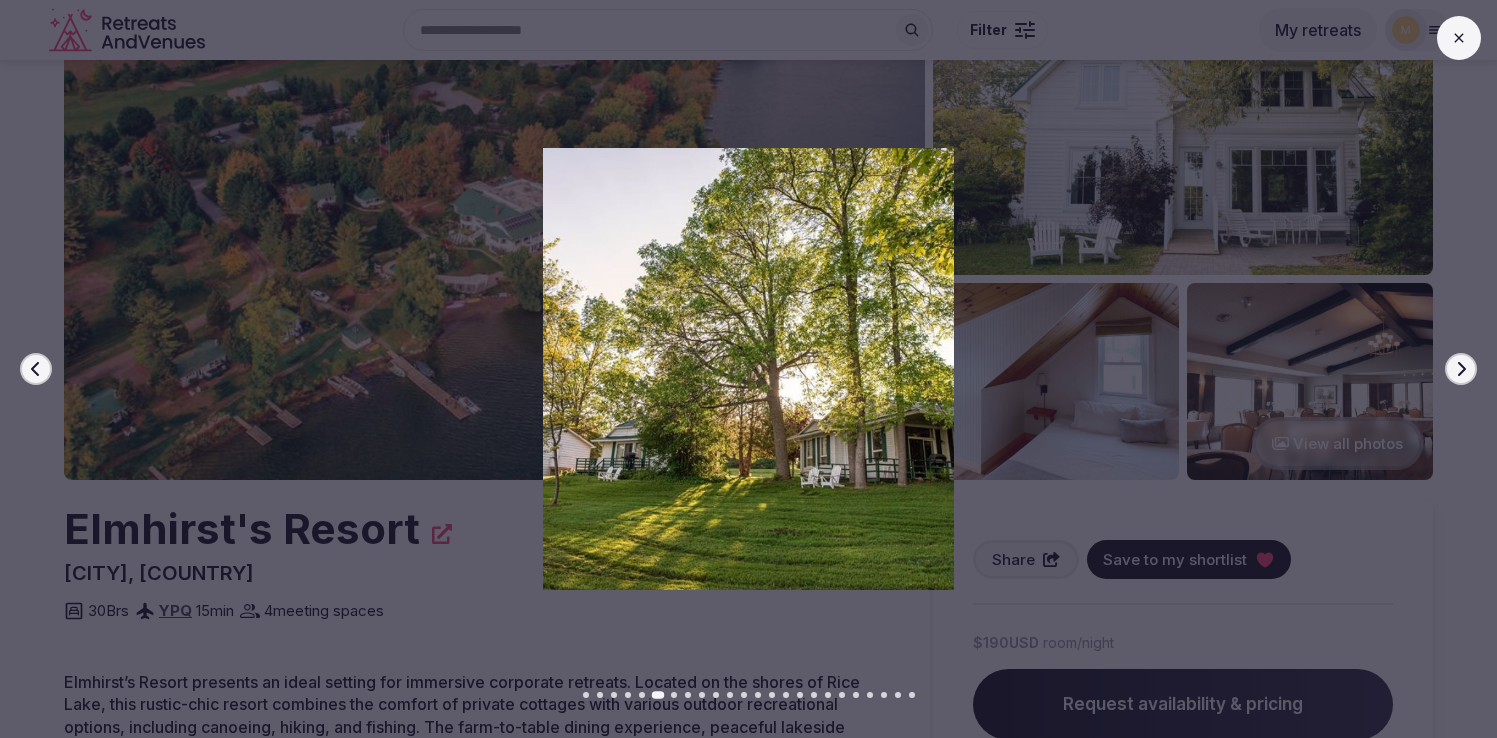 click 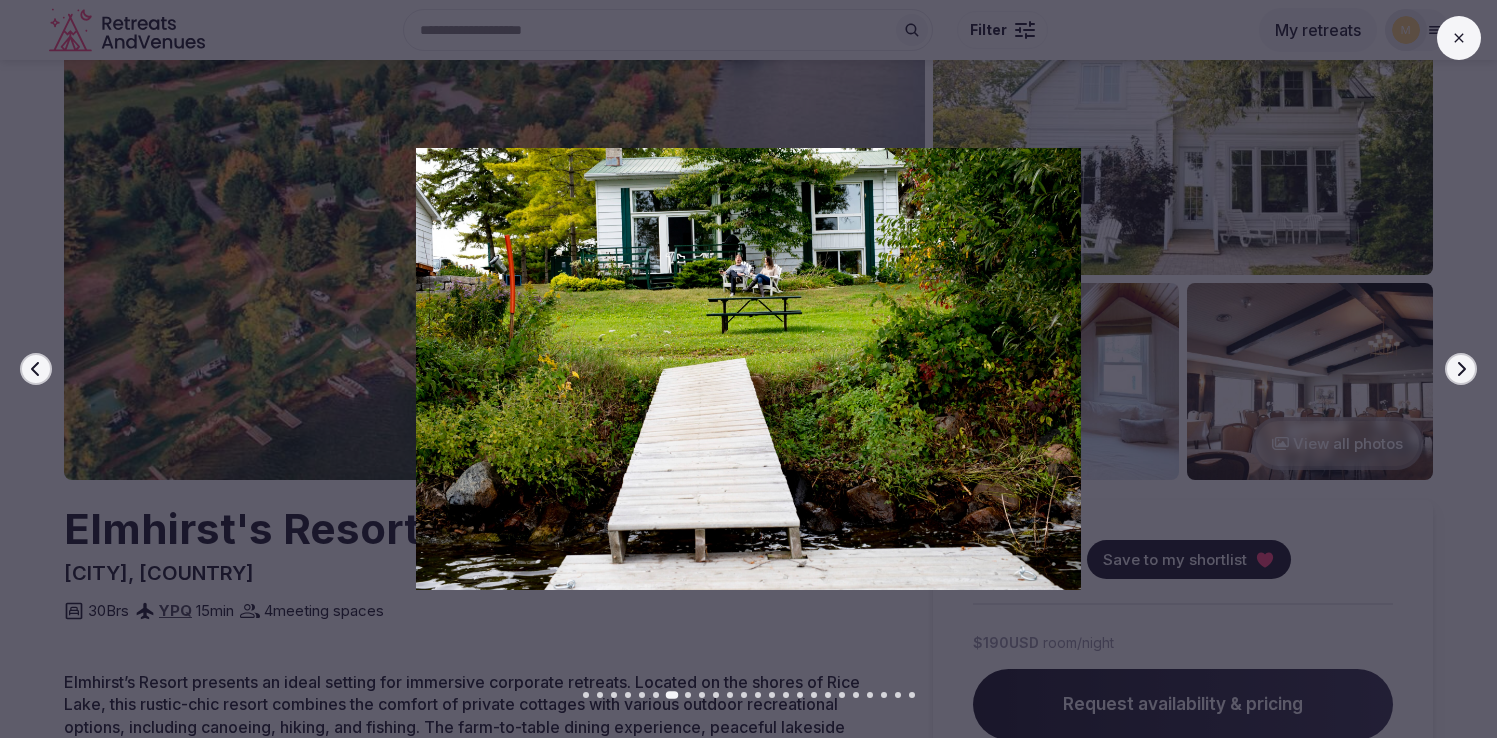 click 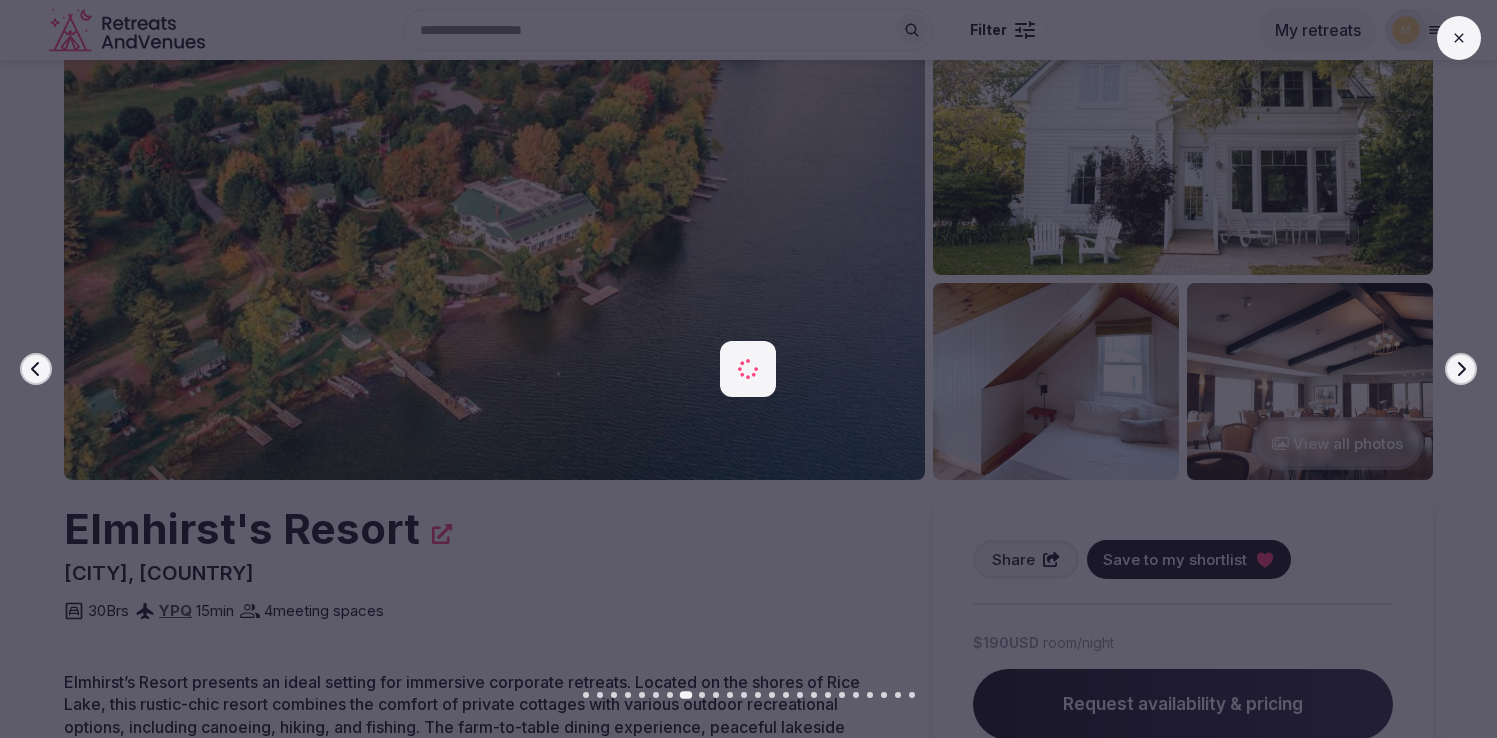 click 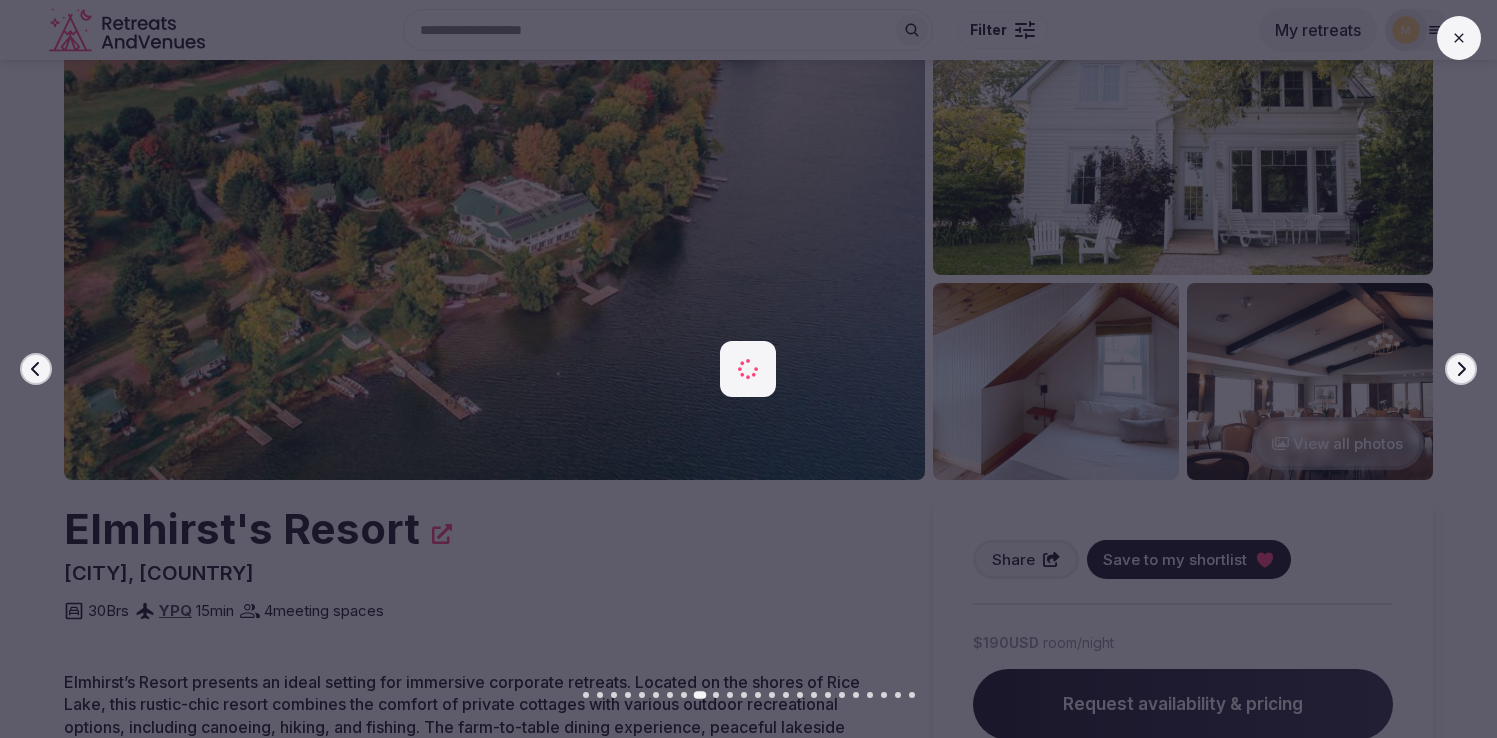 click 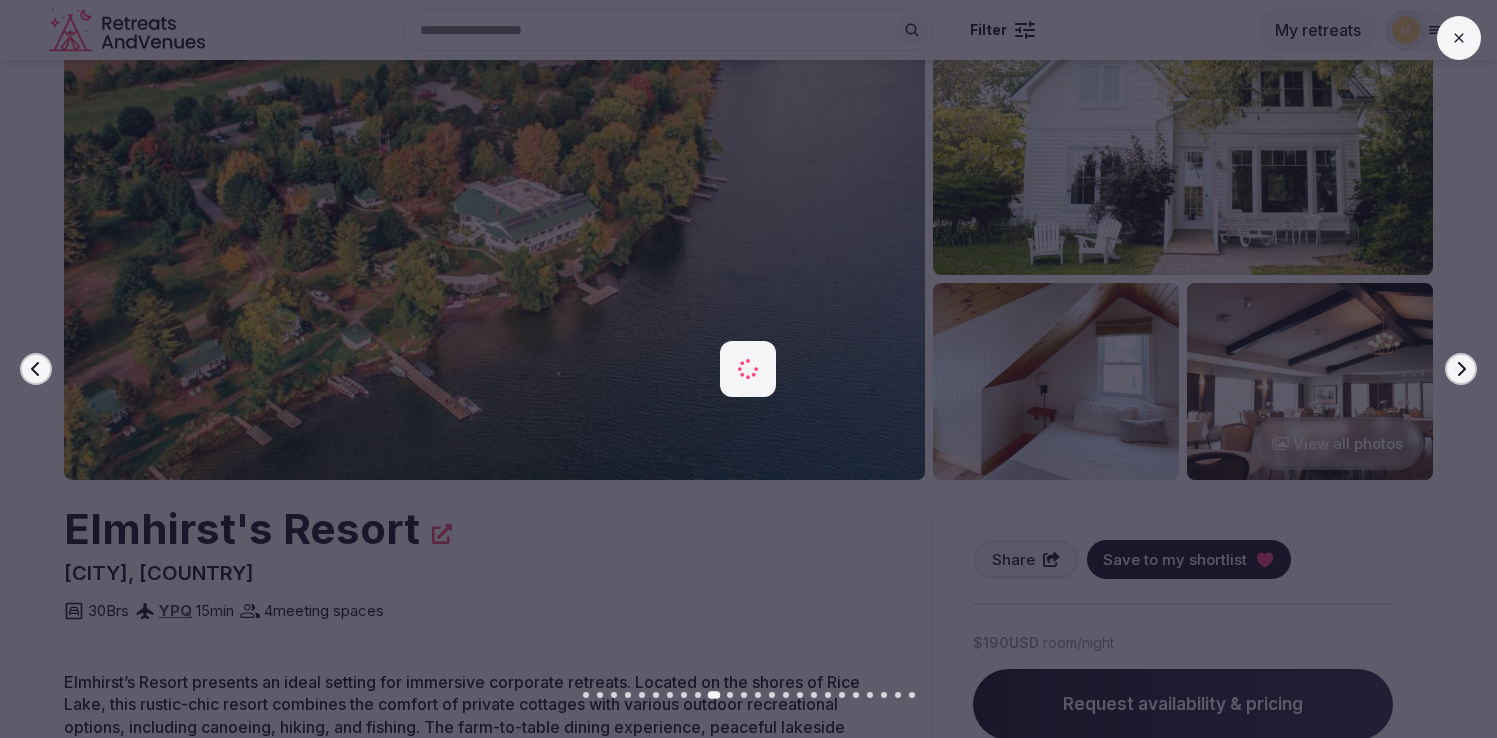 click 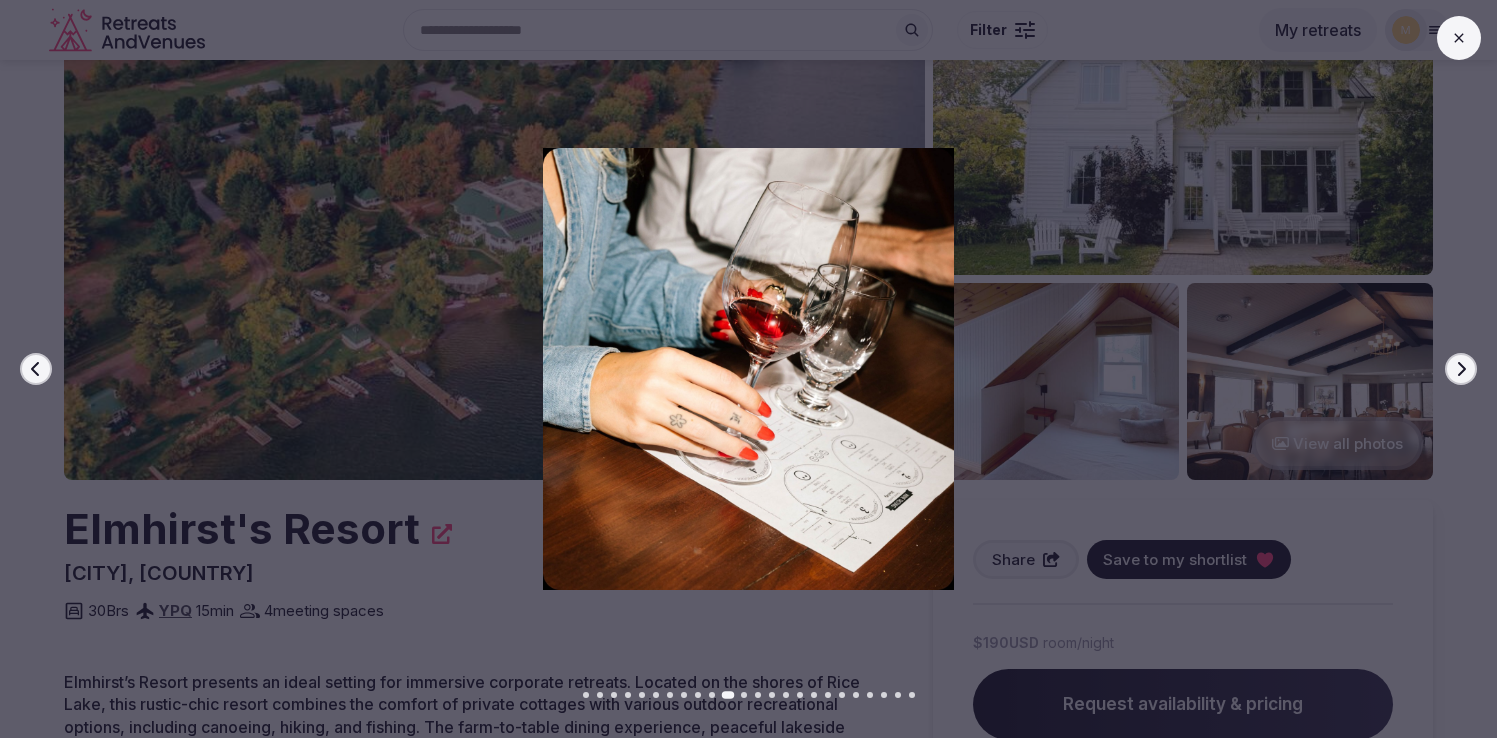 click 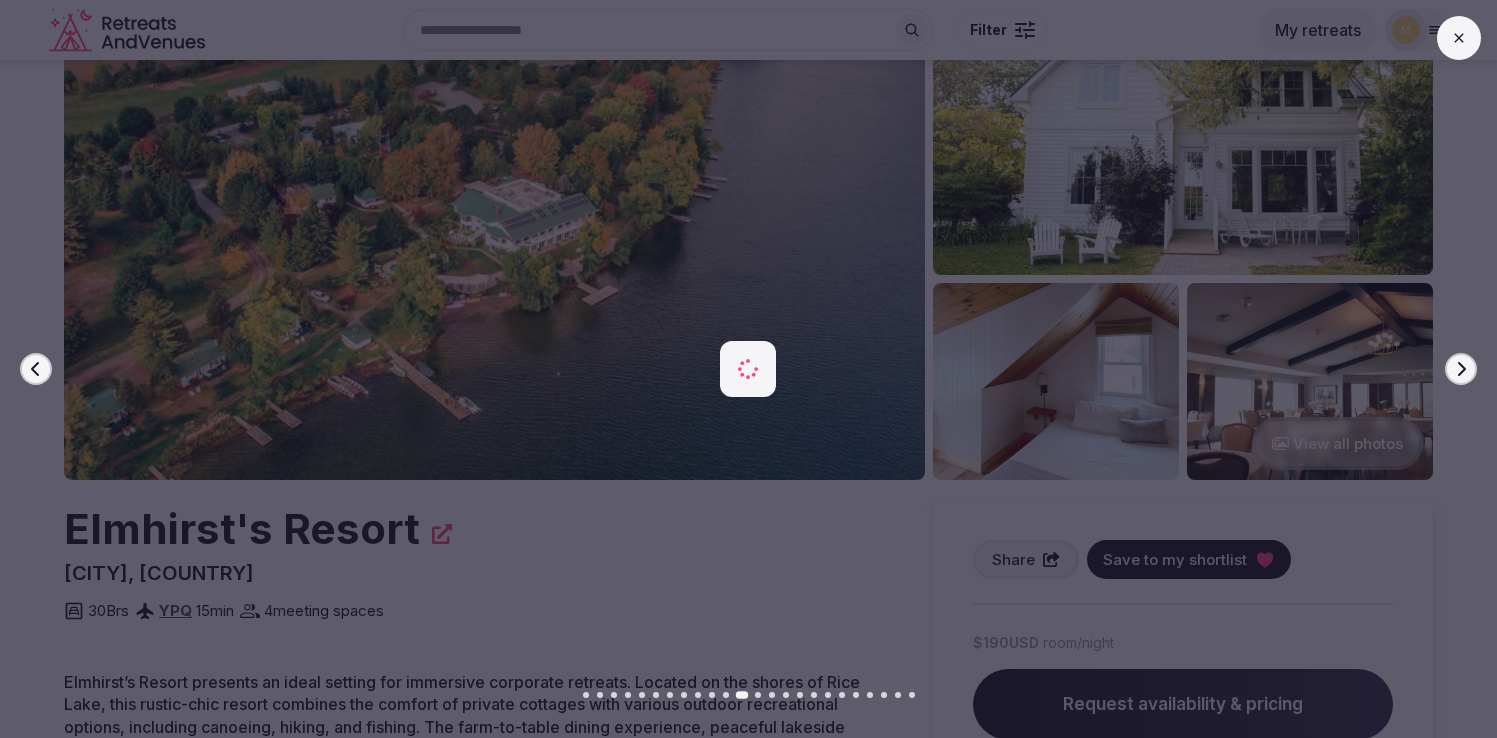 click 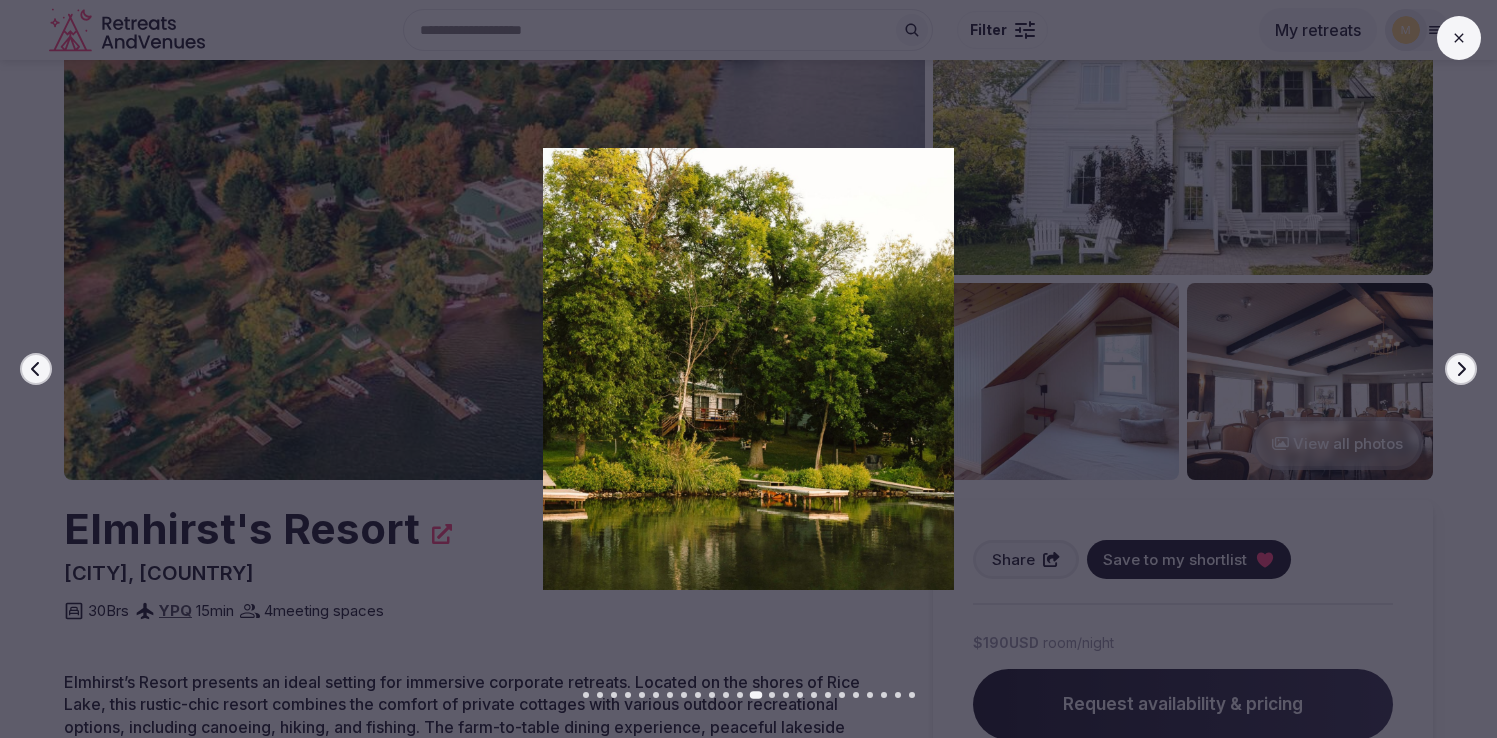 click 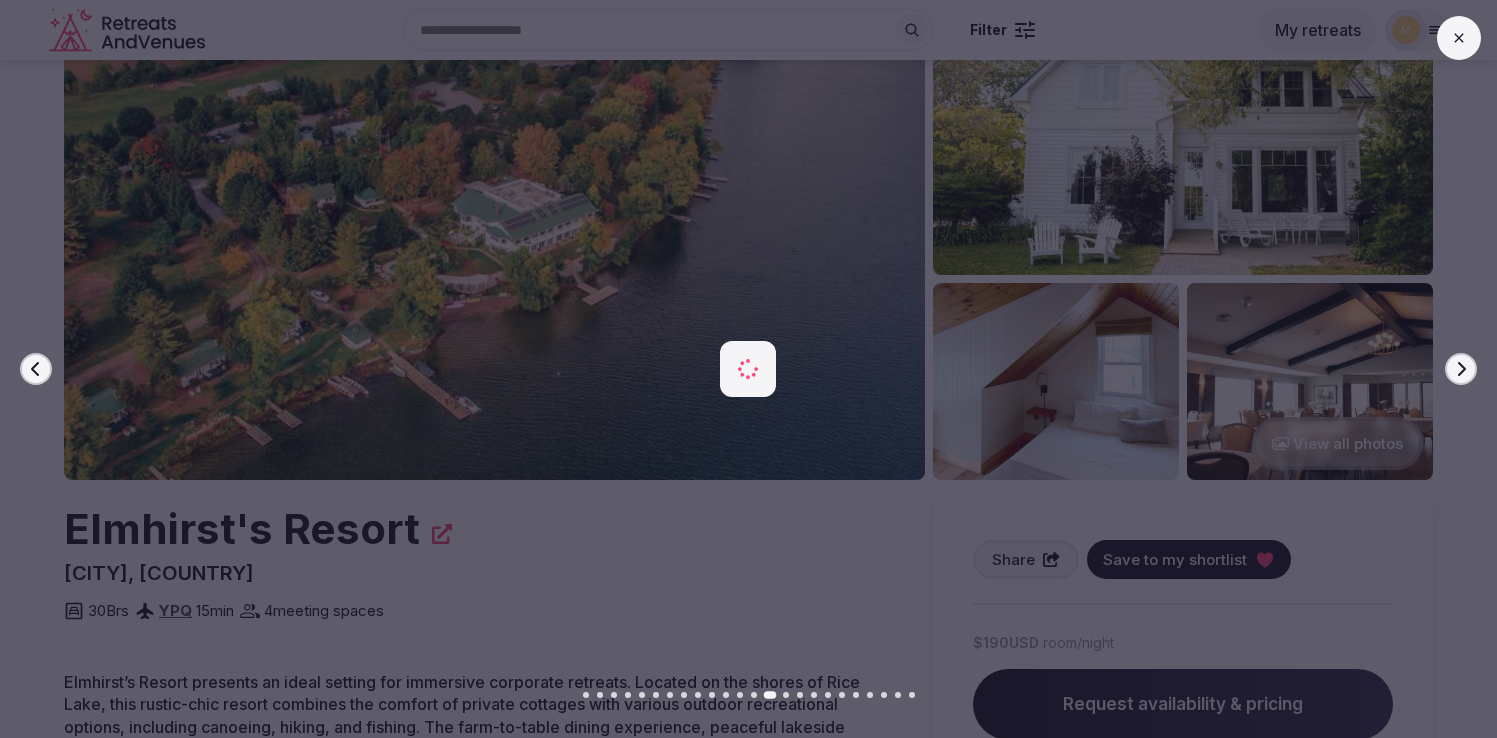 click 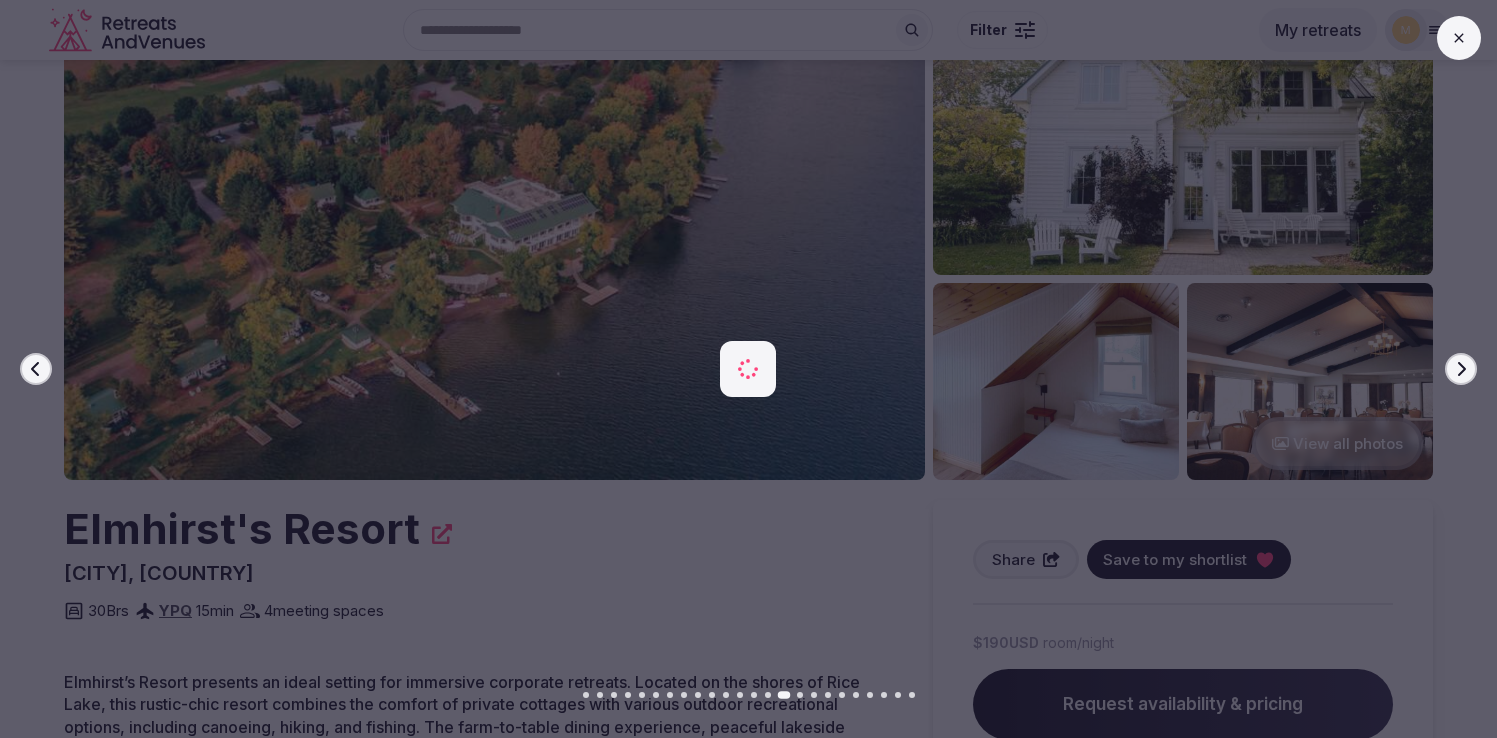 click 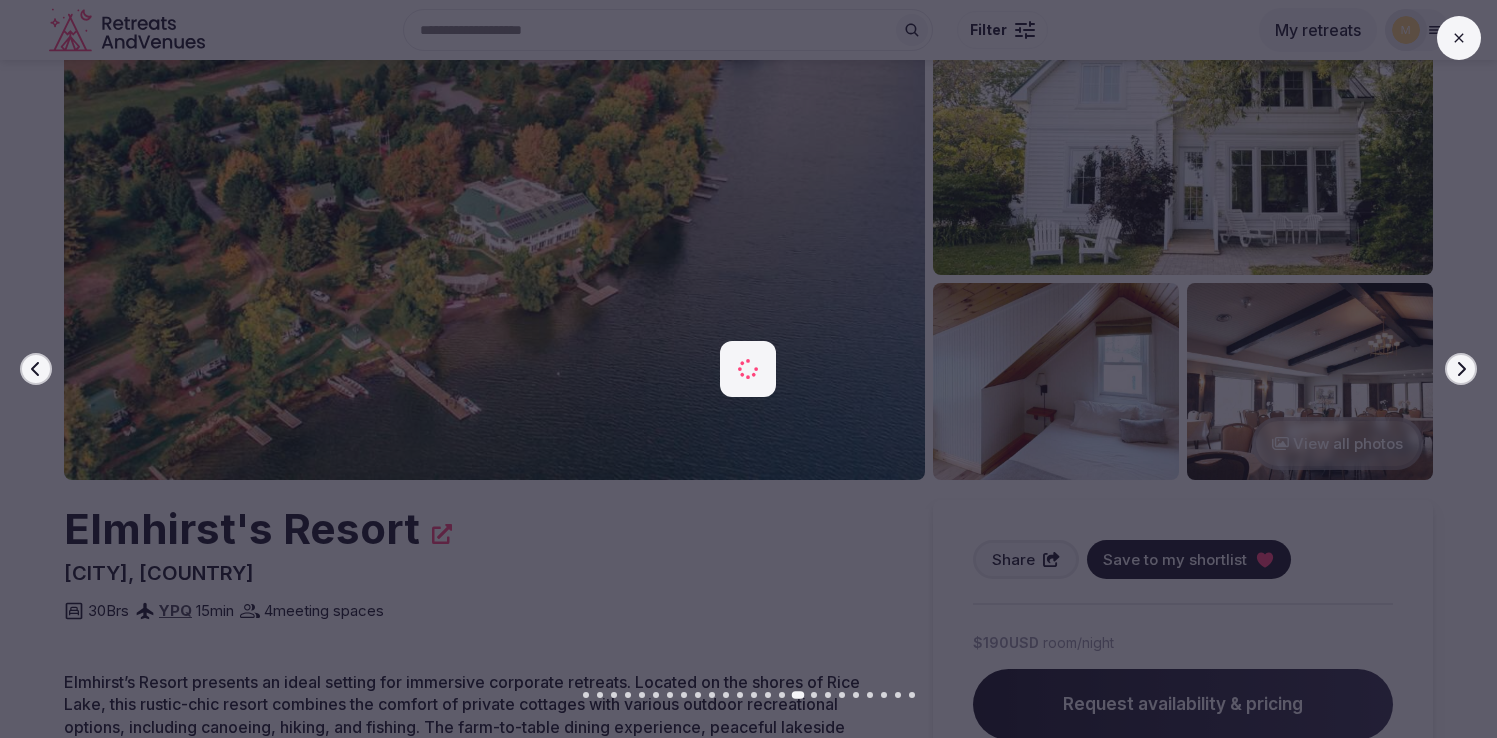 click 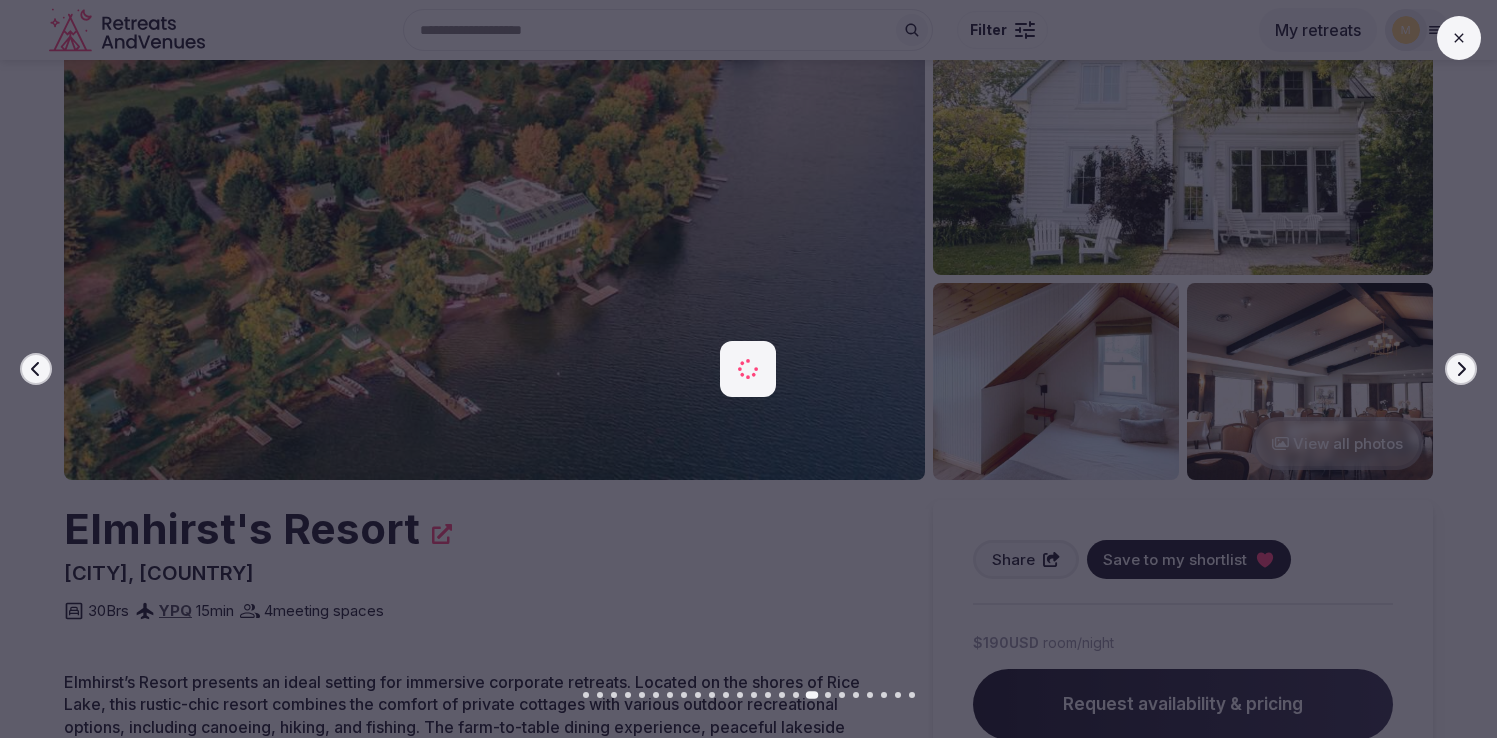 click 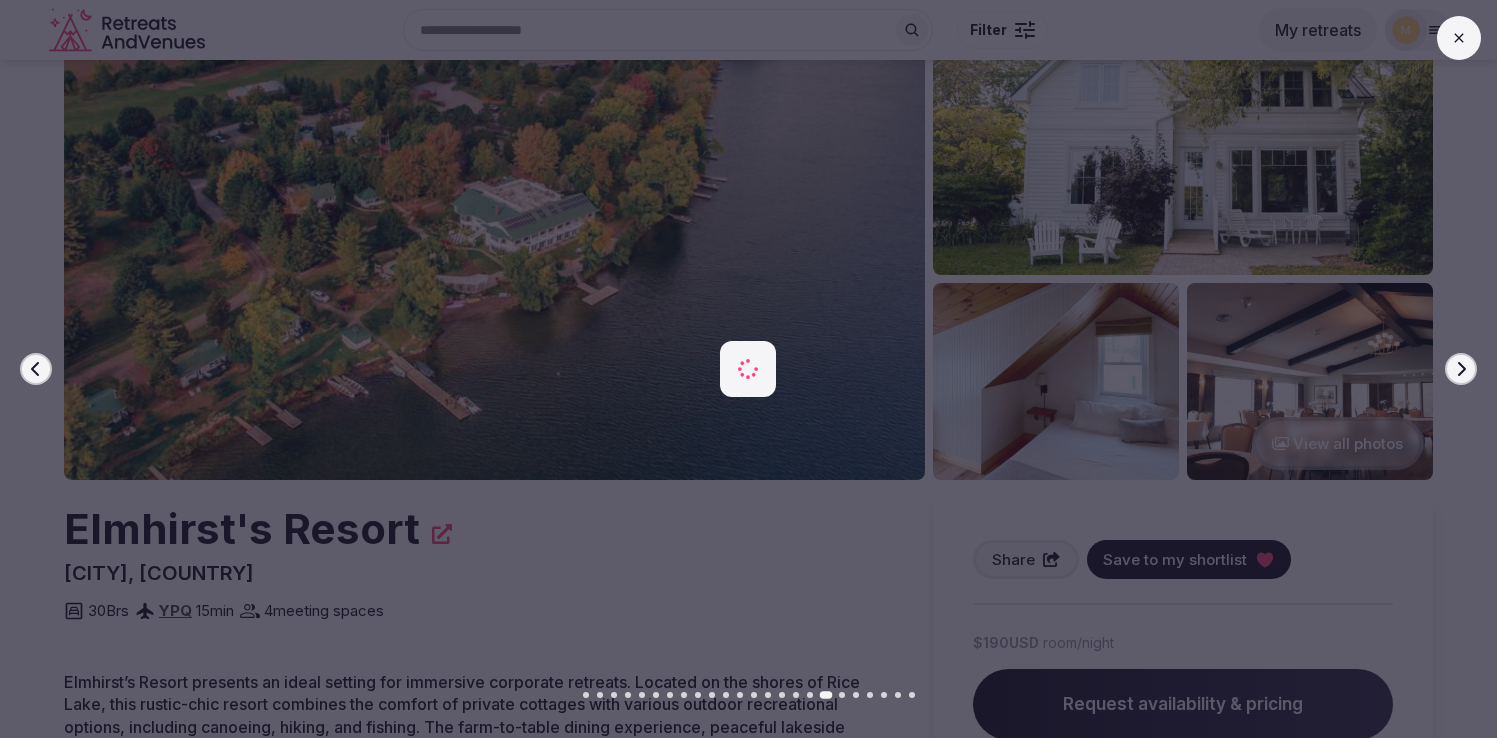 click 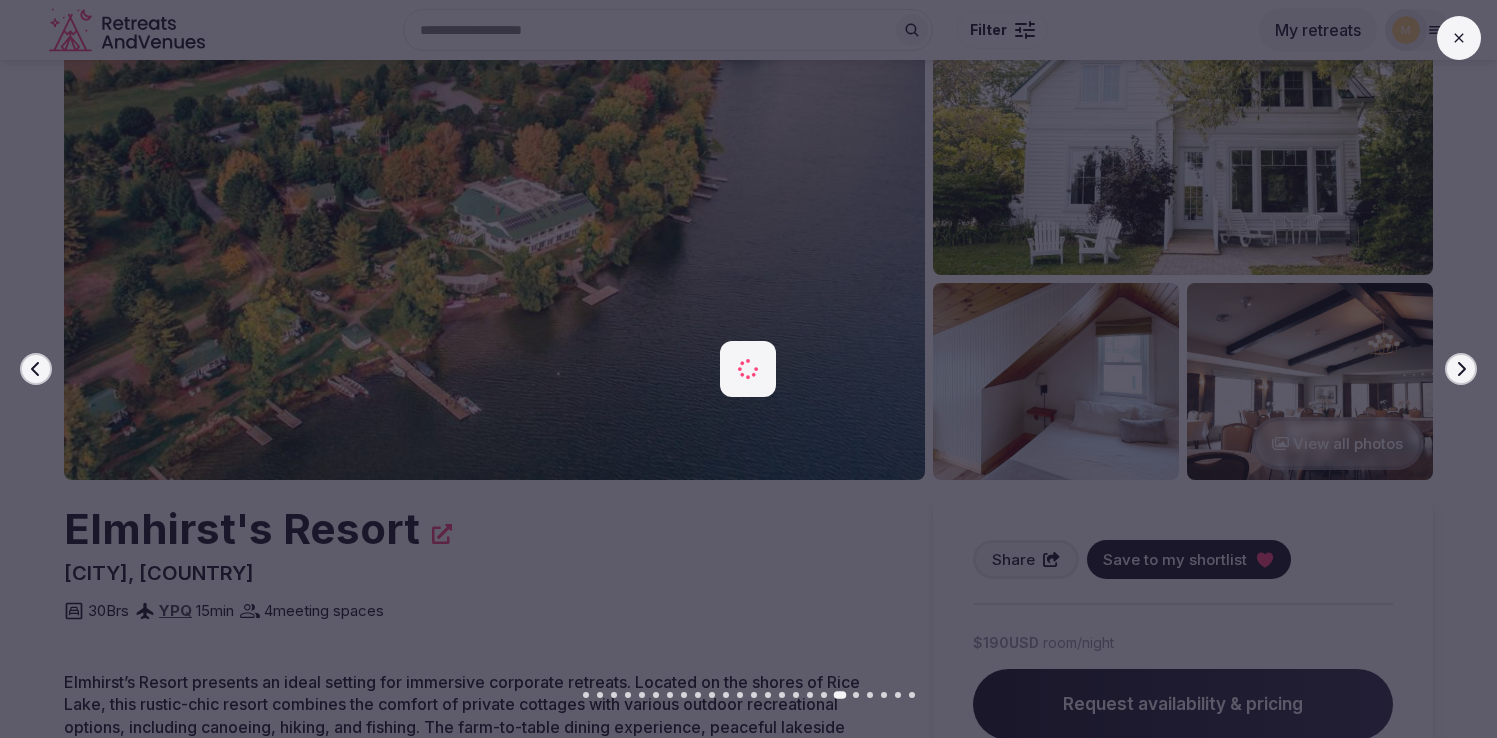 click 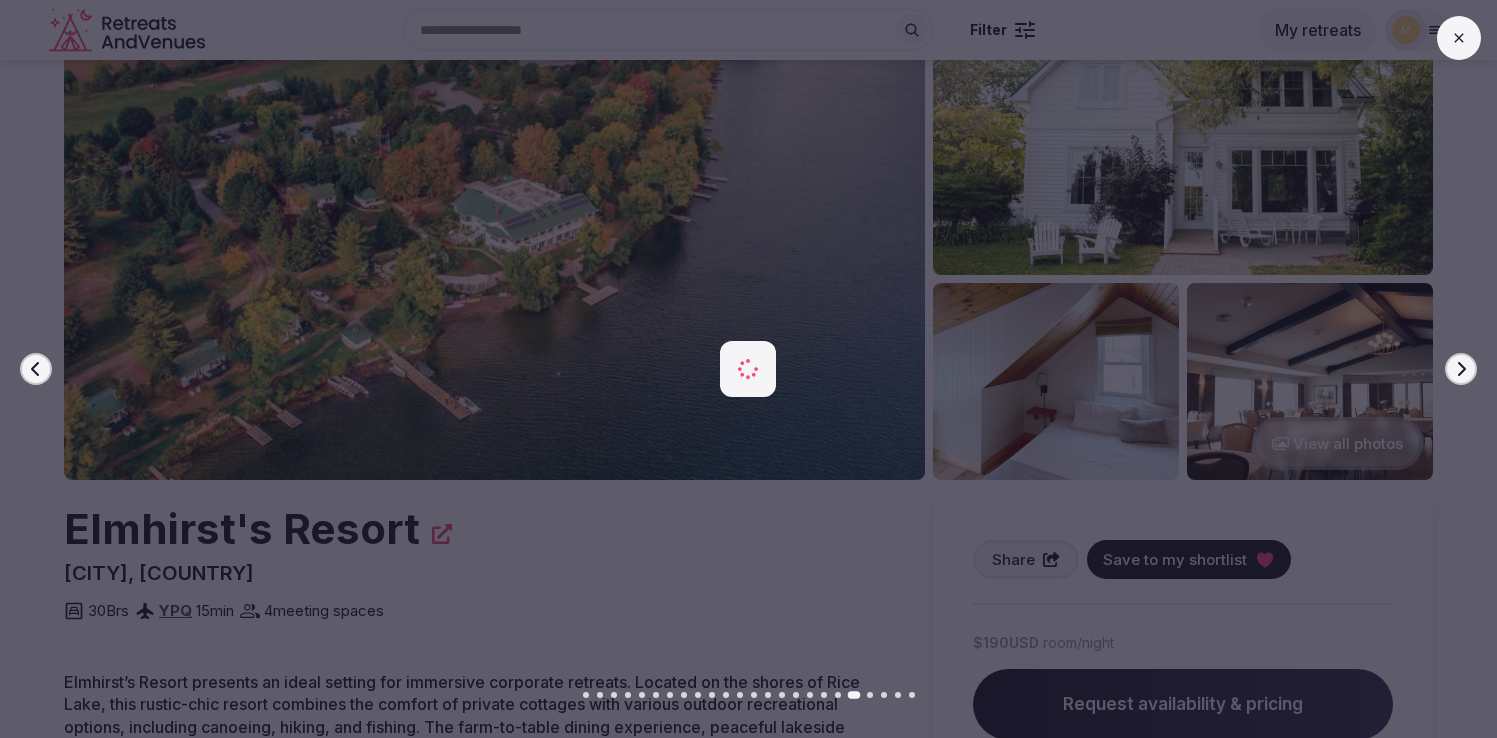 click 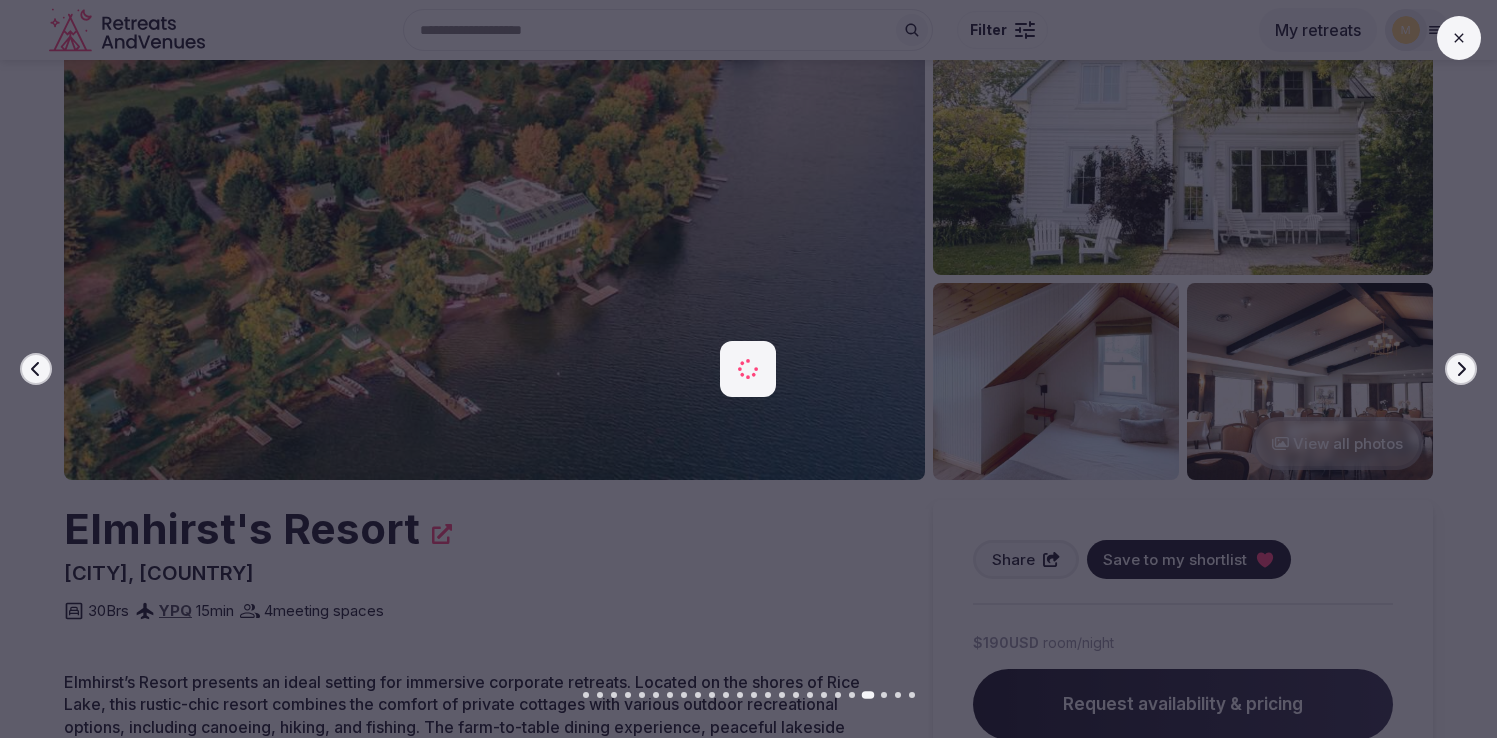 click 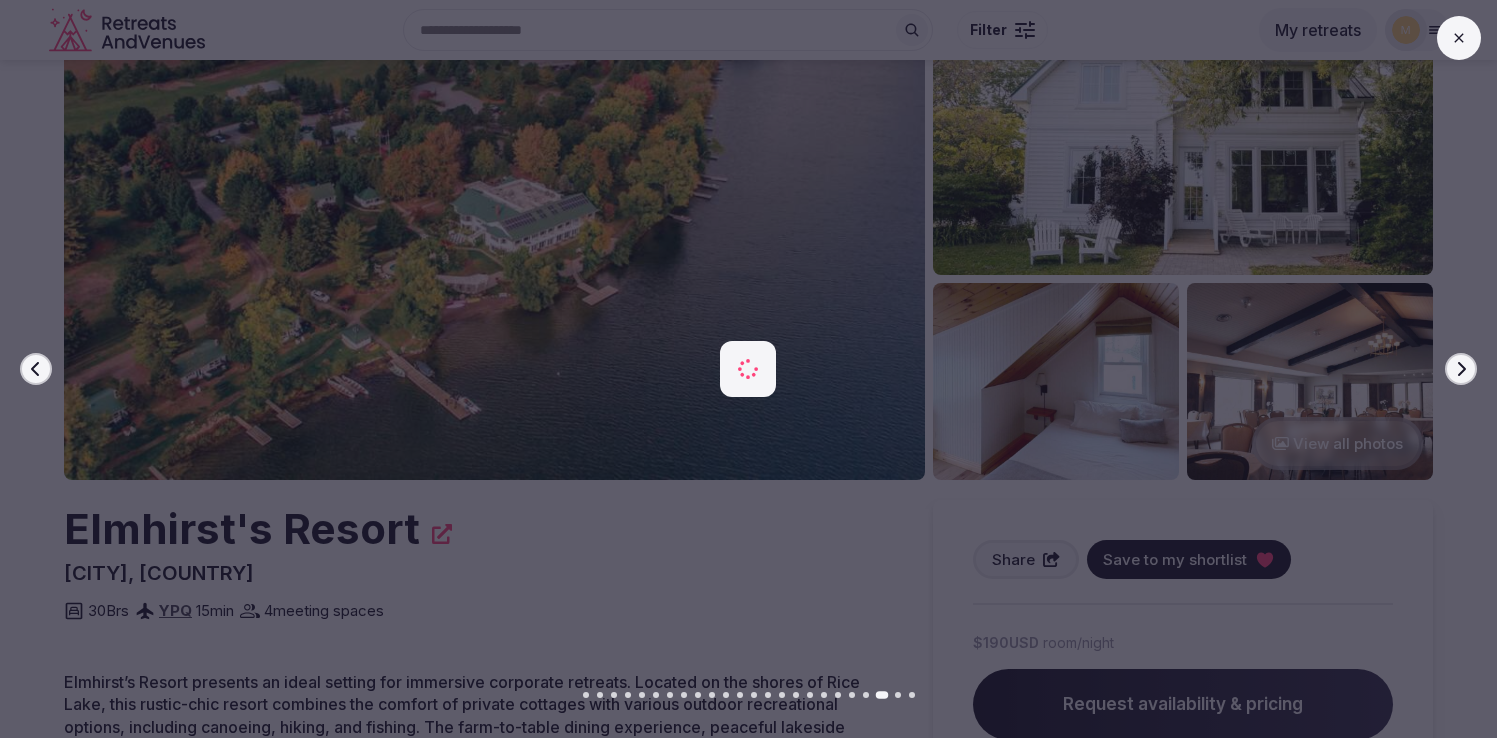 click 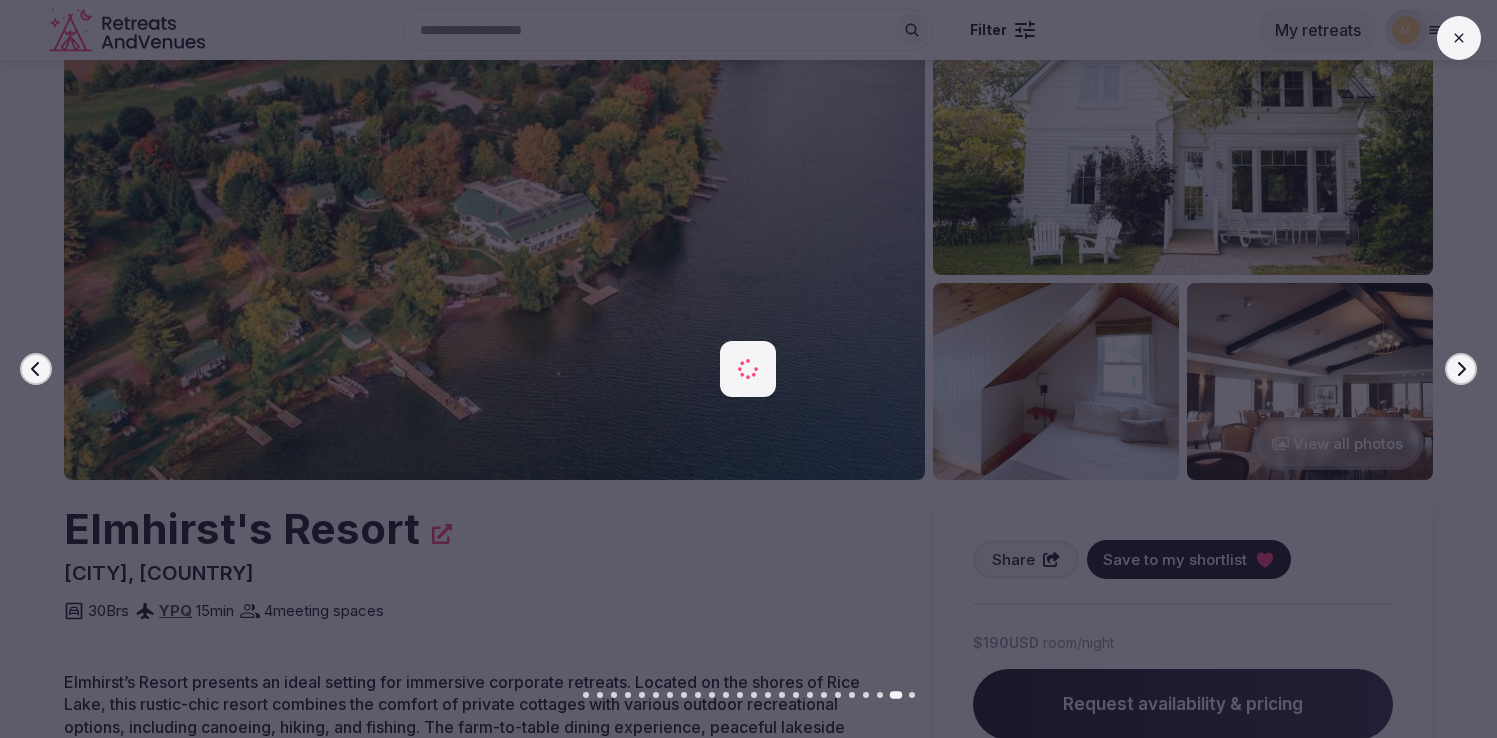 click 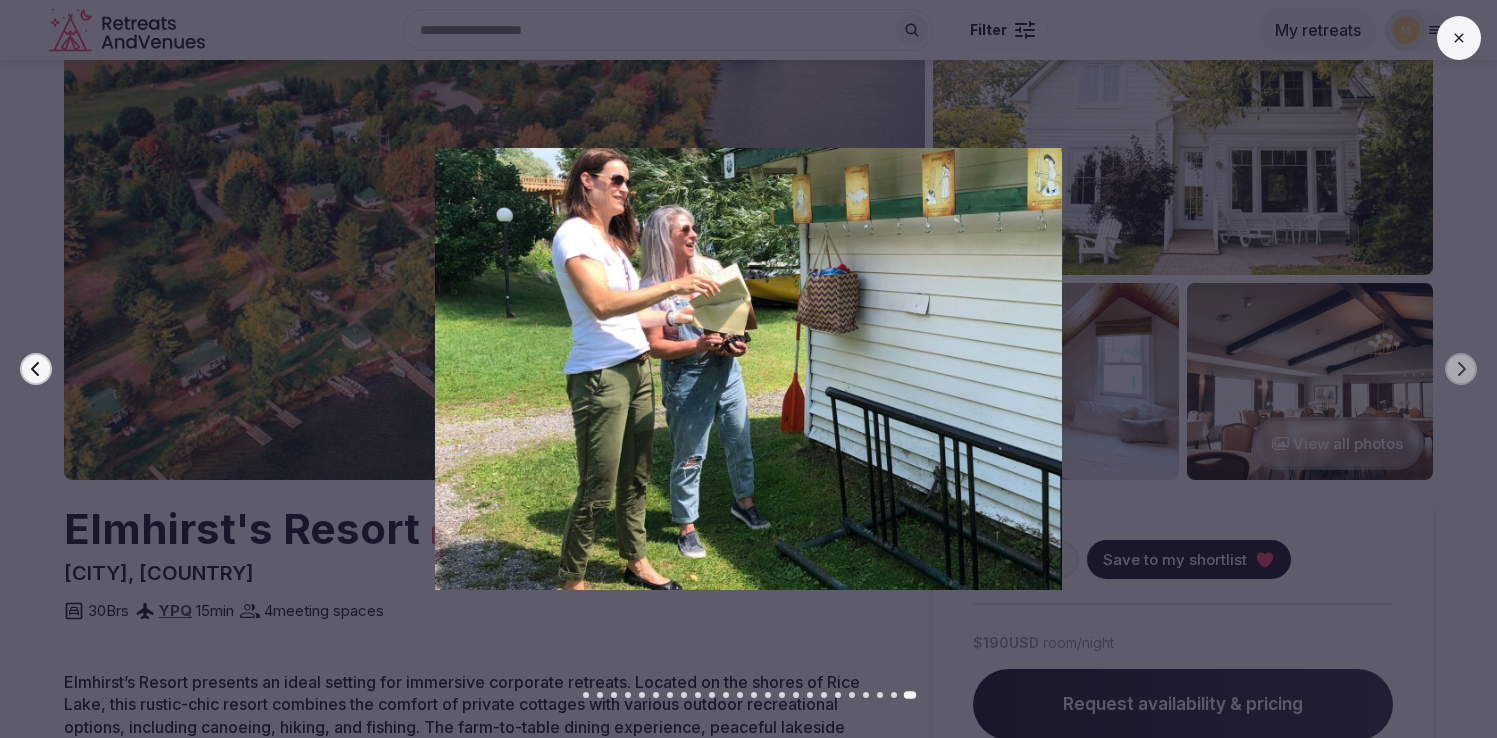 click 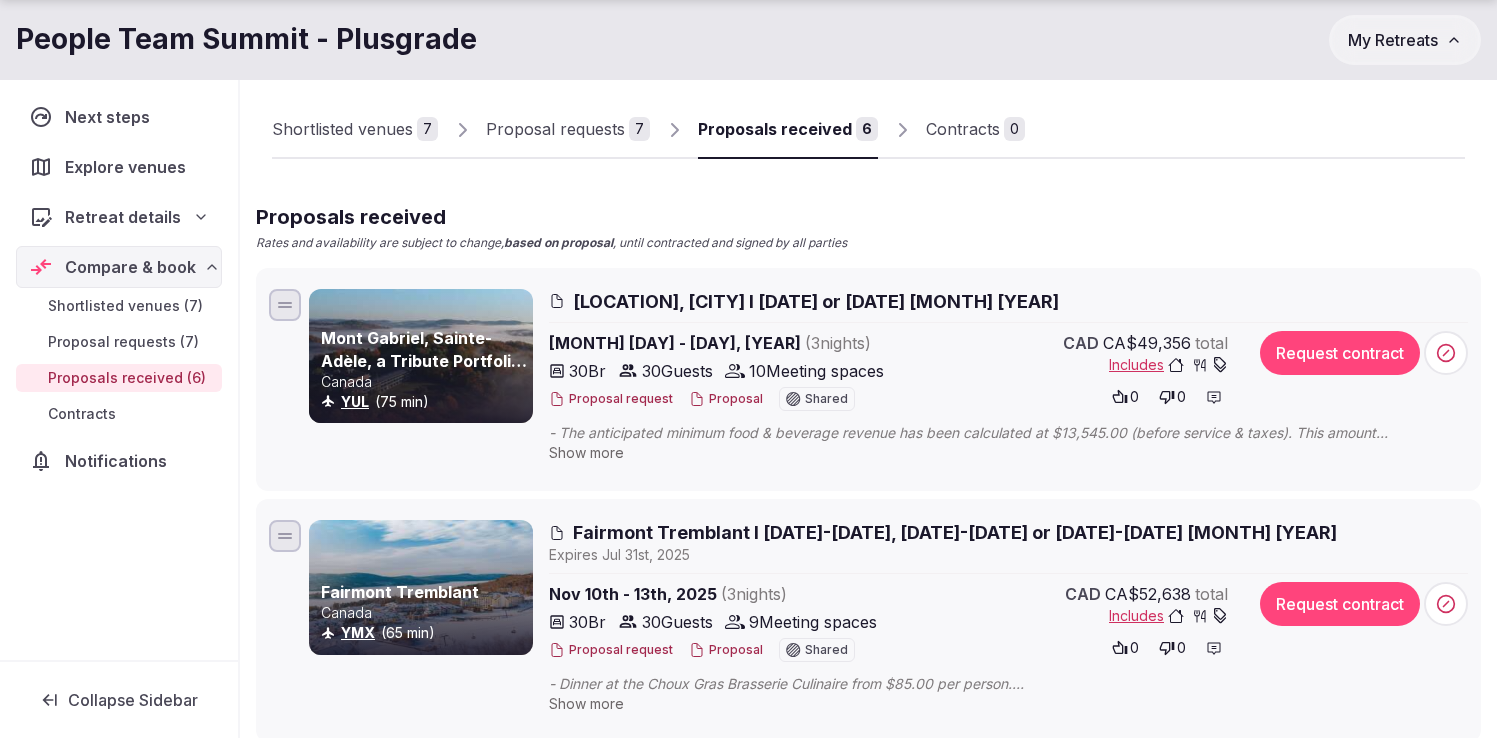 scroll, scrollTop: 127, scrollLeft: 0, axis: vertical 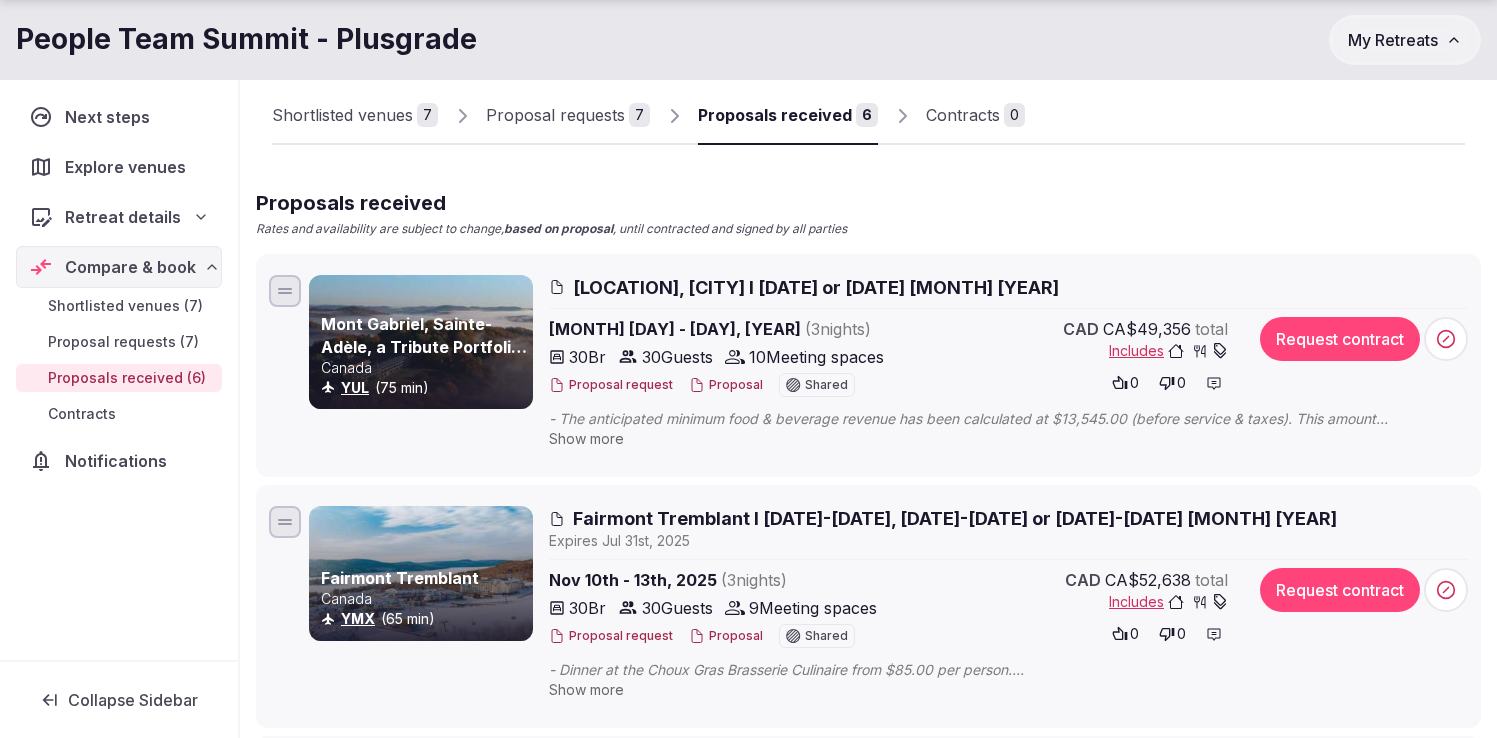 click on "Proposals received" at bounding box center [775, 115] 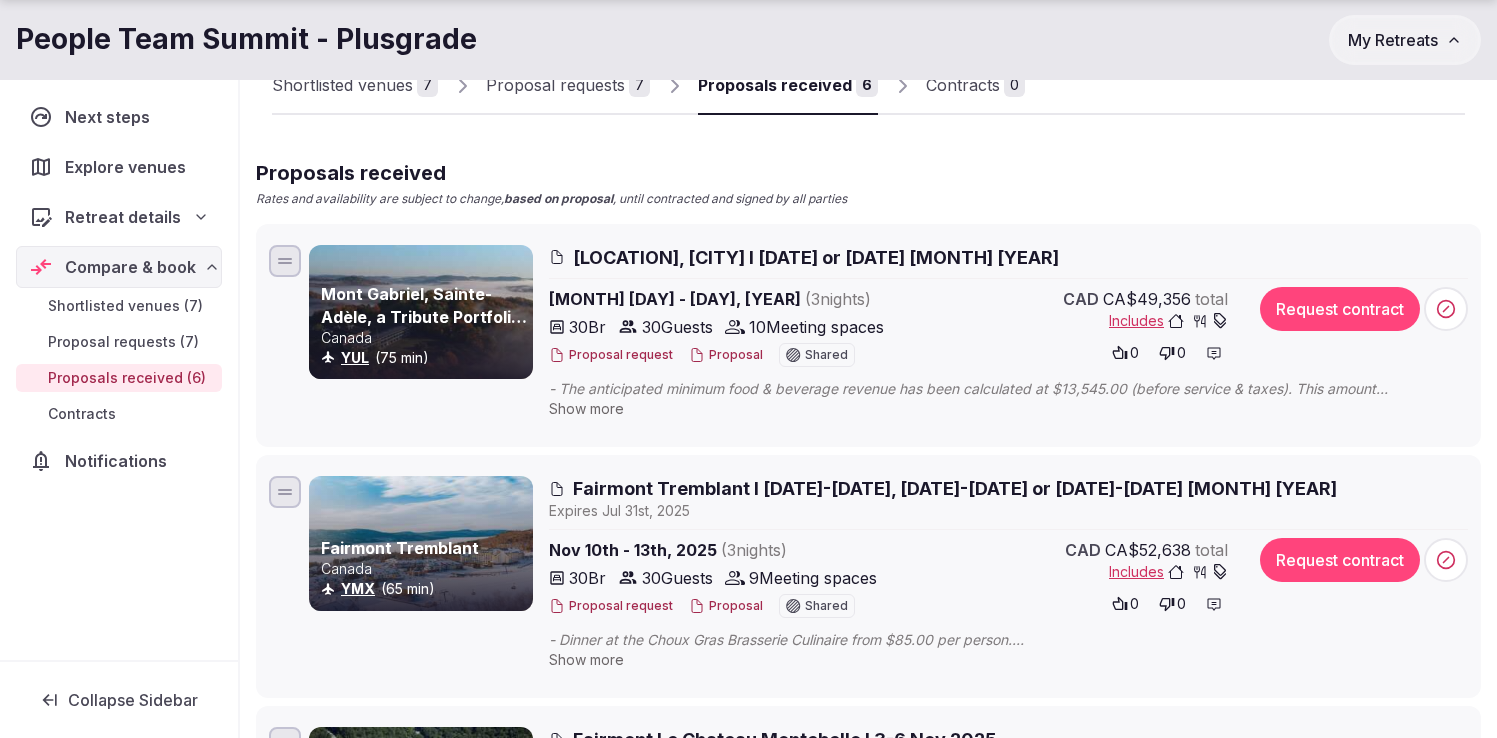 scroll, scrollTop: 159, scrollLeft: 0, axis: vertical 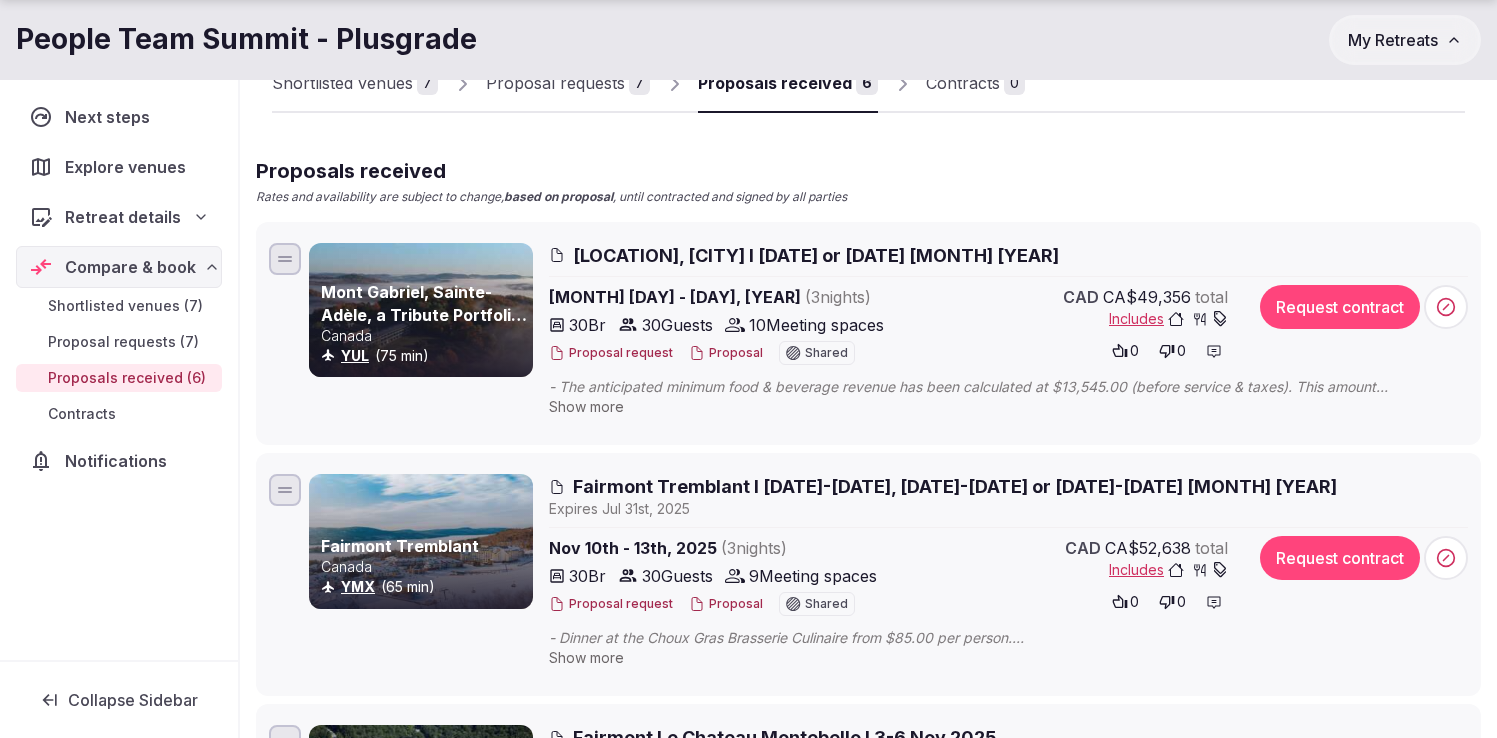 click on "Proposal requests (7)" at bounding box center [123, 342] 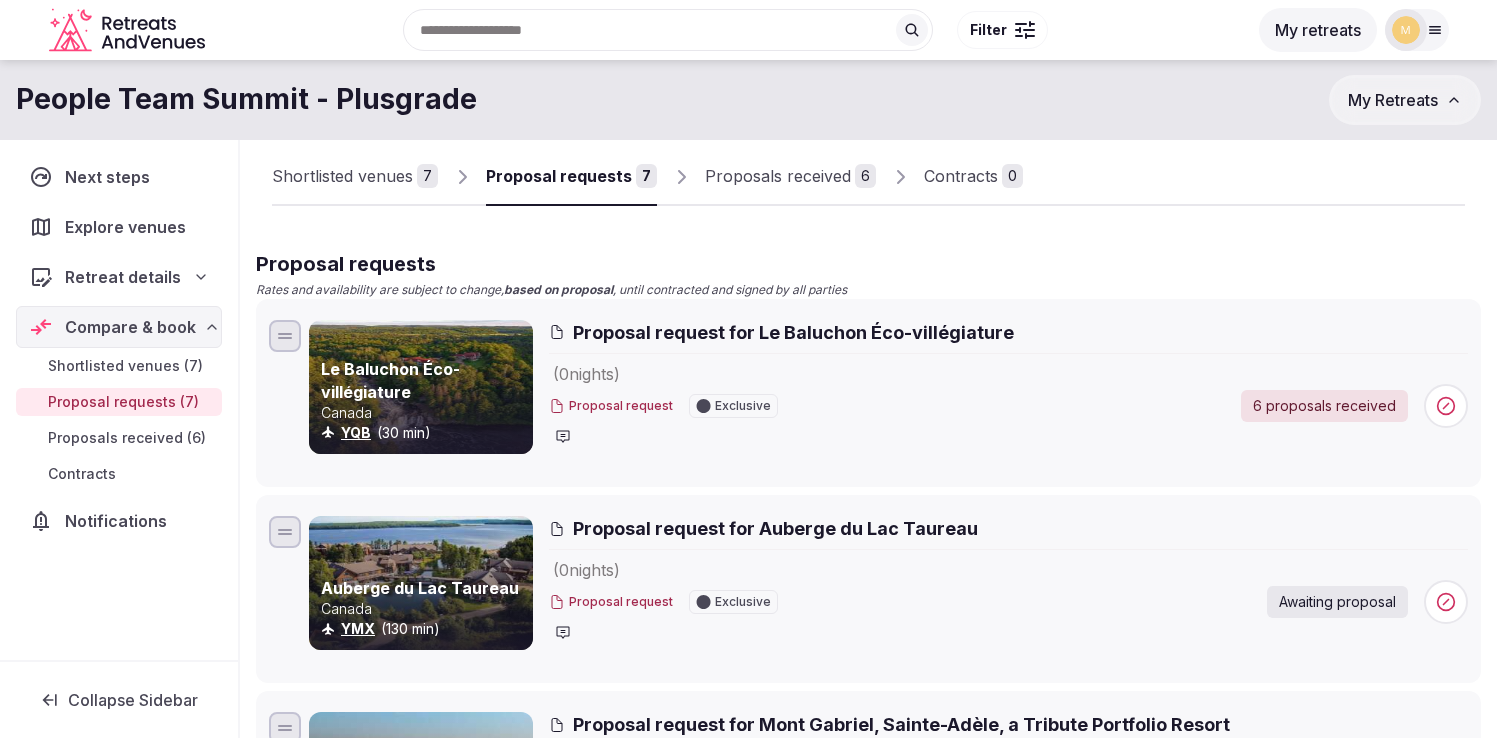 scroll, scrollTop: 64, scrollLeft: 0, axis: vertical 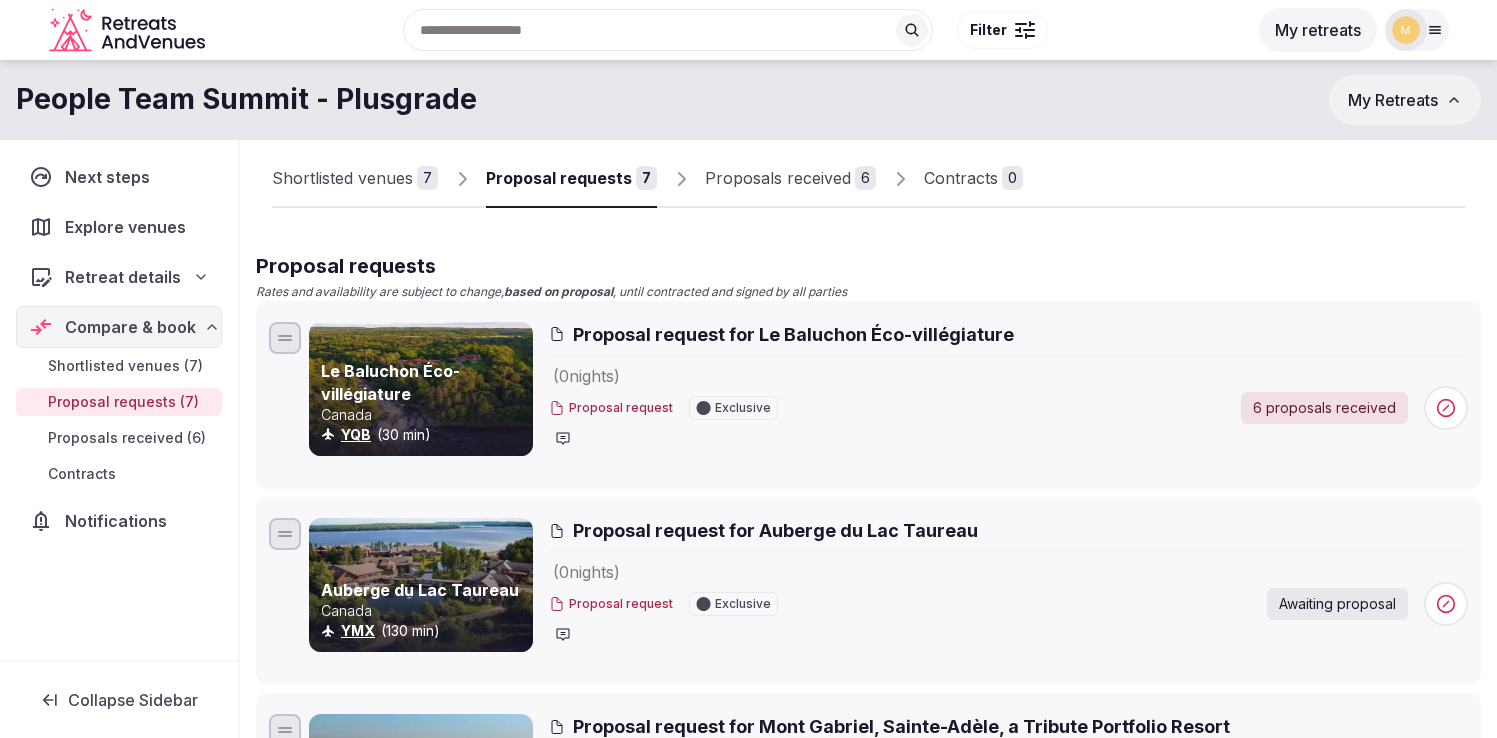 click on "6 proposals received" at bounding box center (1324, 408) 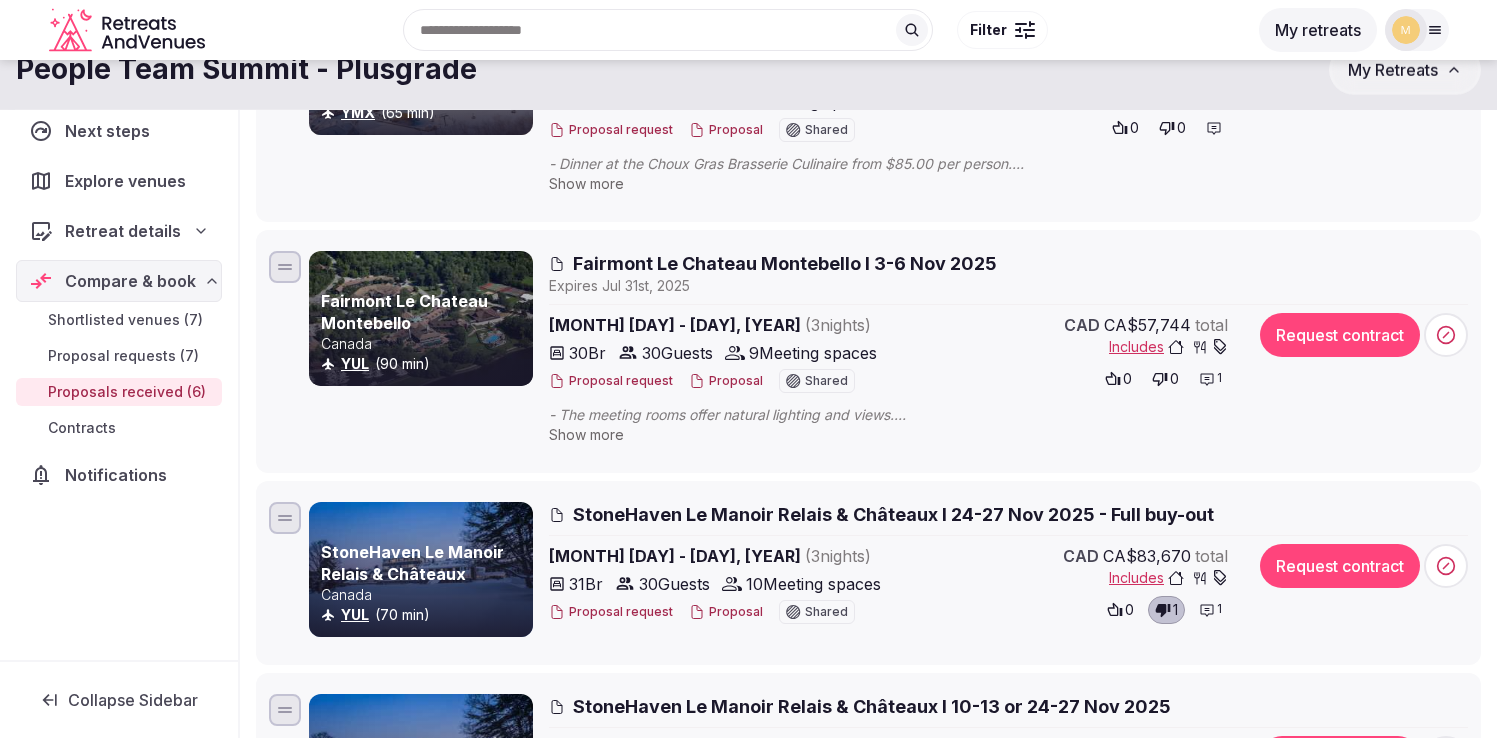 scroll, scrollTop: 0, scrollLeft: 0, axis: both 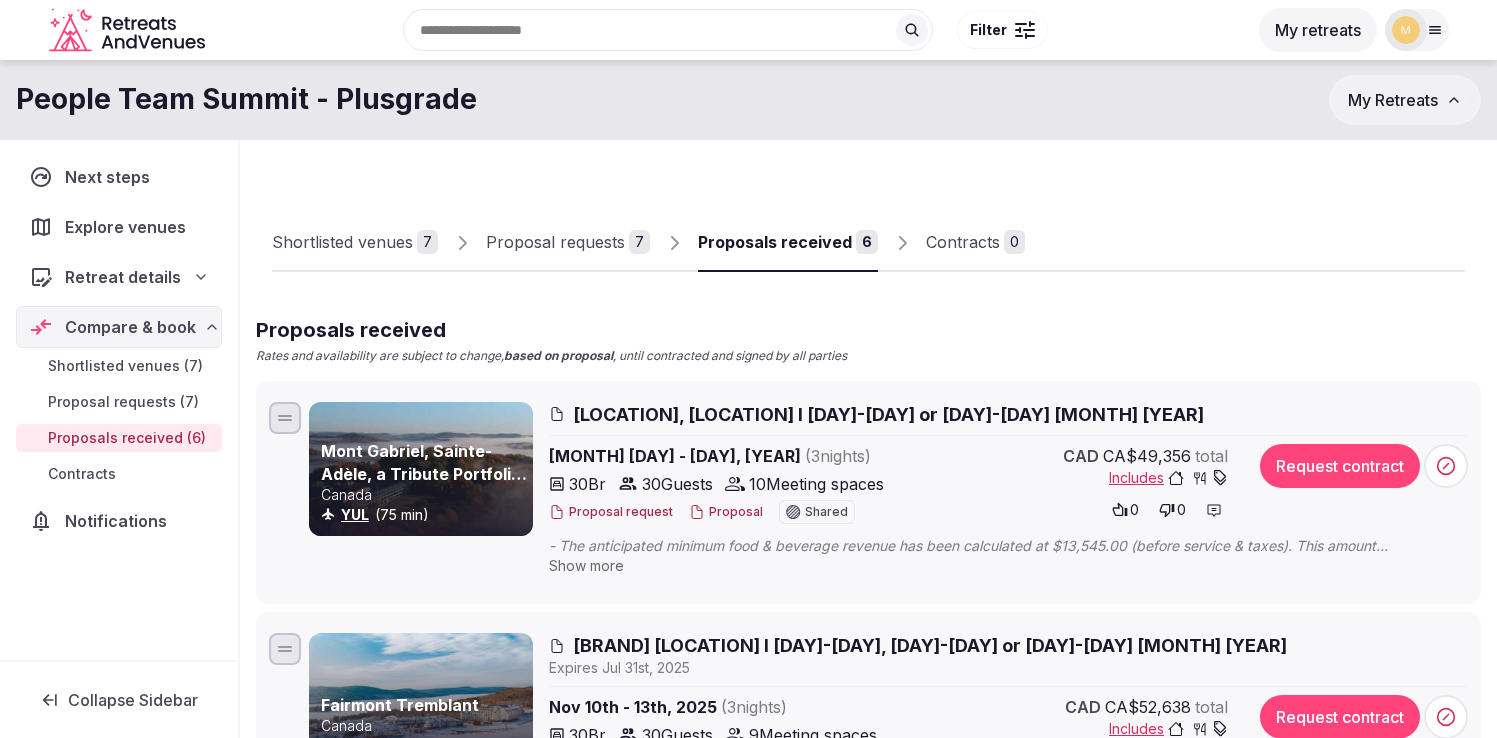 click on "Proposal requests" at bounding box center [555, 242] 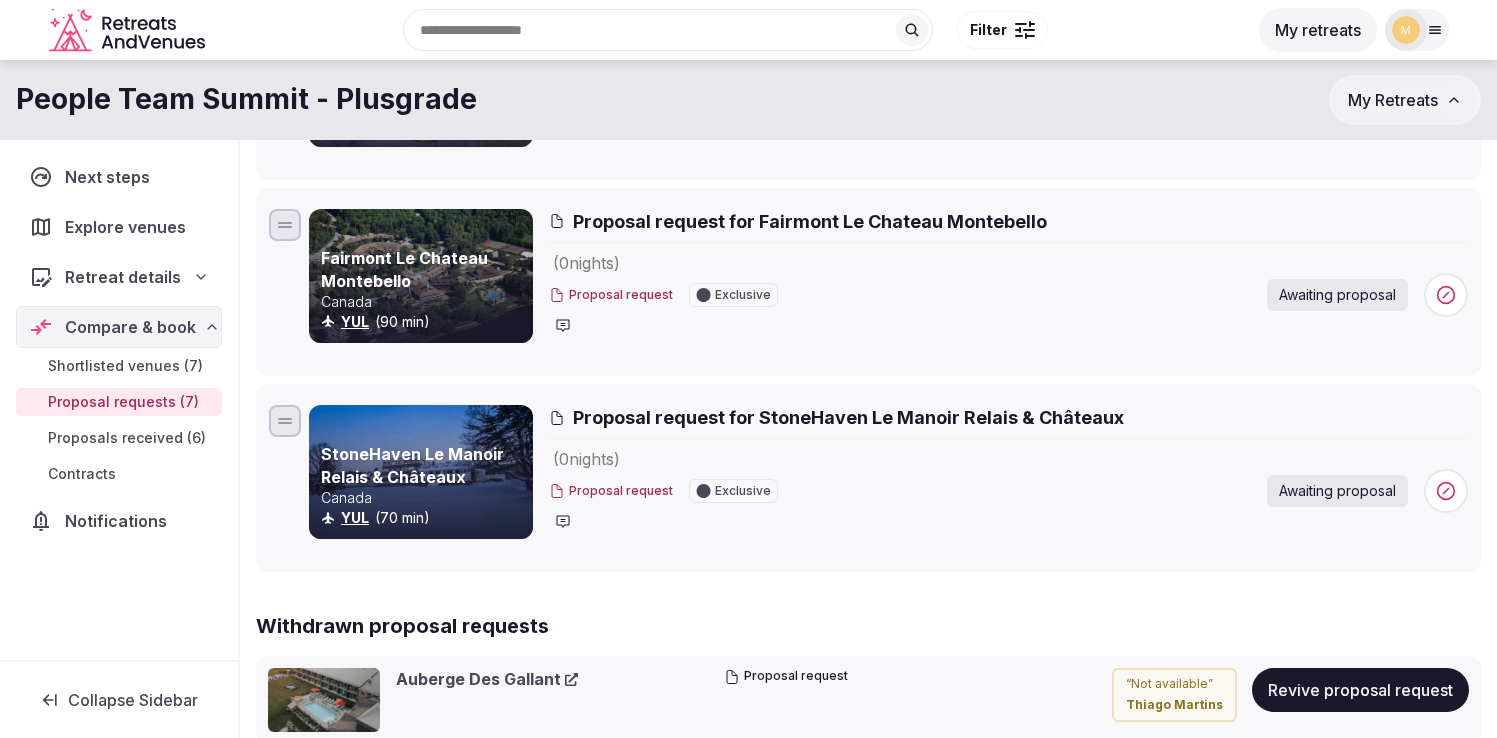 scroll, scrollTop: 1142, scrollLeft: 0, axis: vertical 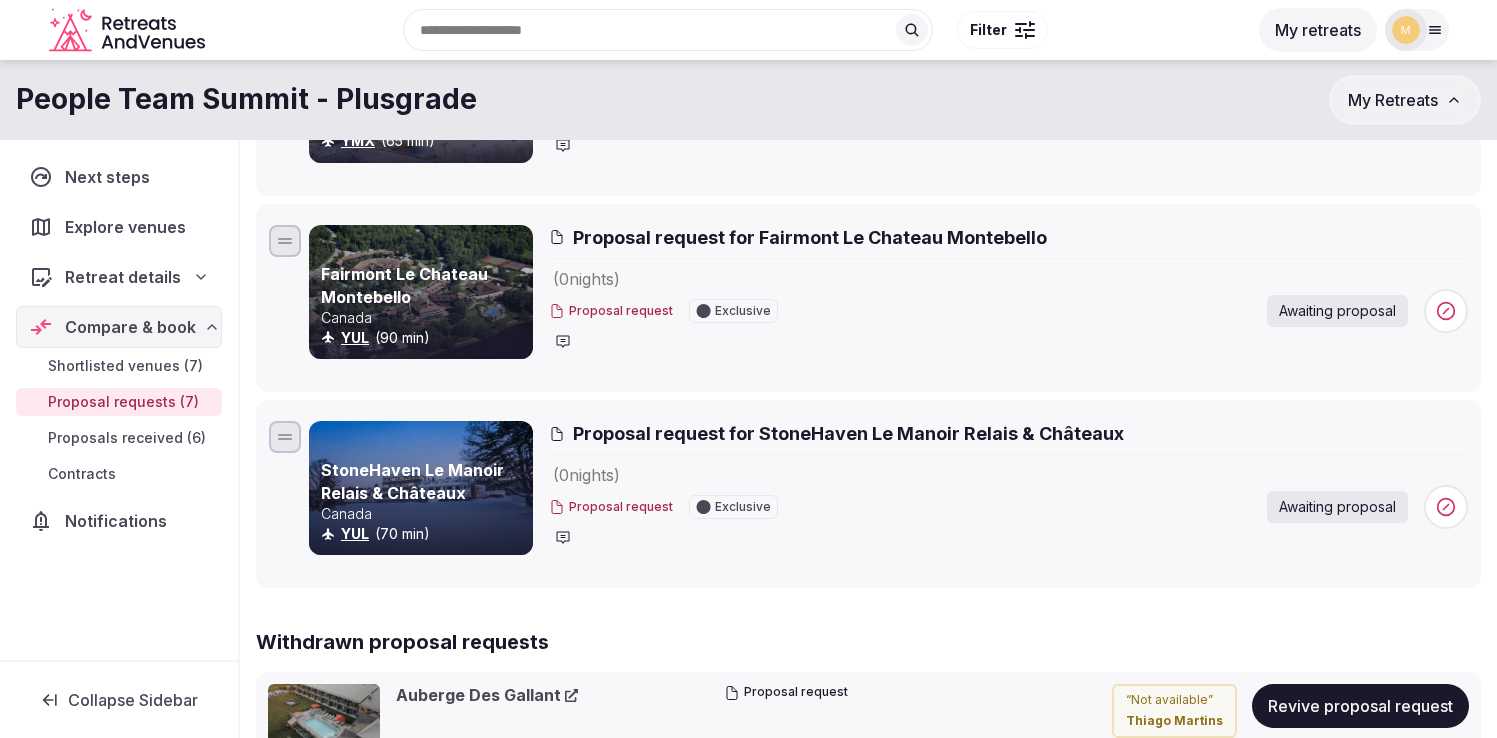 click on "Shortlisted venues (7)" at bounding box center (125, 366) 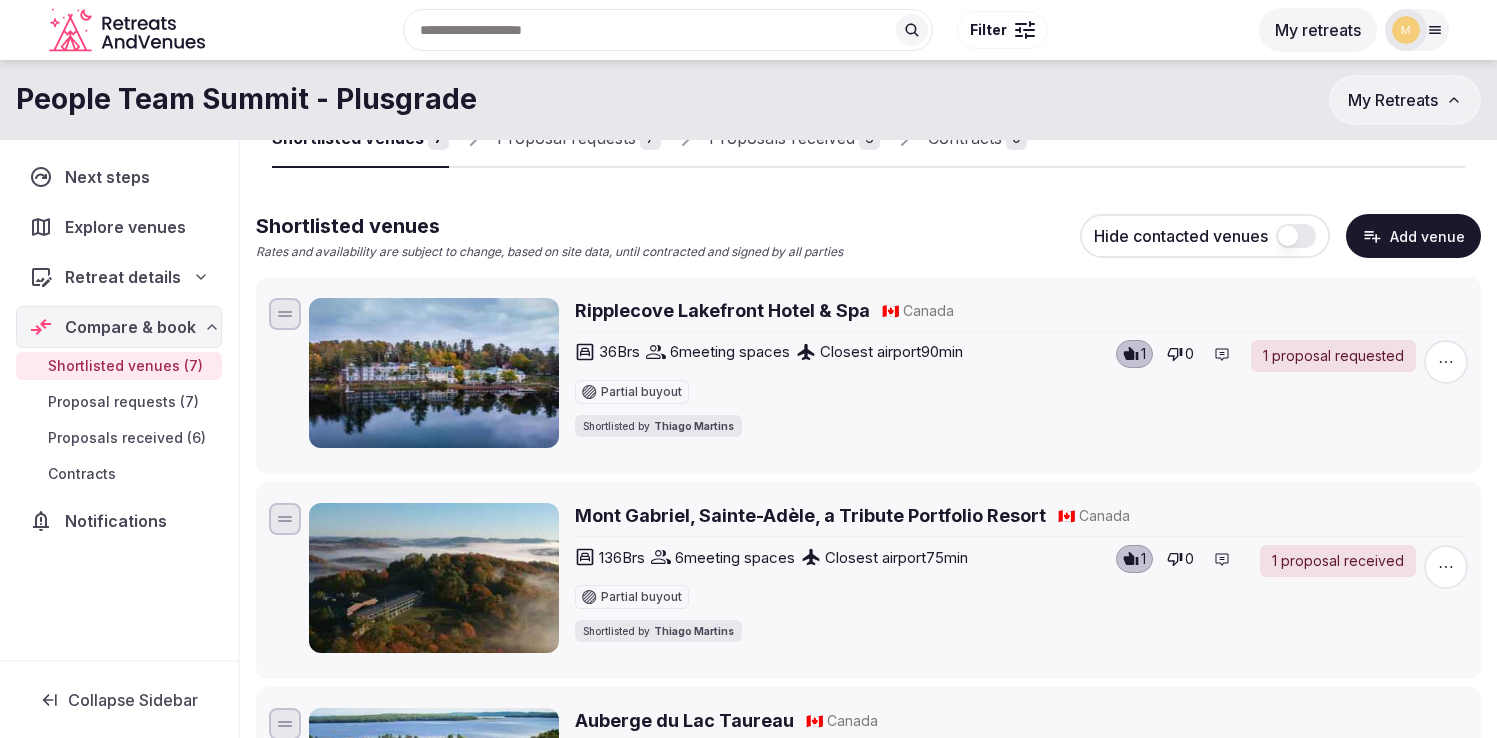 scroll, scrollTop: 102, scrollLeft: 0, axis: vertical 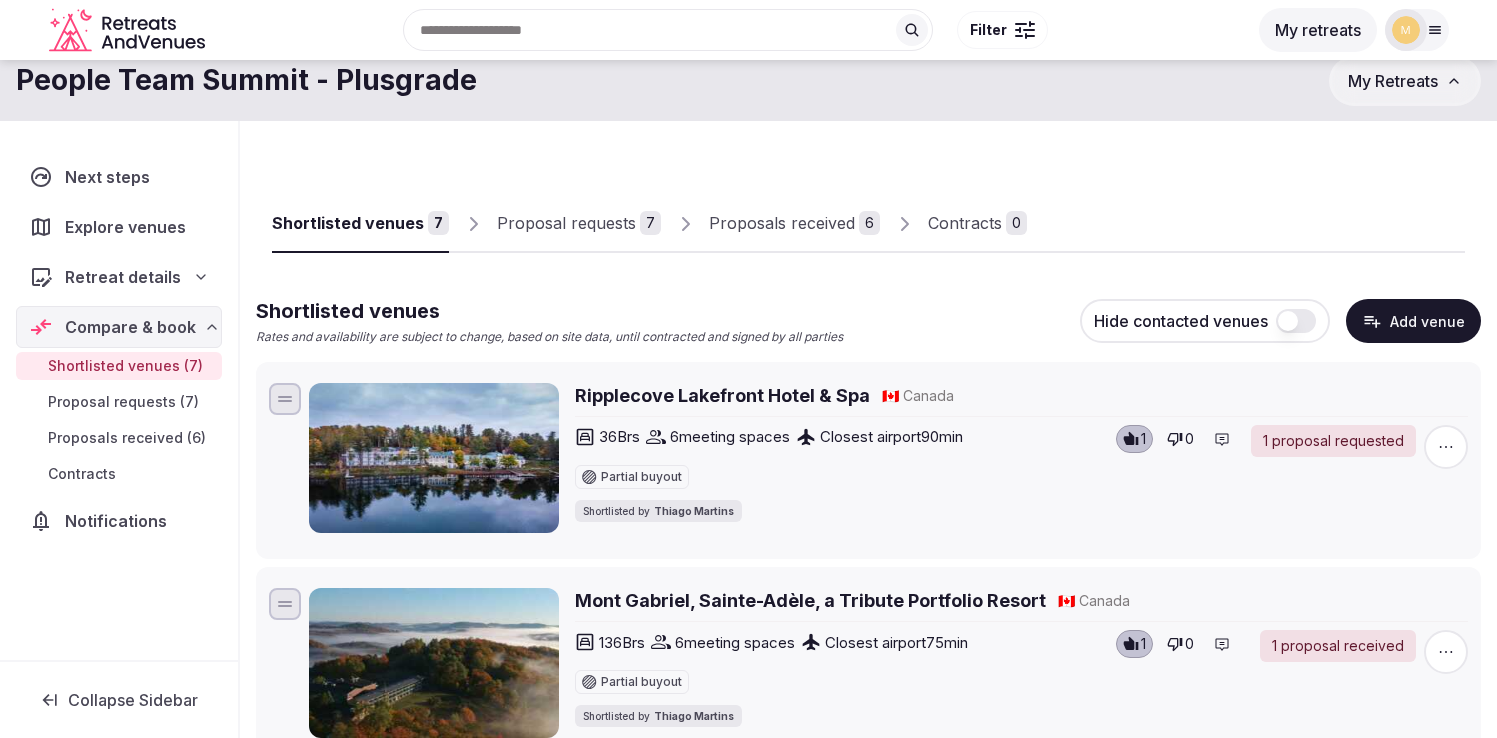 click on "Proposal requests" at bounding box center [566, 223] 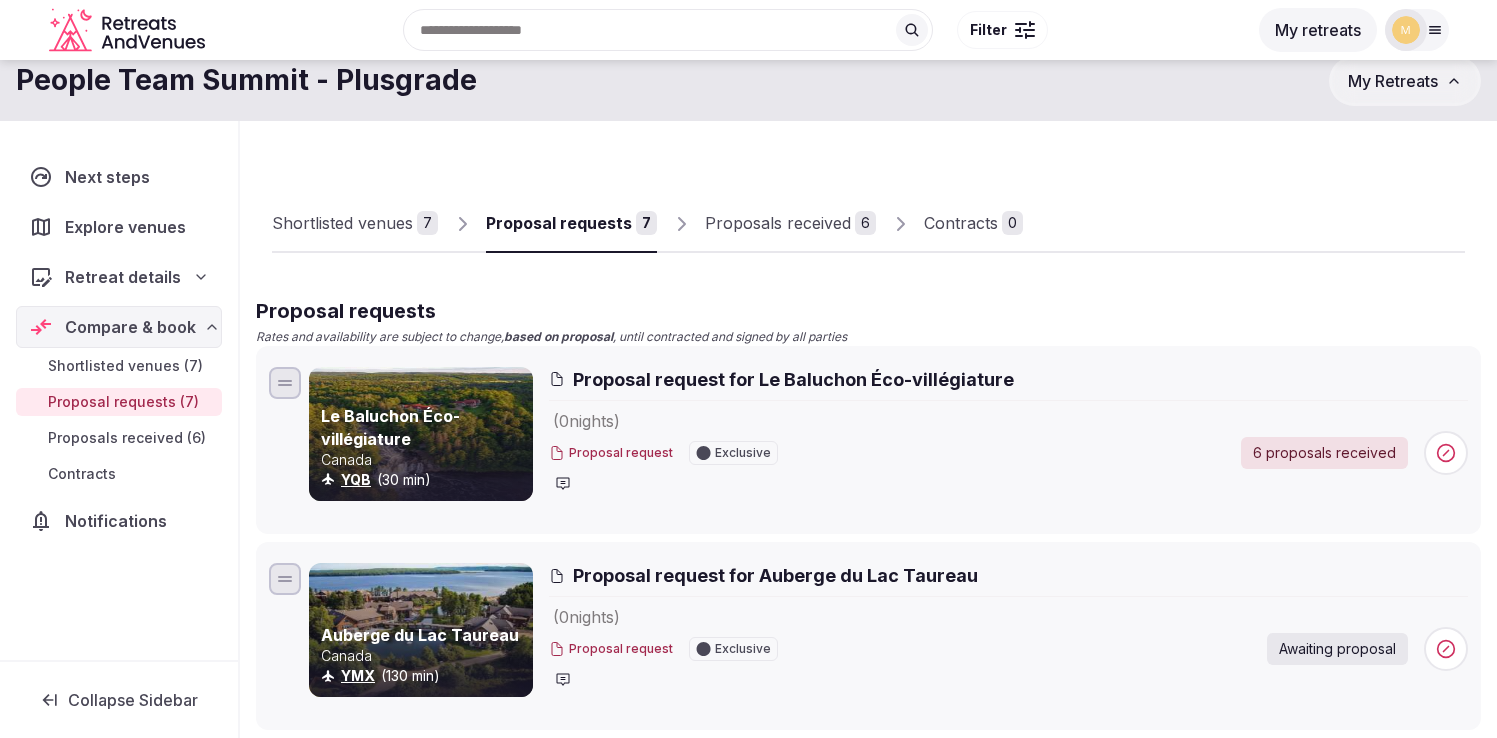 click on "Proposals received" at bounding box center (778, 223) 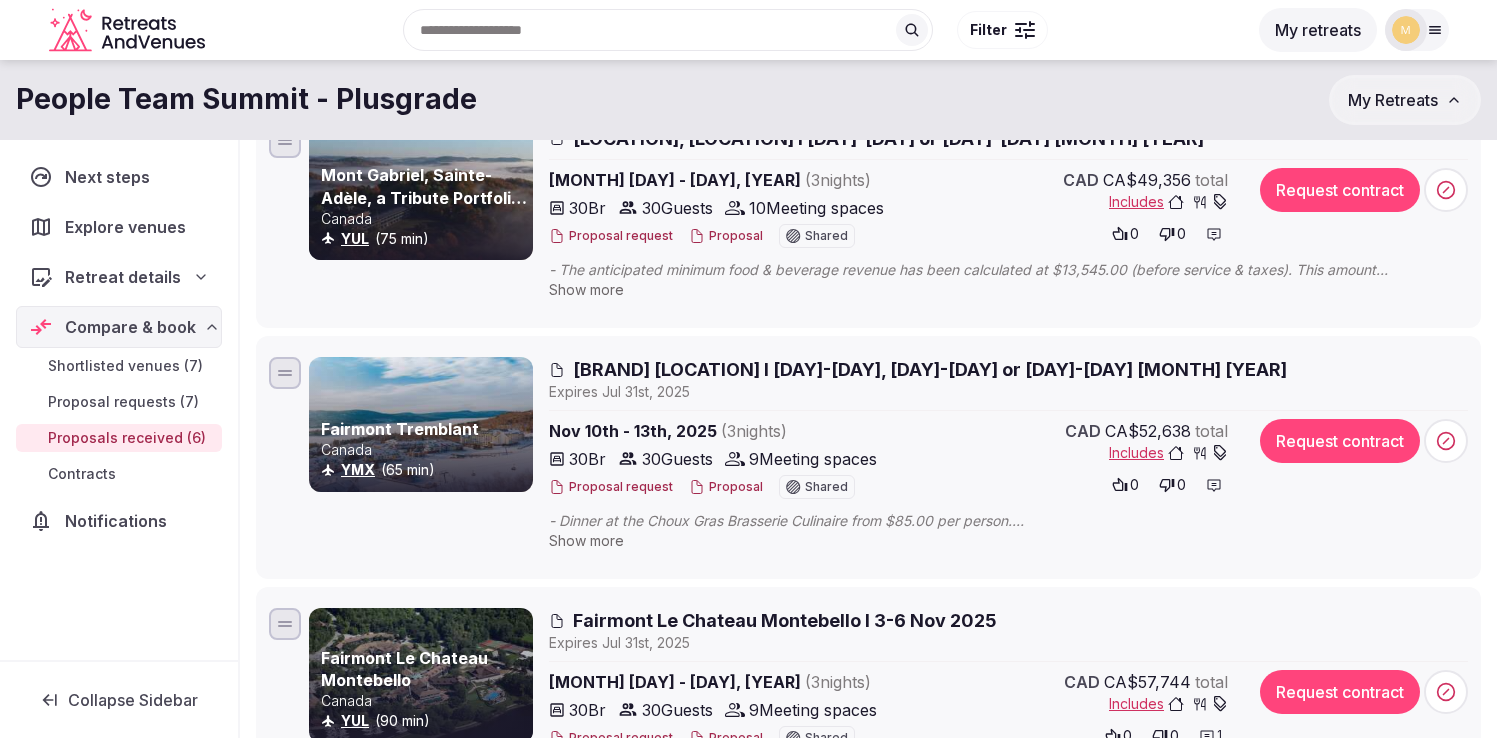 scroll, scrollTop: 274, scrollLeft: 0, axis: vertical 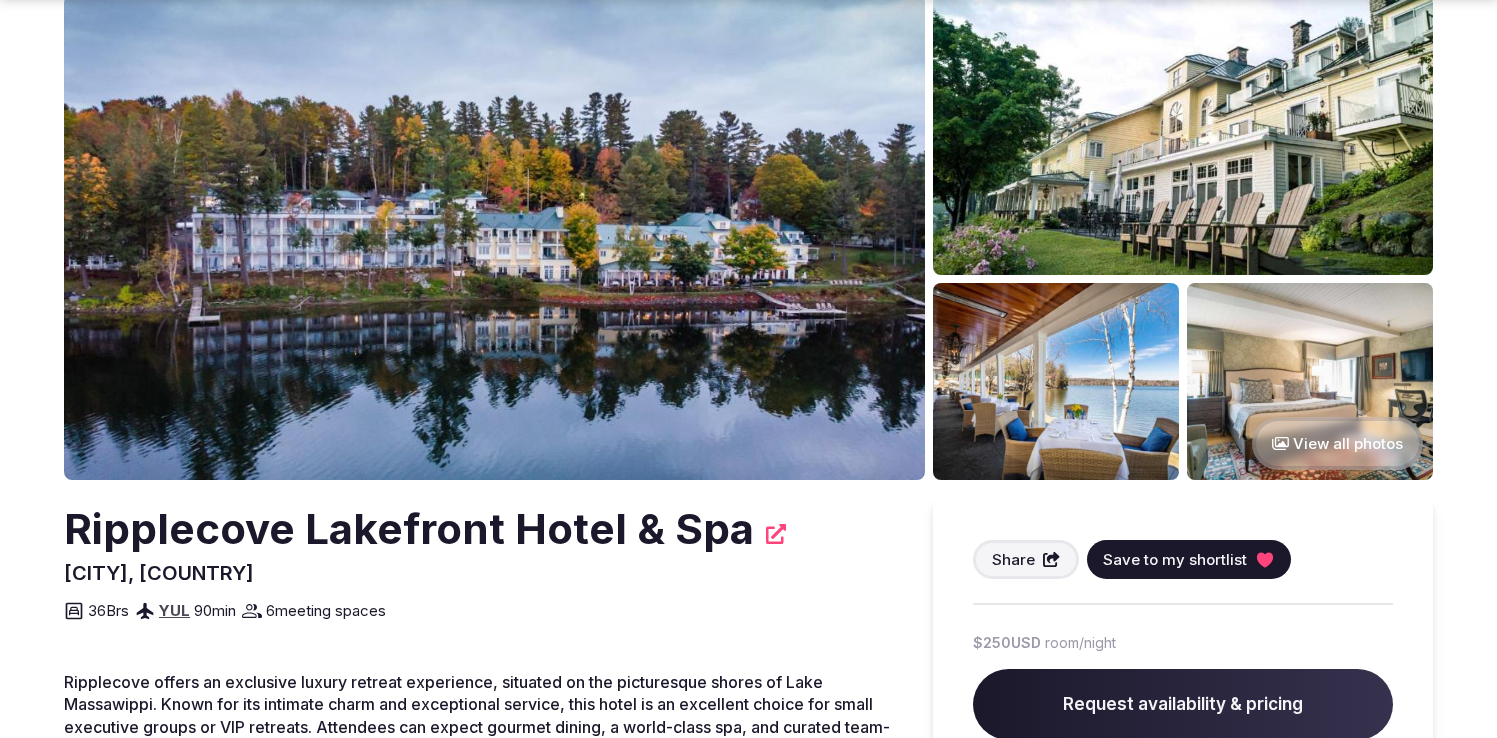 click at bounding box center (494, 237) 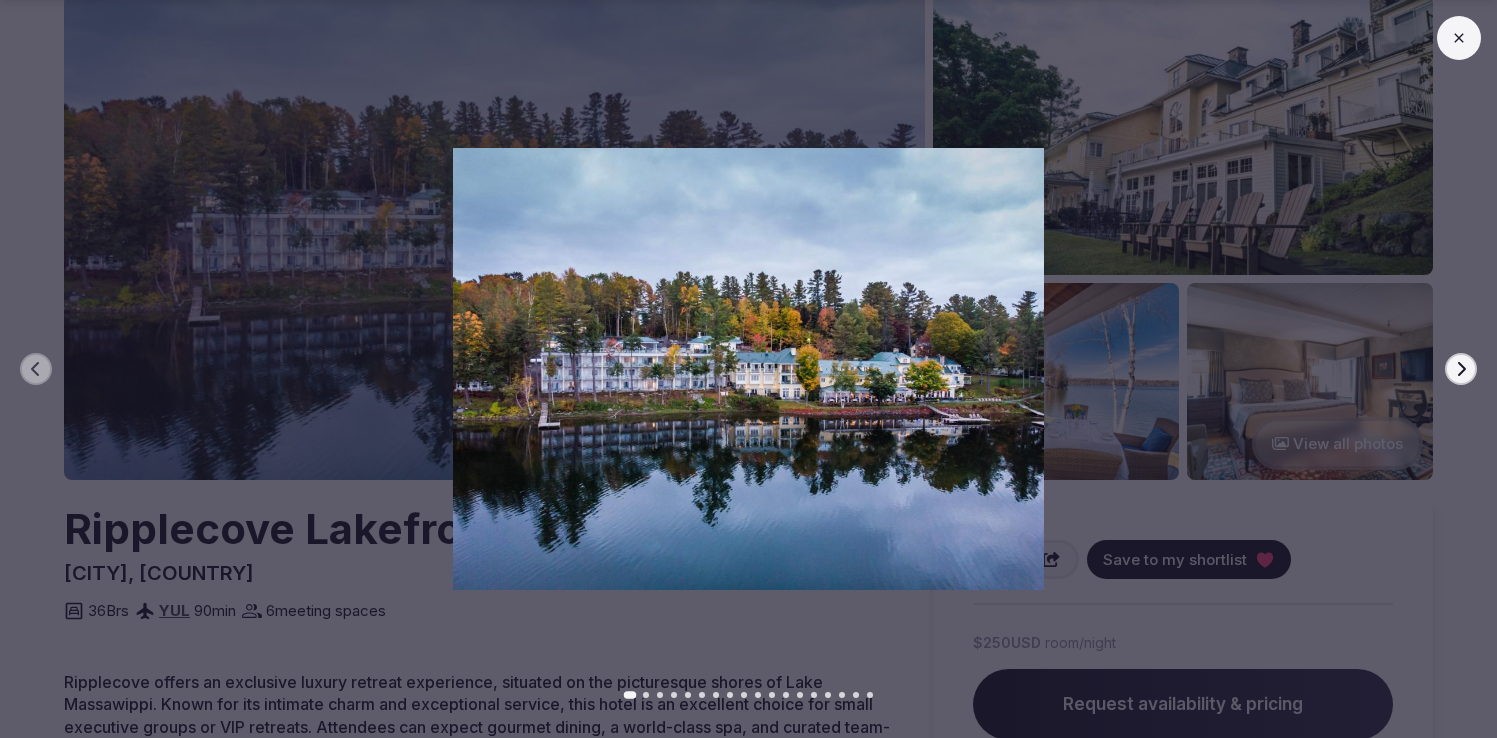 click 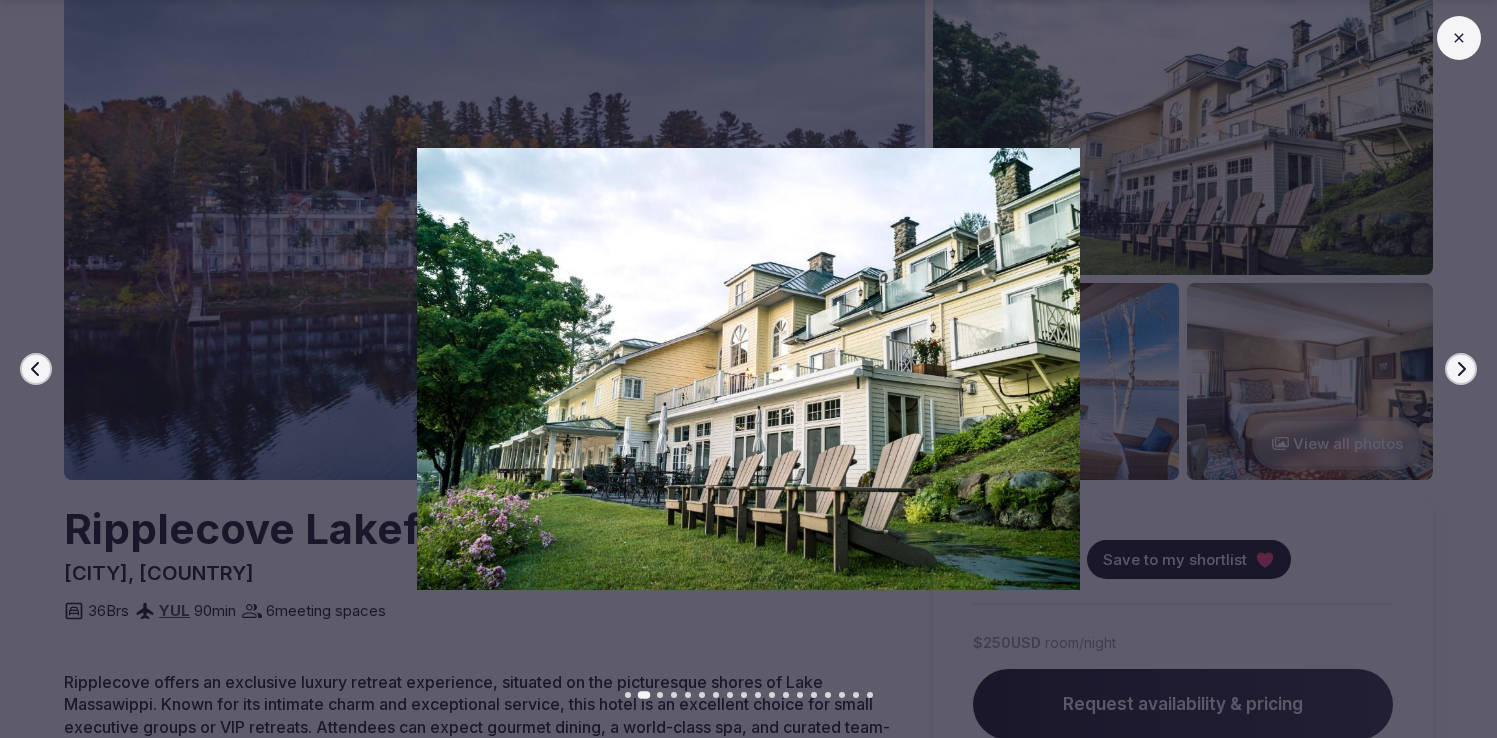 click 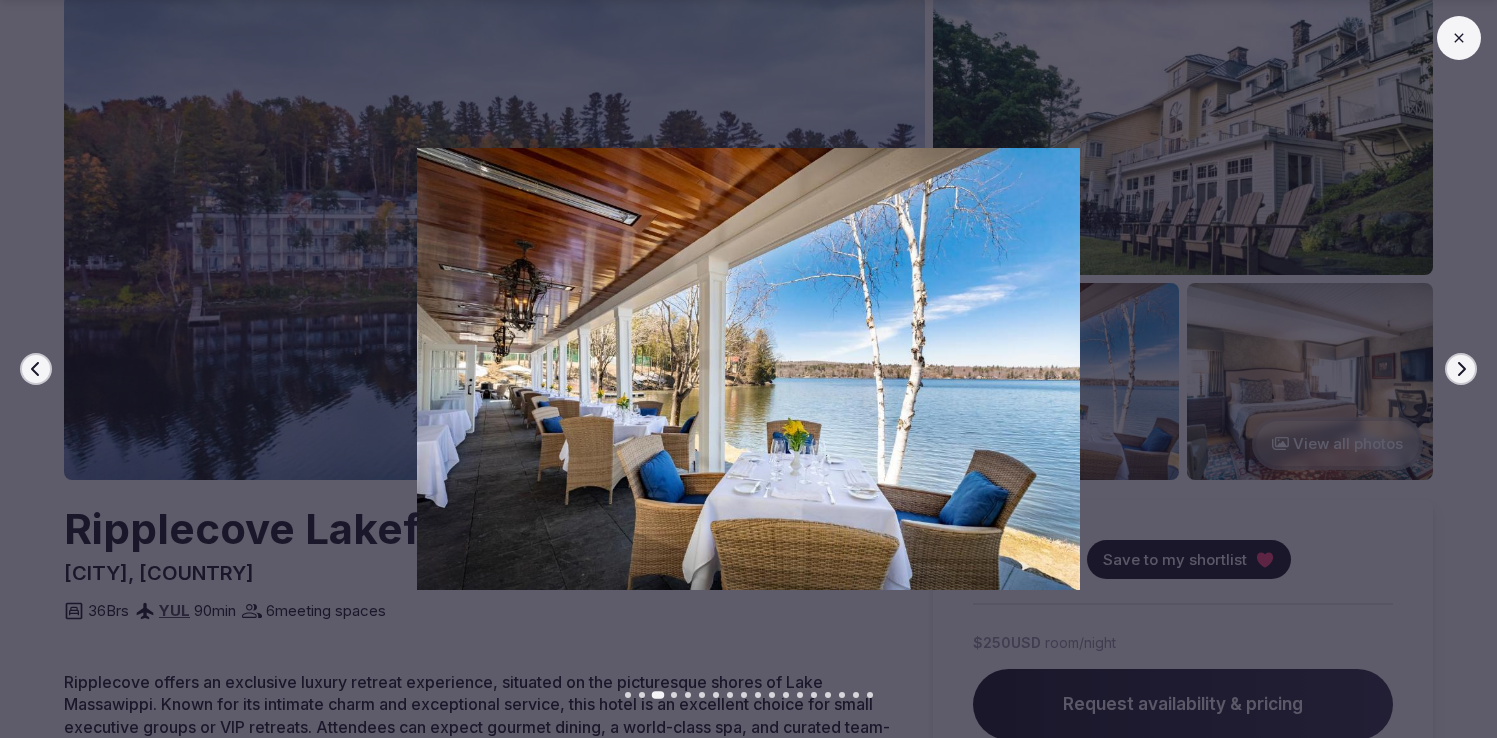 click 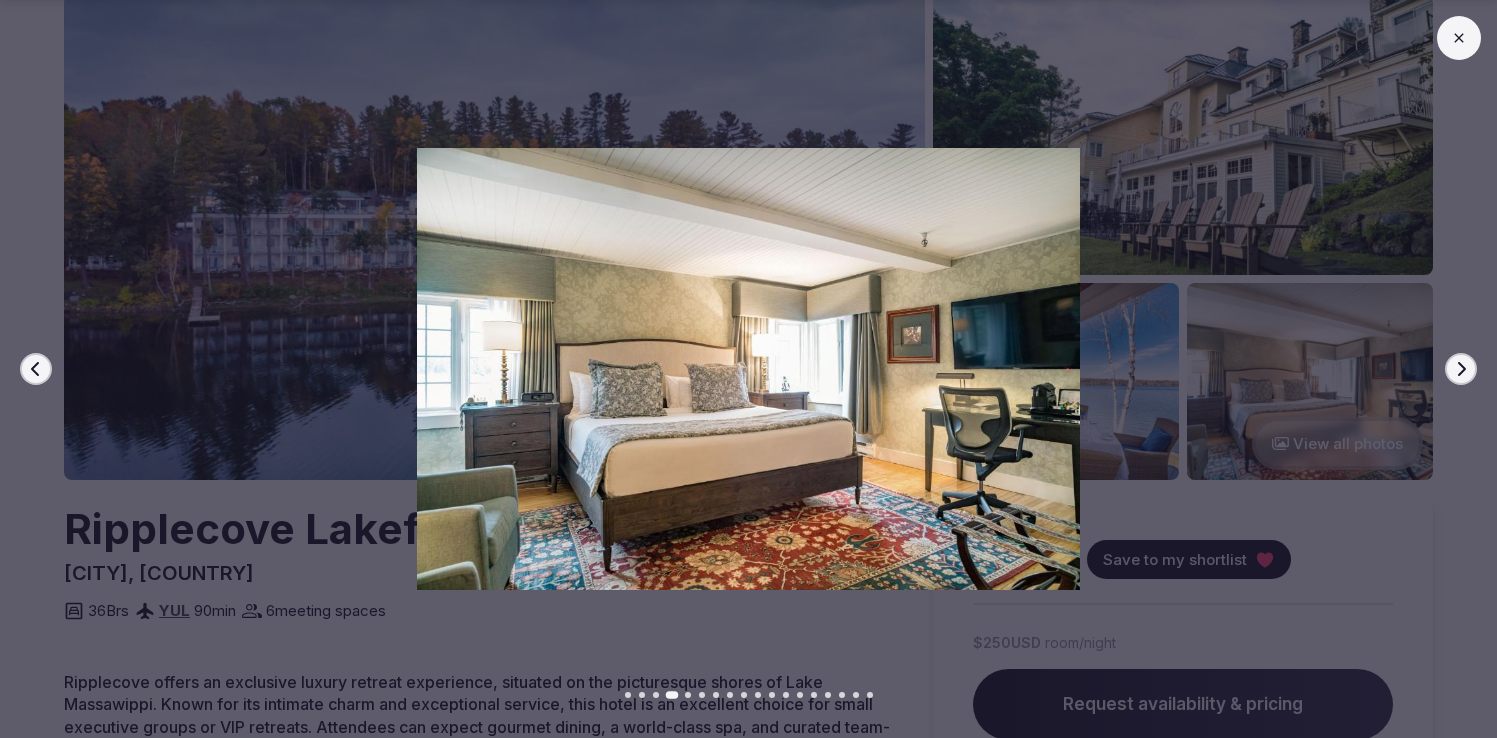 click 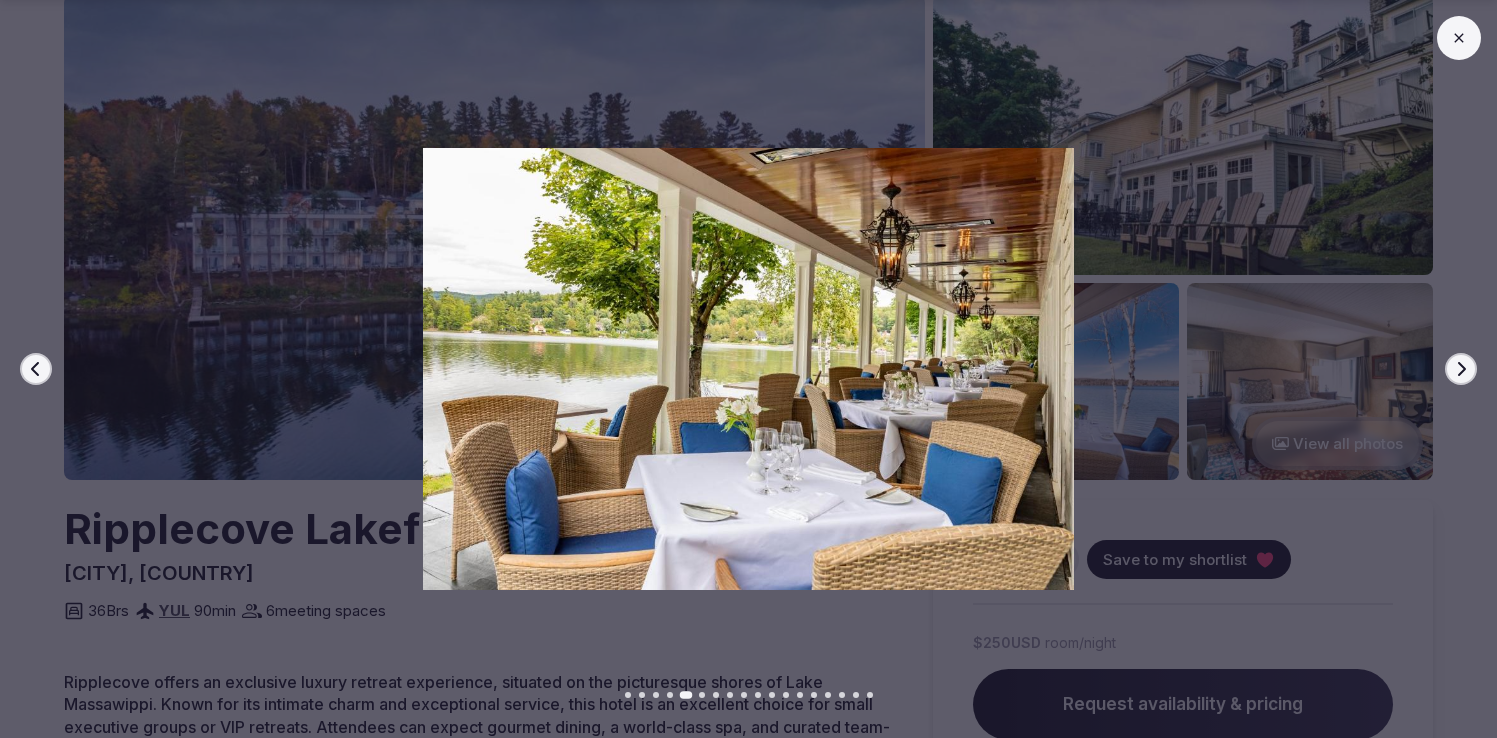 click 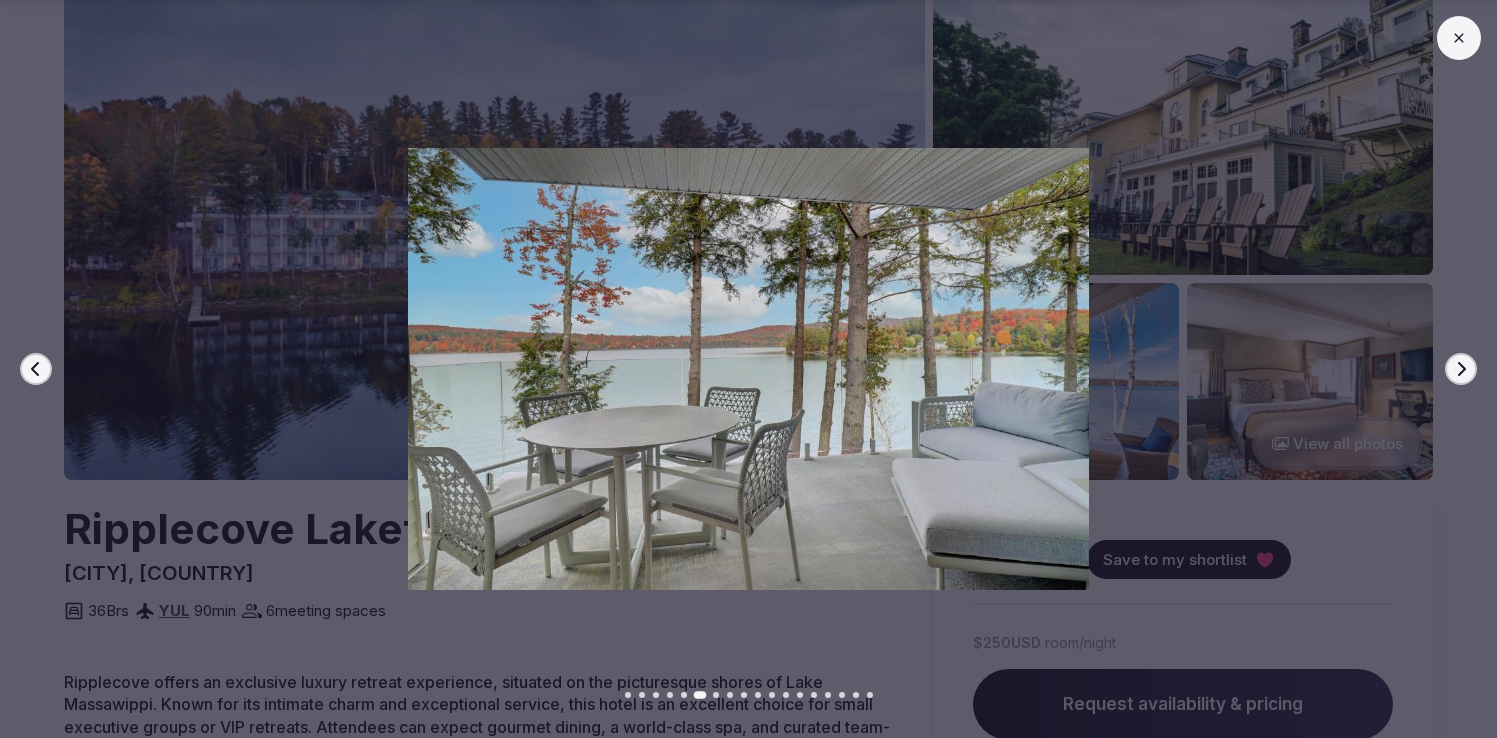 click 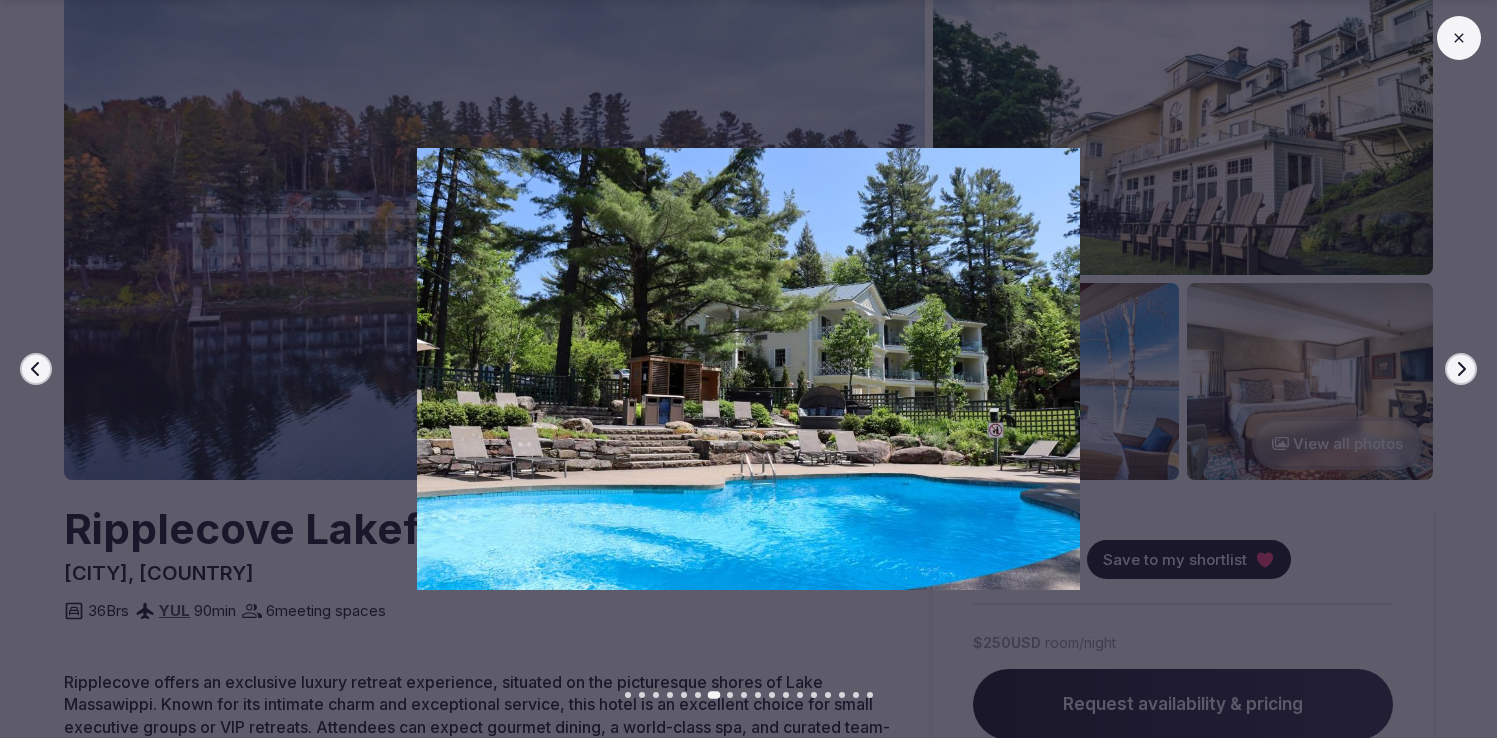 click 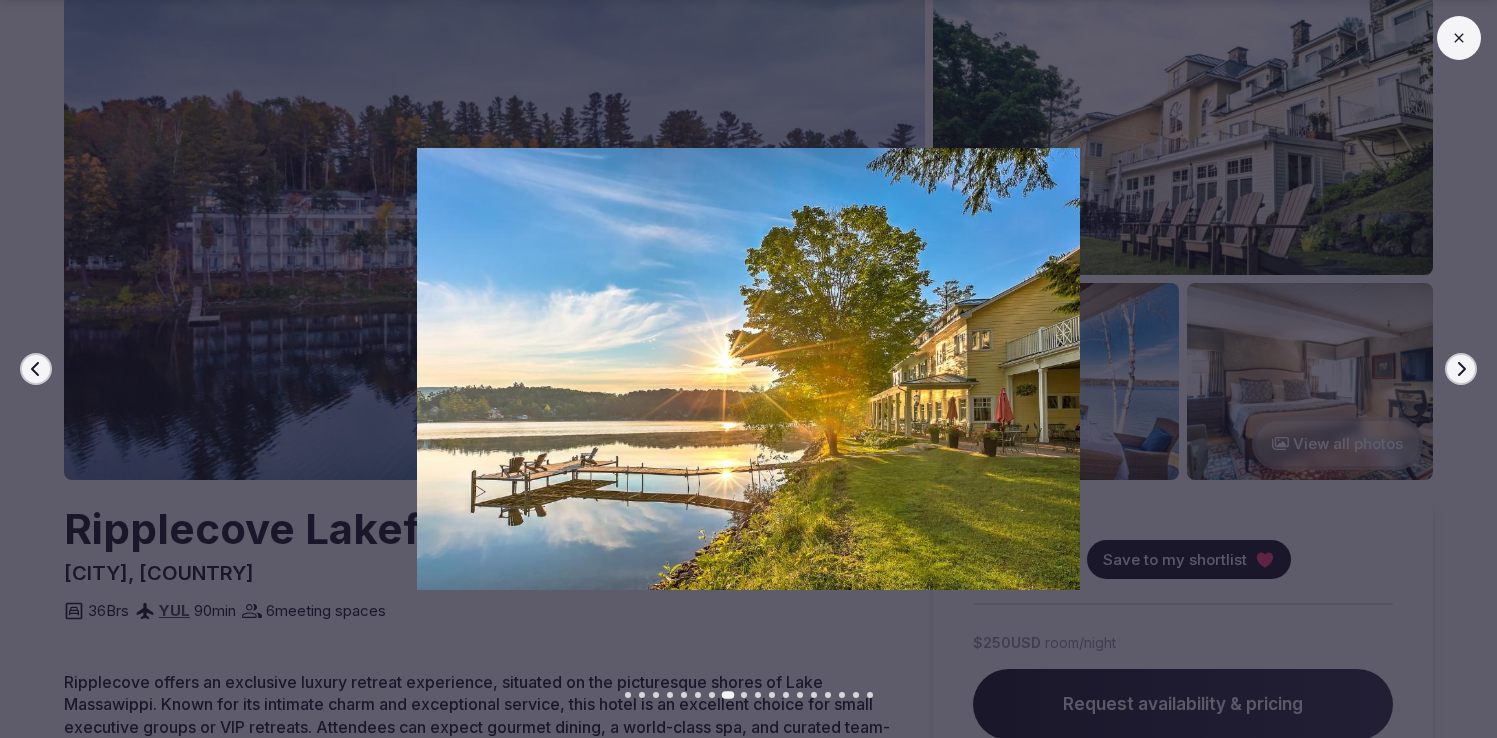 click 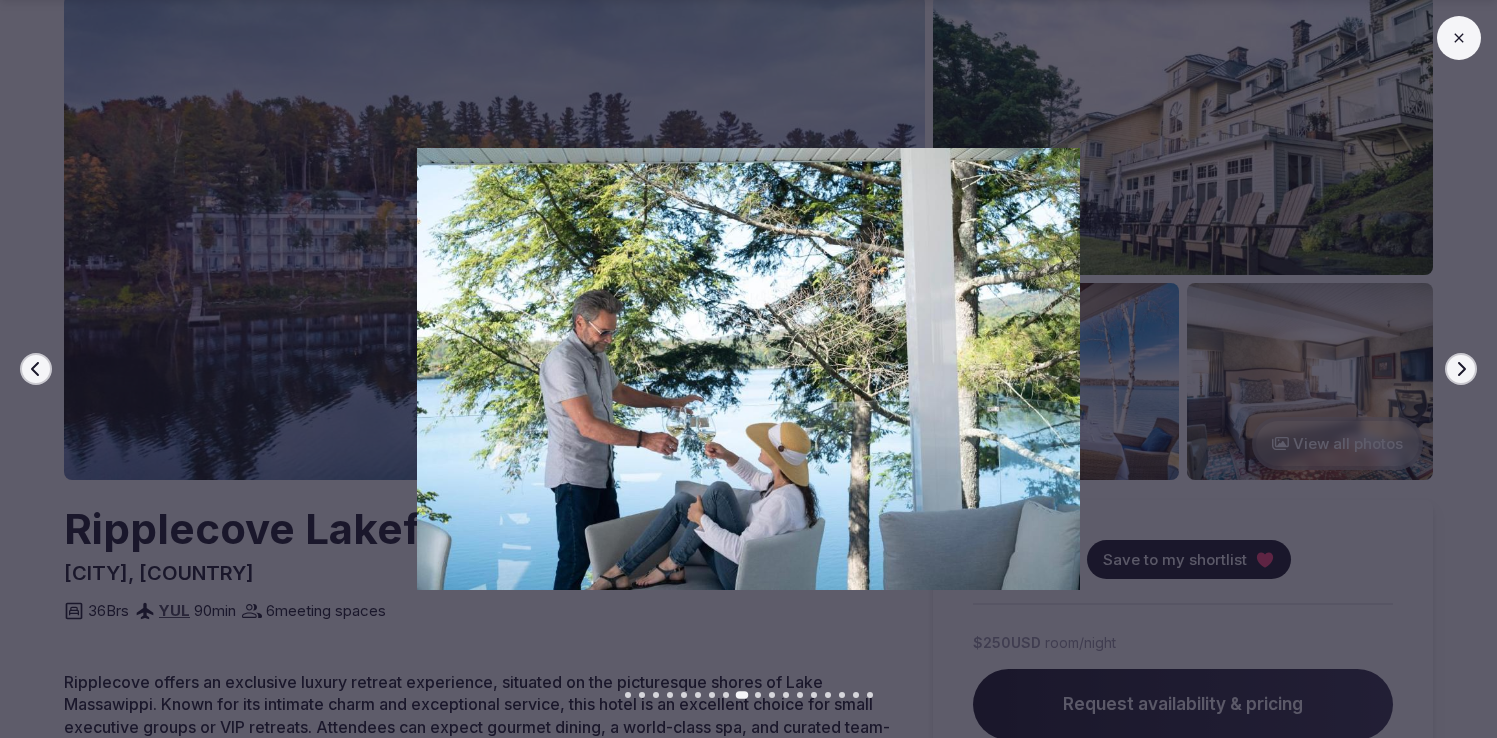 click 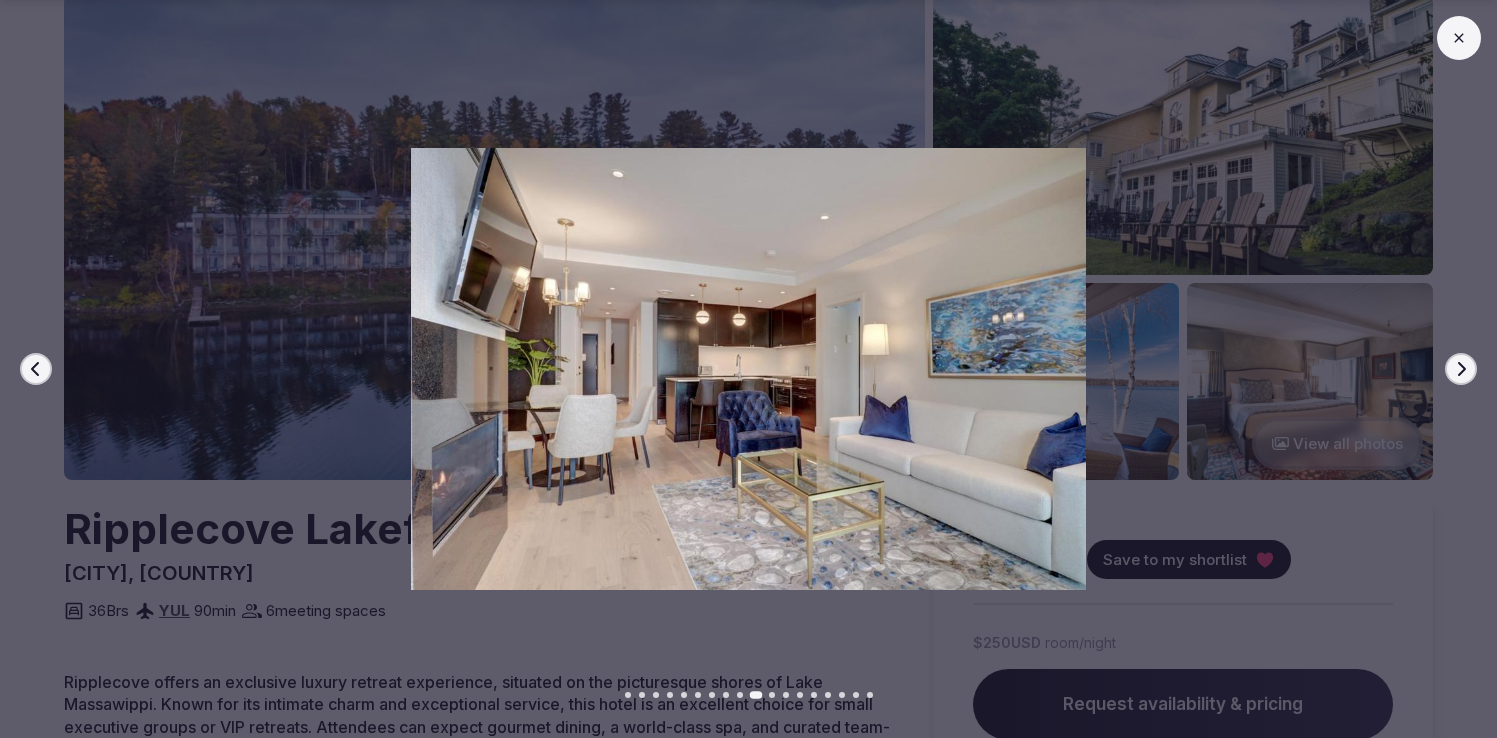 click 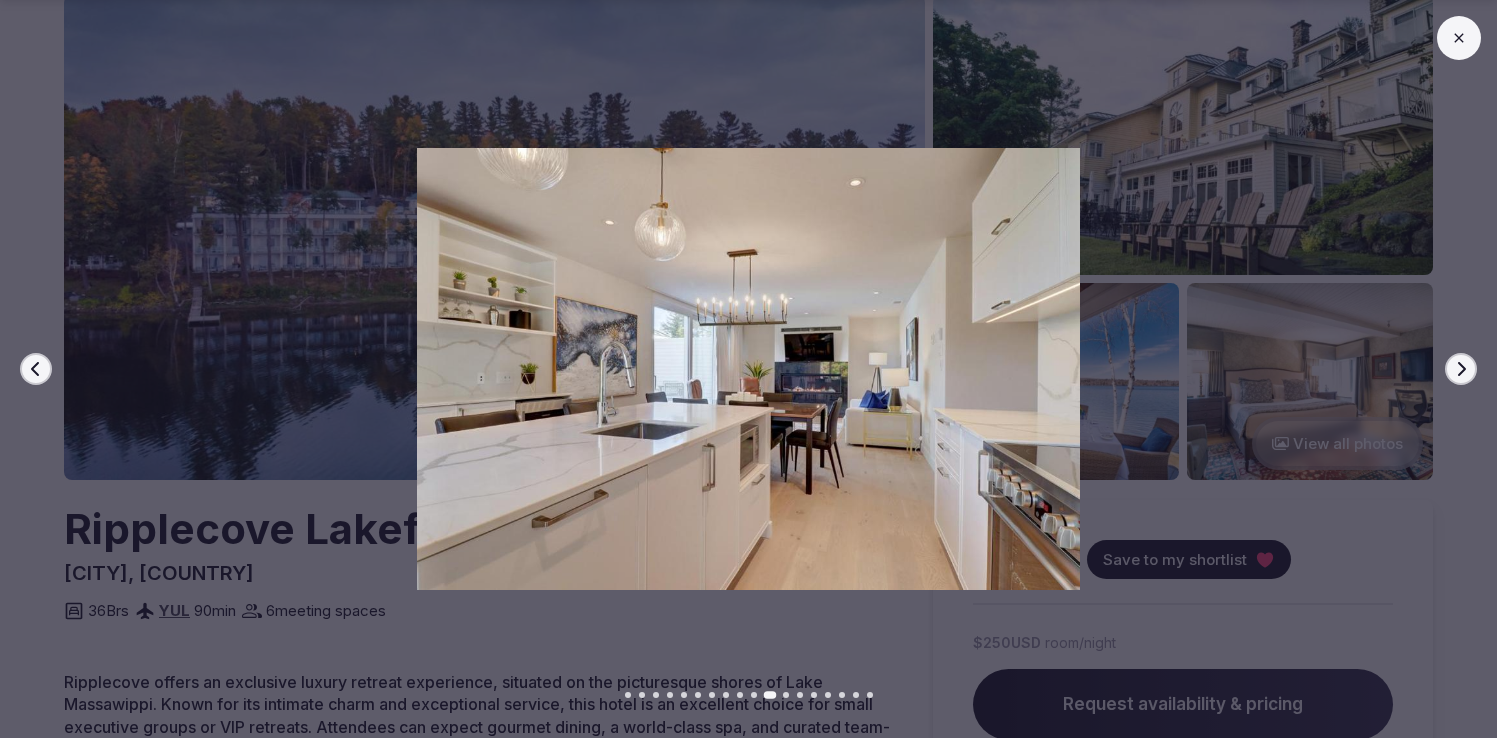 click 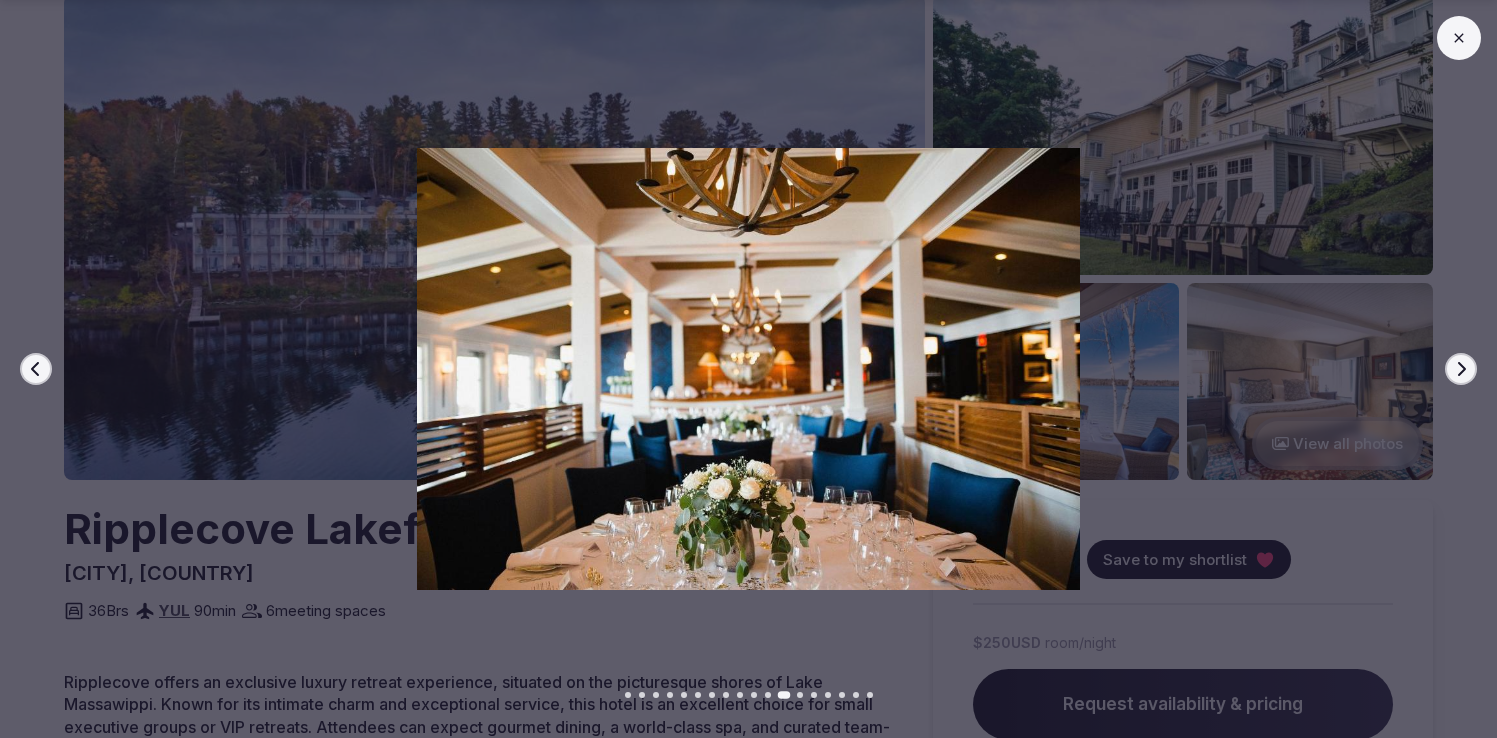 click 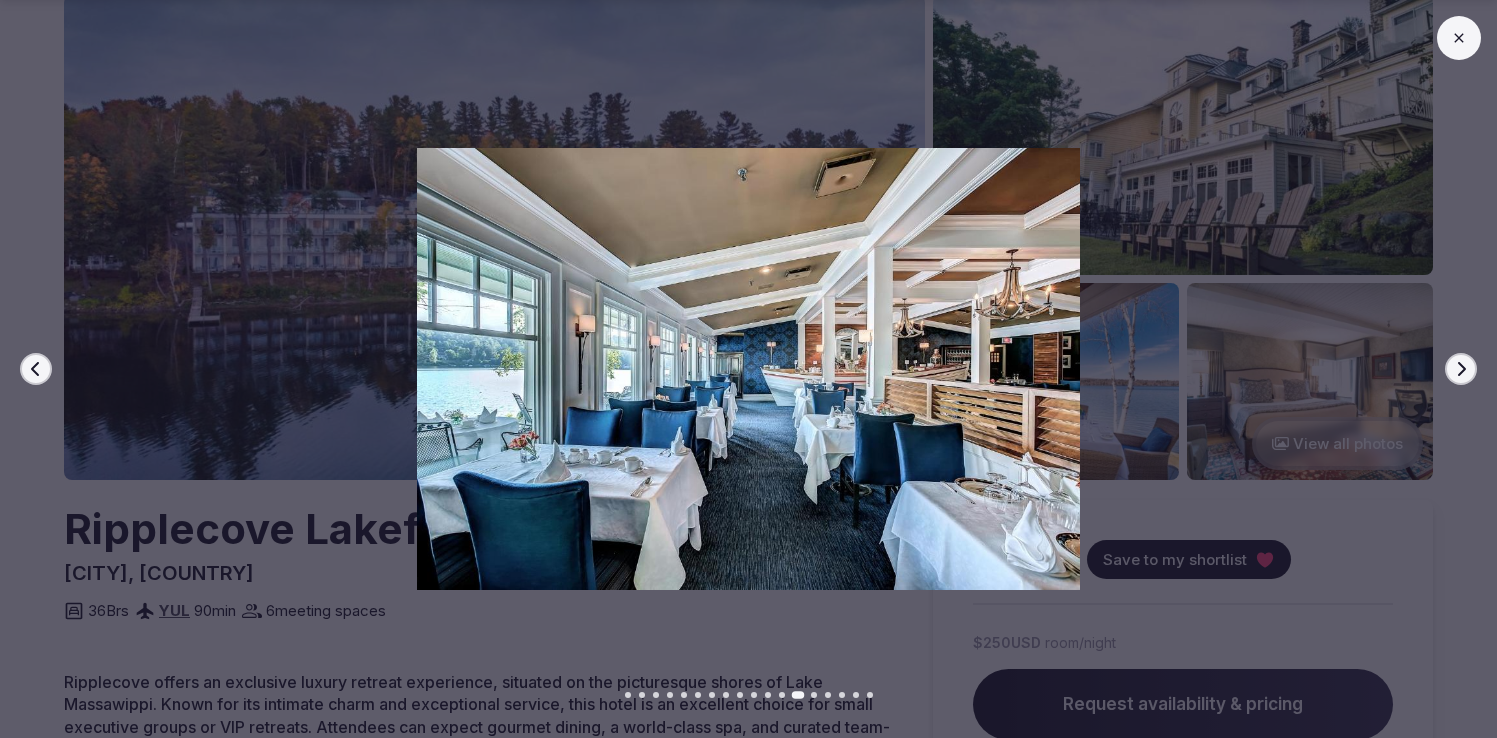 click 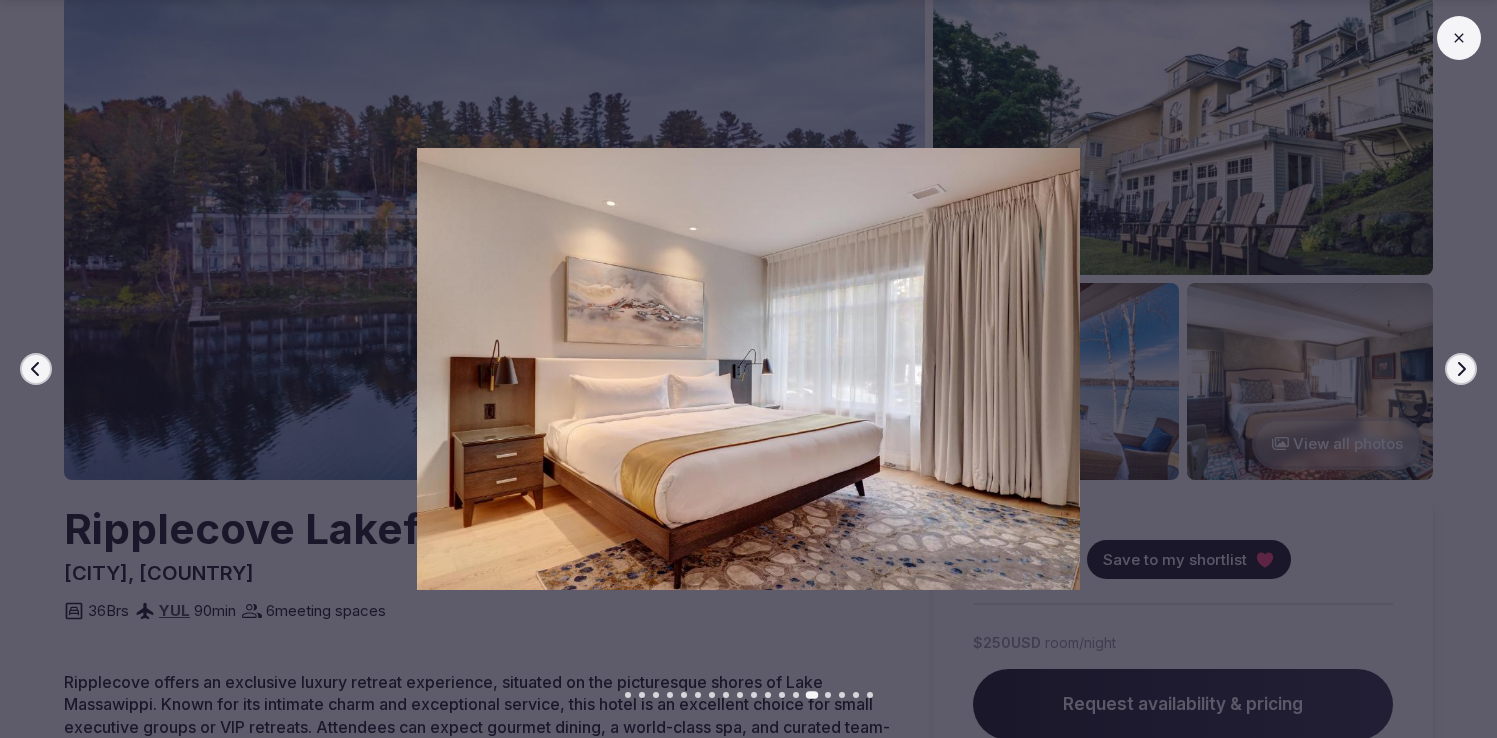 click 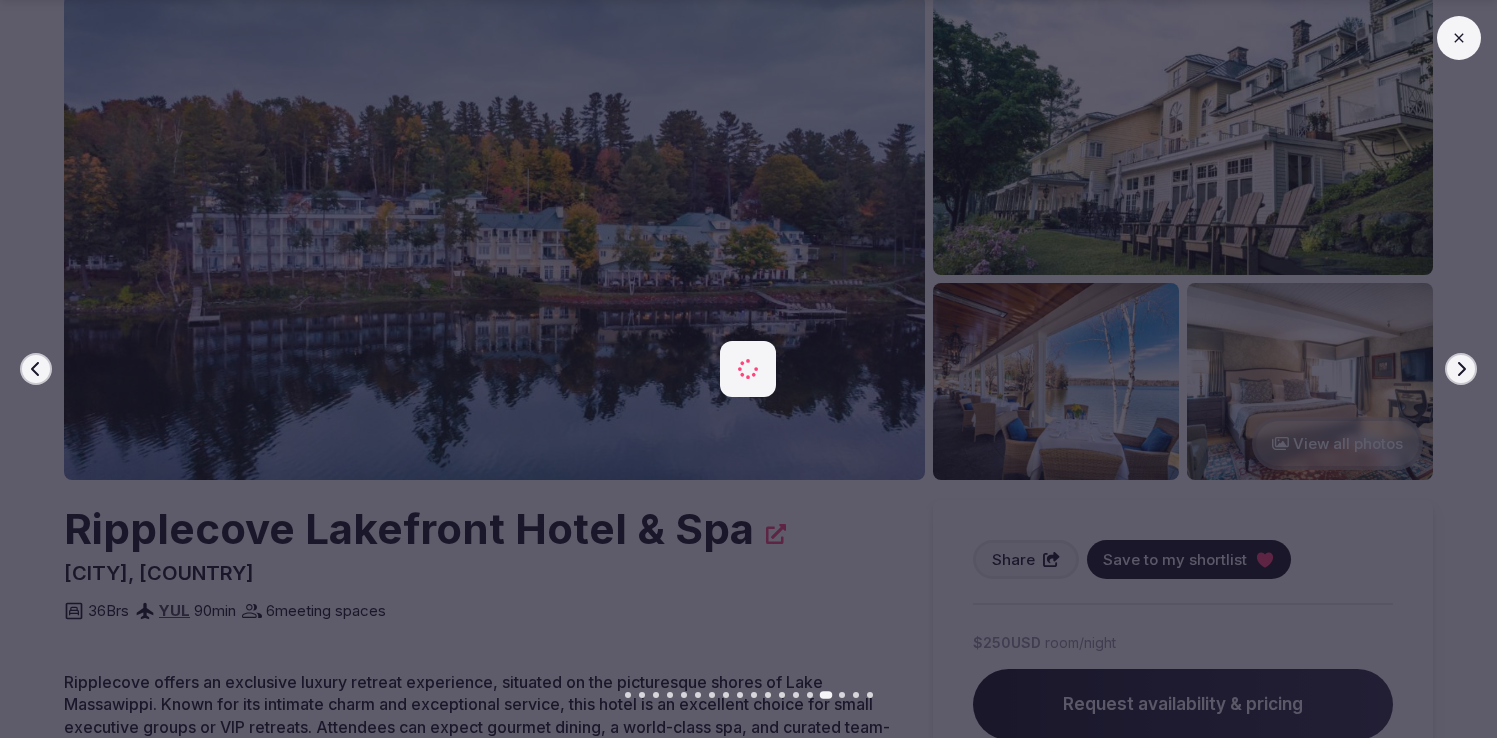 click 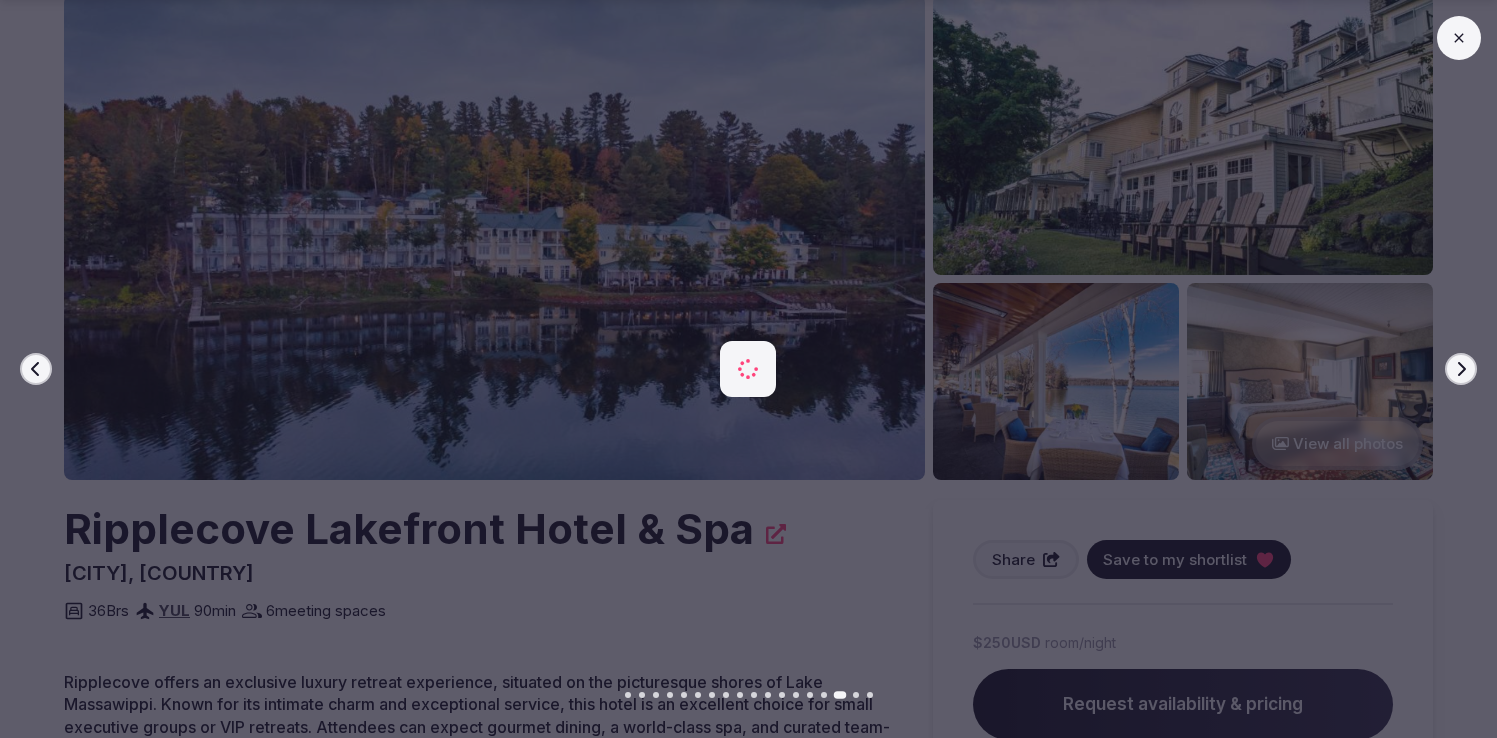 click 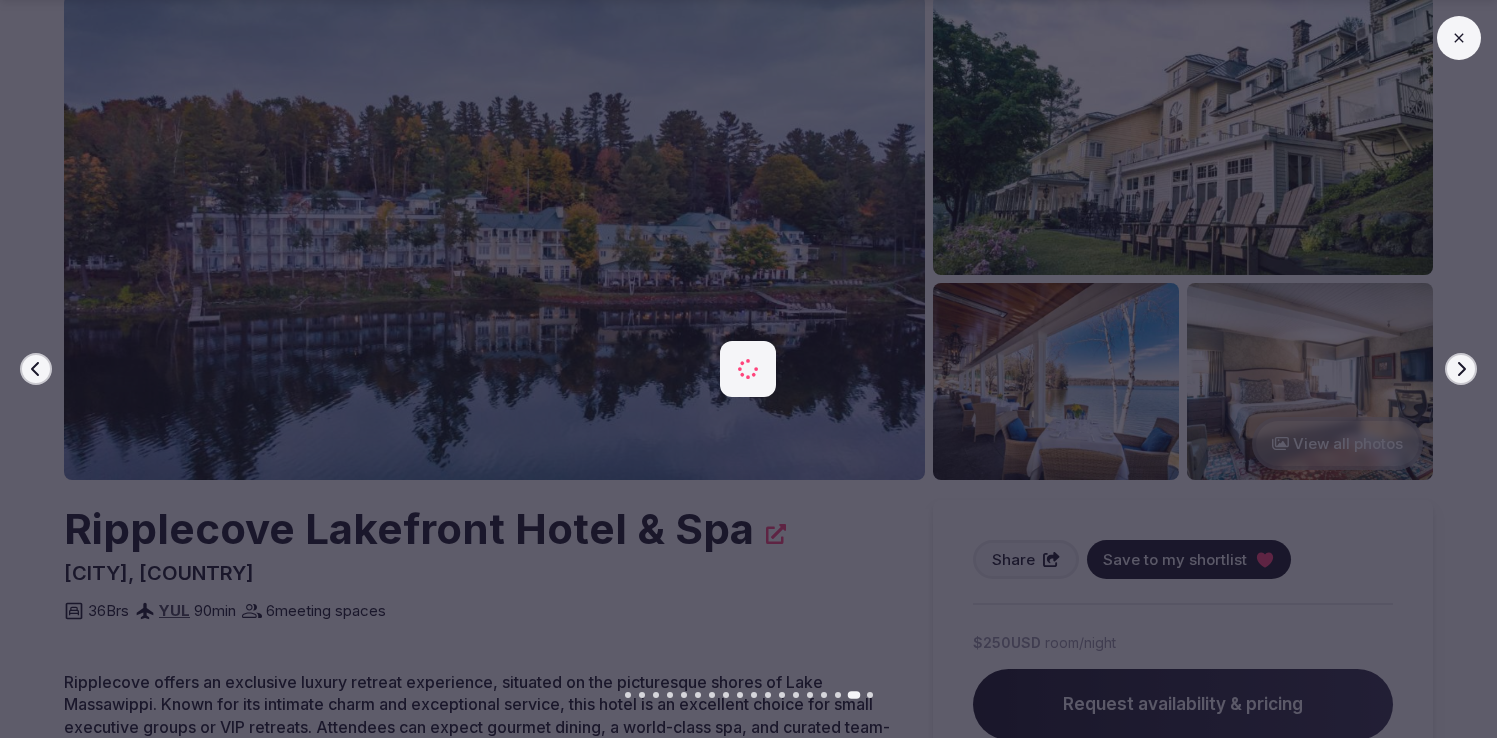click 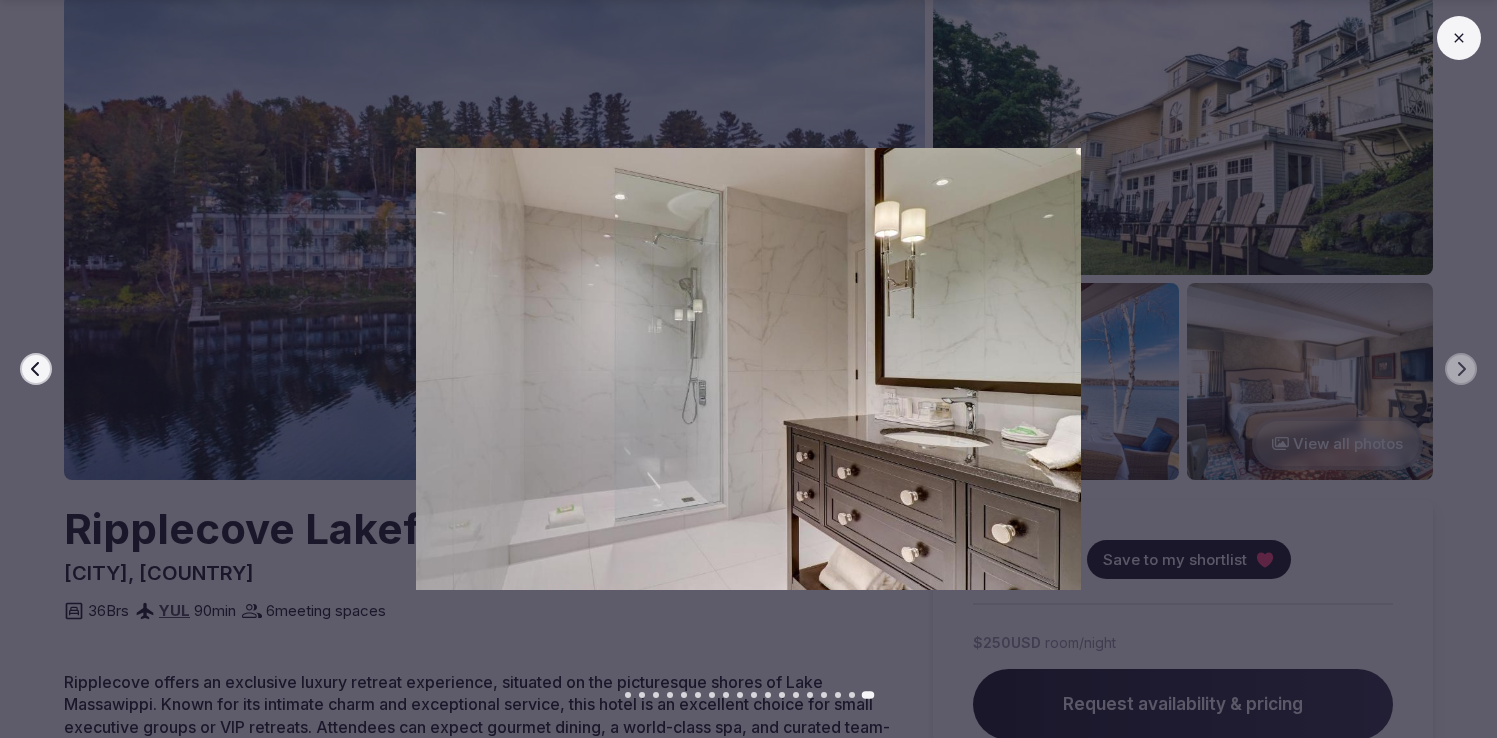 click at bounding box center (1459, 38) 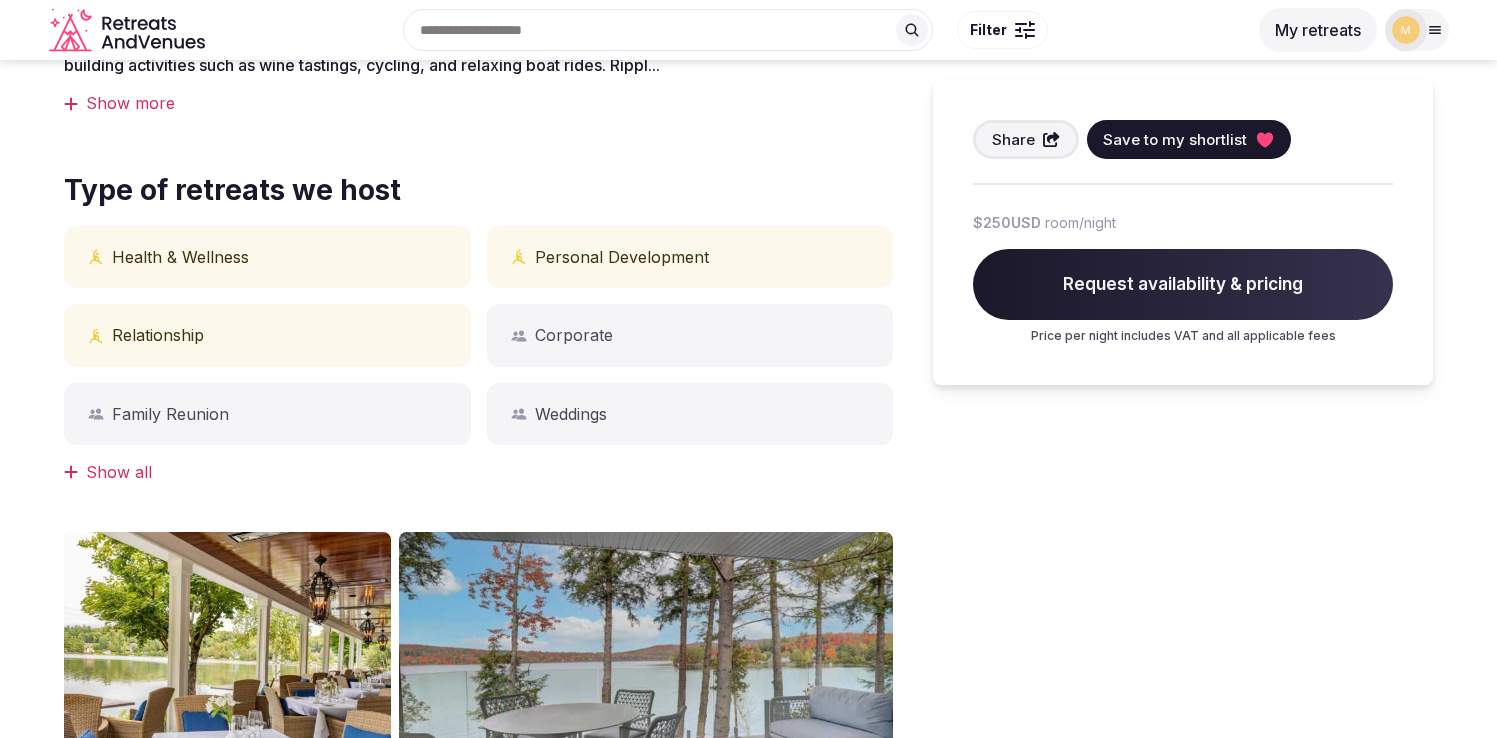 scroll, scrollTop: 763, scrollLeft: 0, axis: vertical 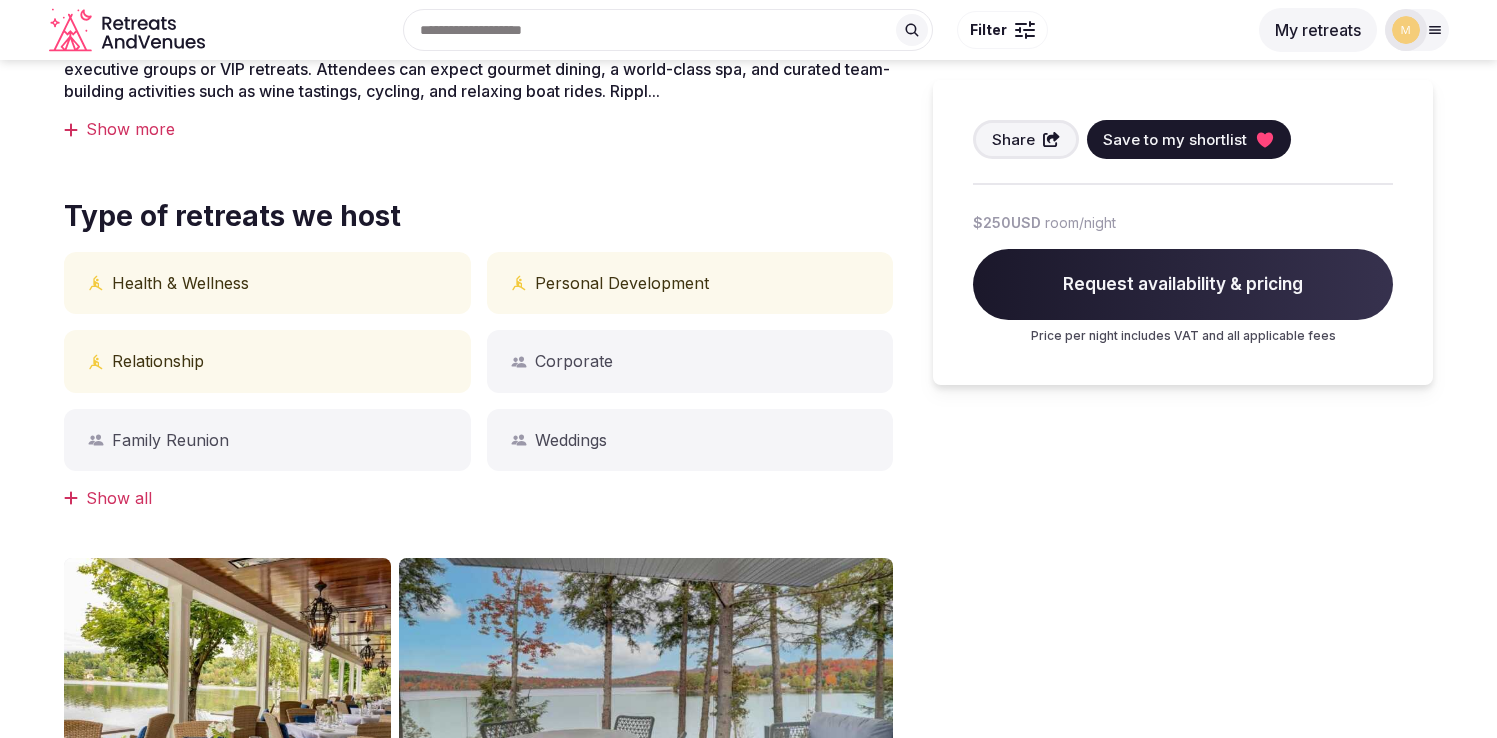 click on "Corporate" at bounding box center [690, 361] 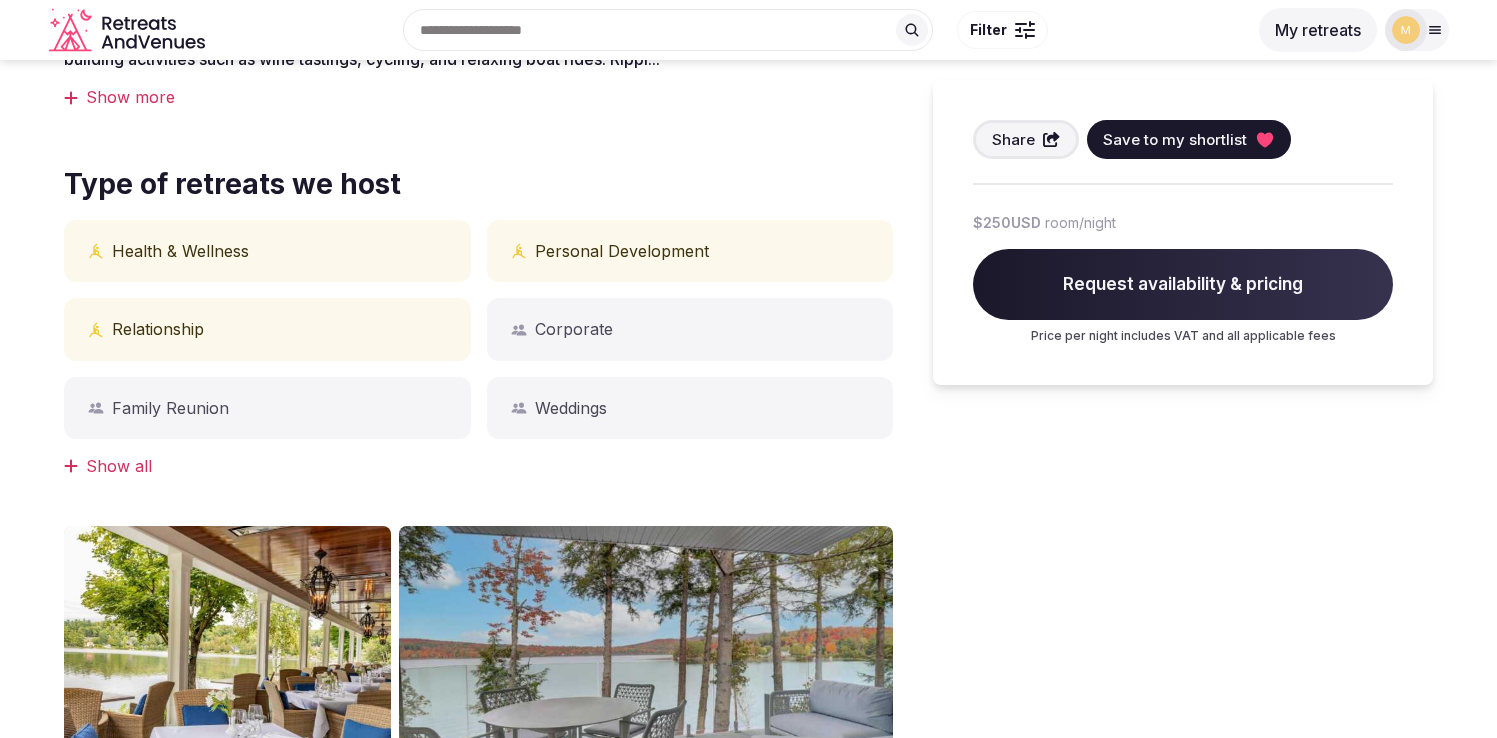 scroll, scrollTop: 746, scrollLeft: 0, axis: vertical 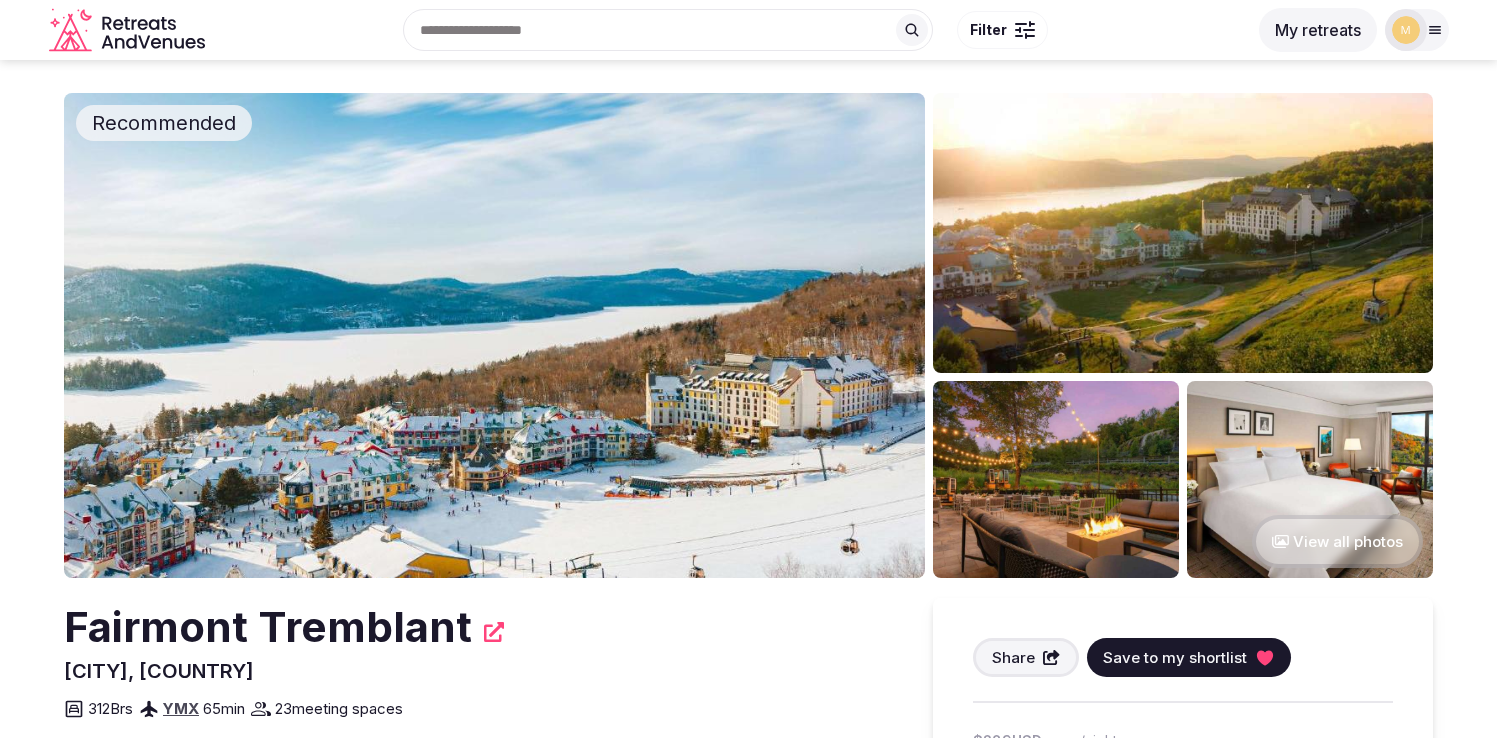 click at bounding box center [494, 335] 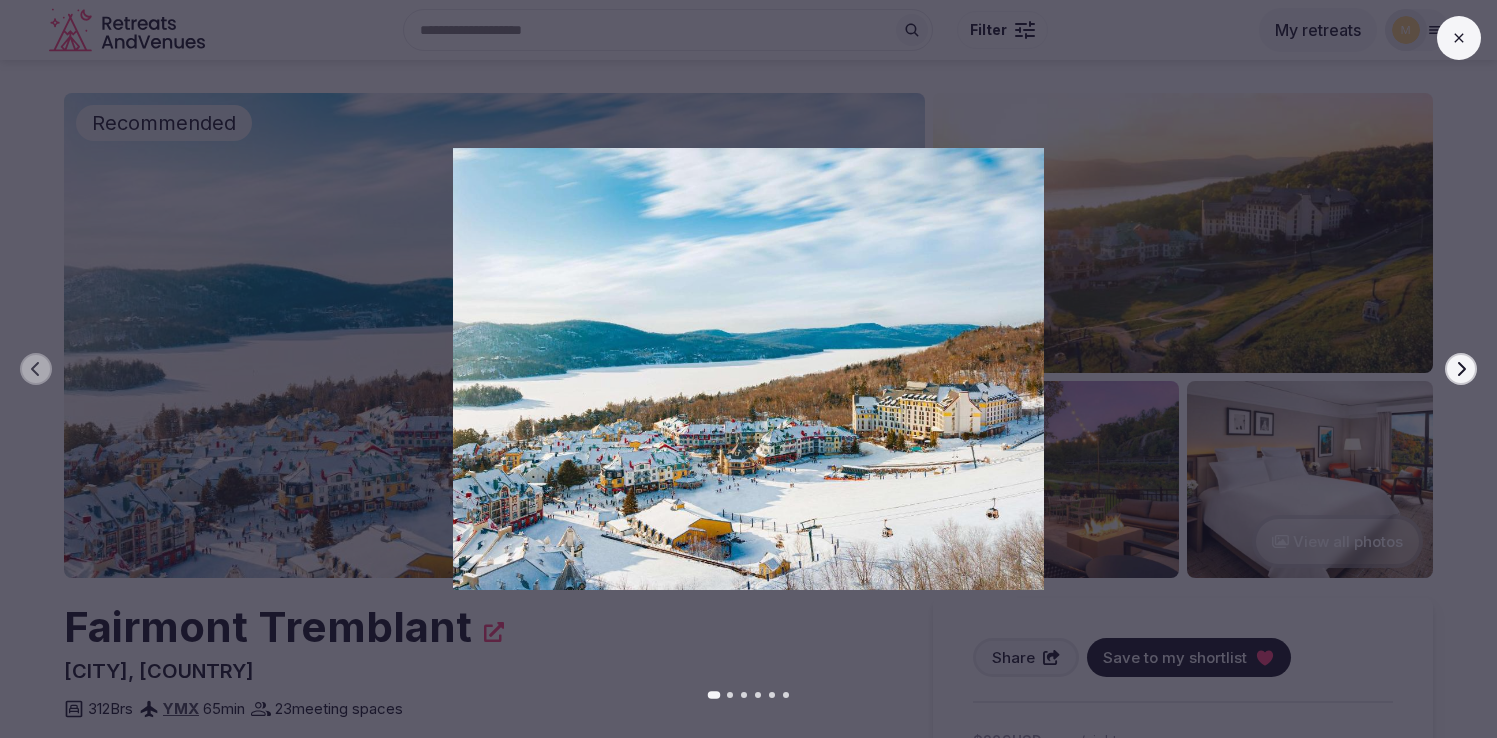 click 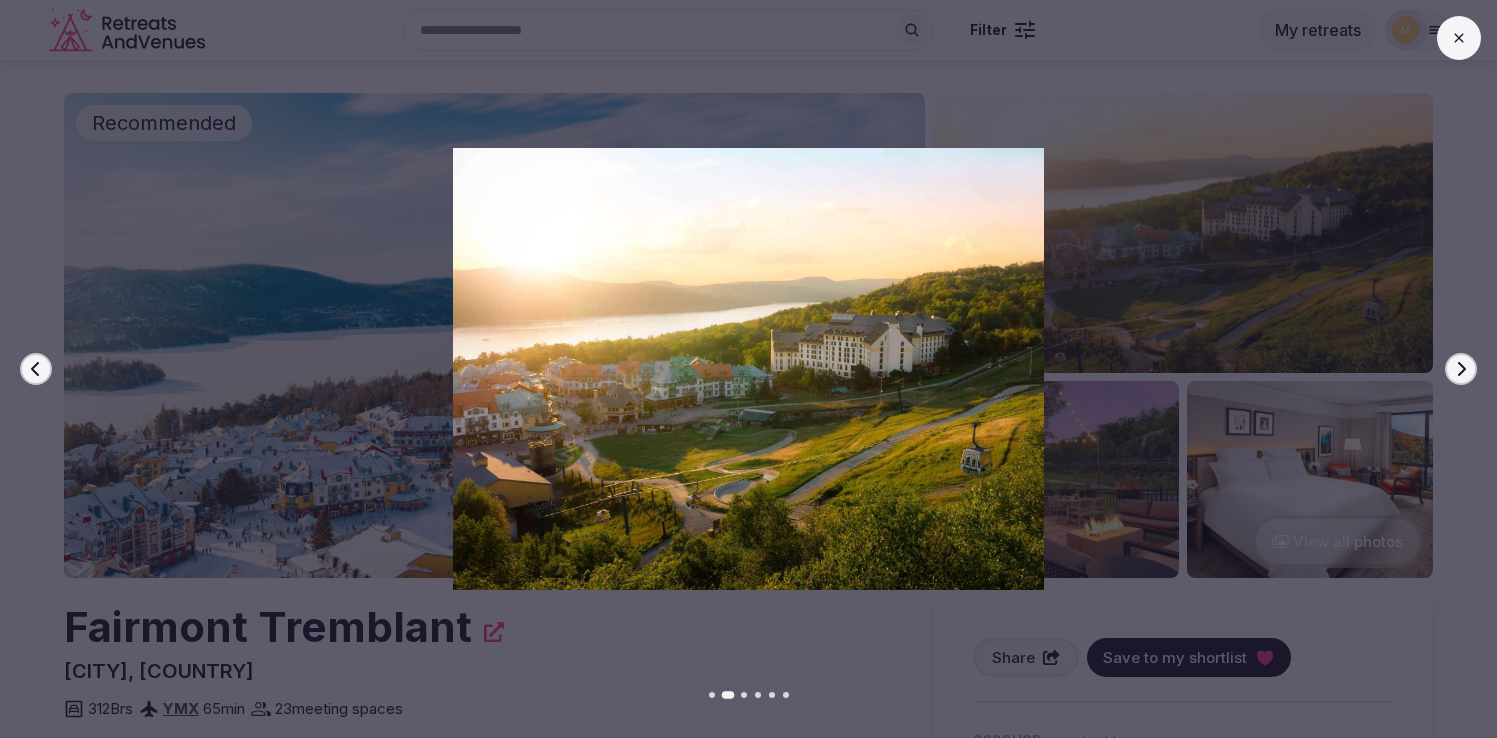 click 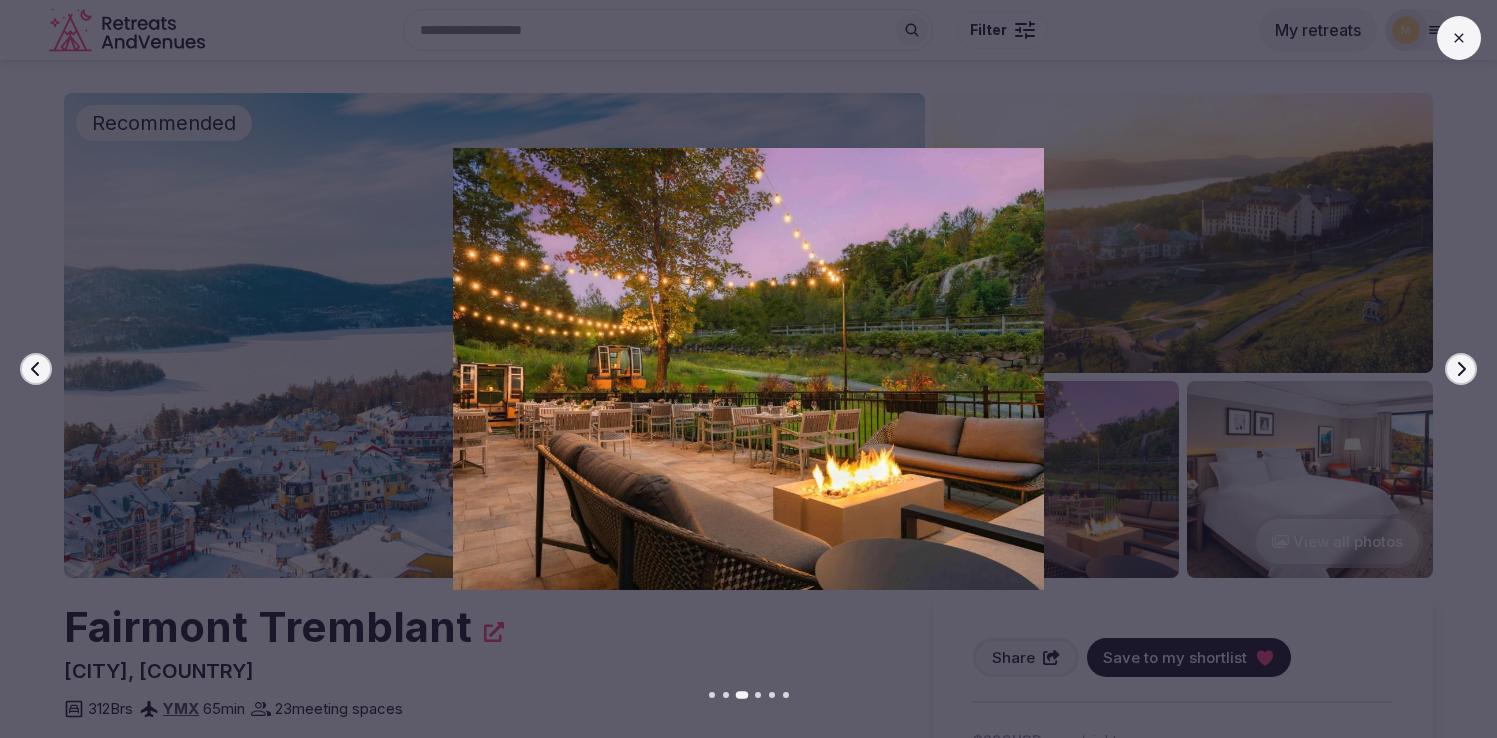 click 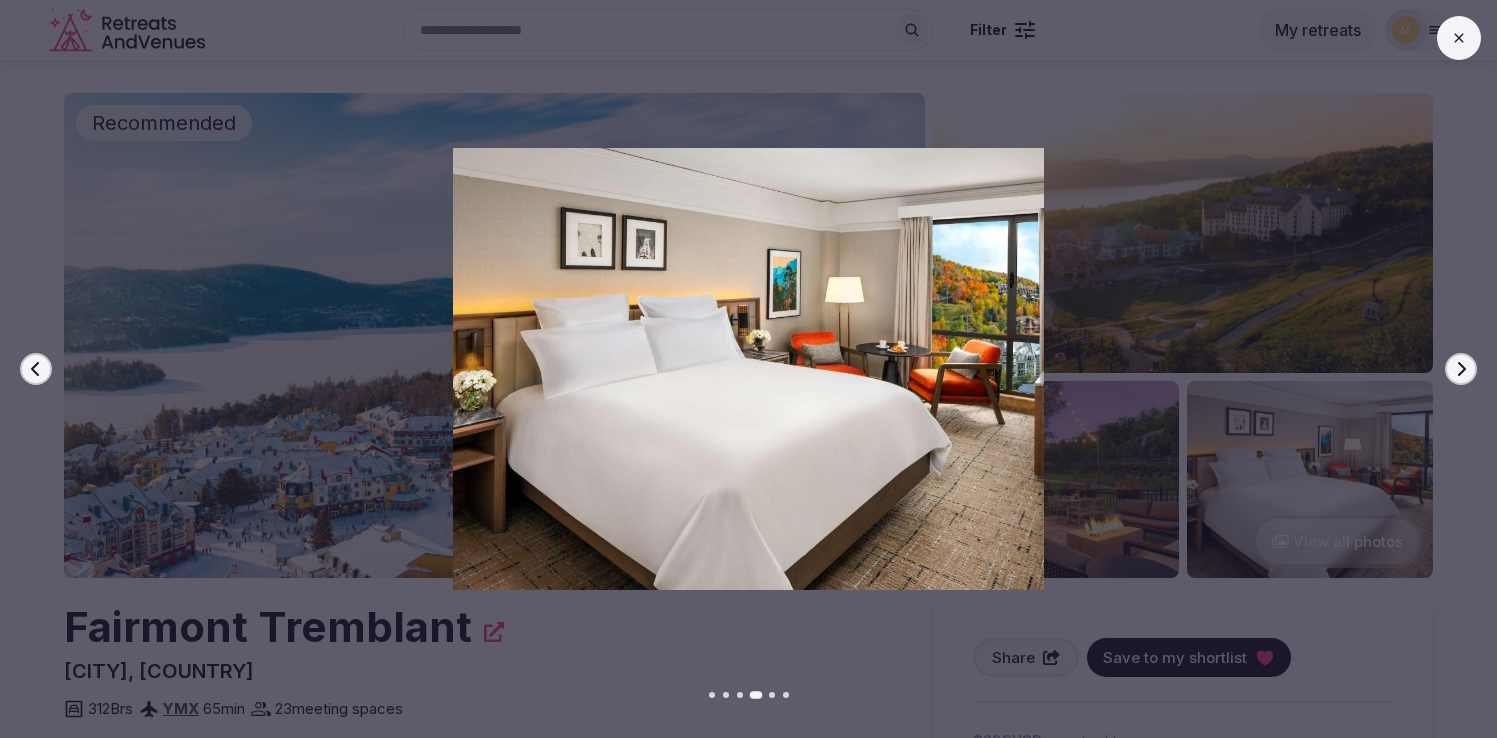 click 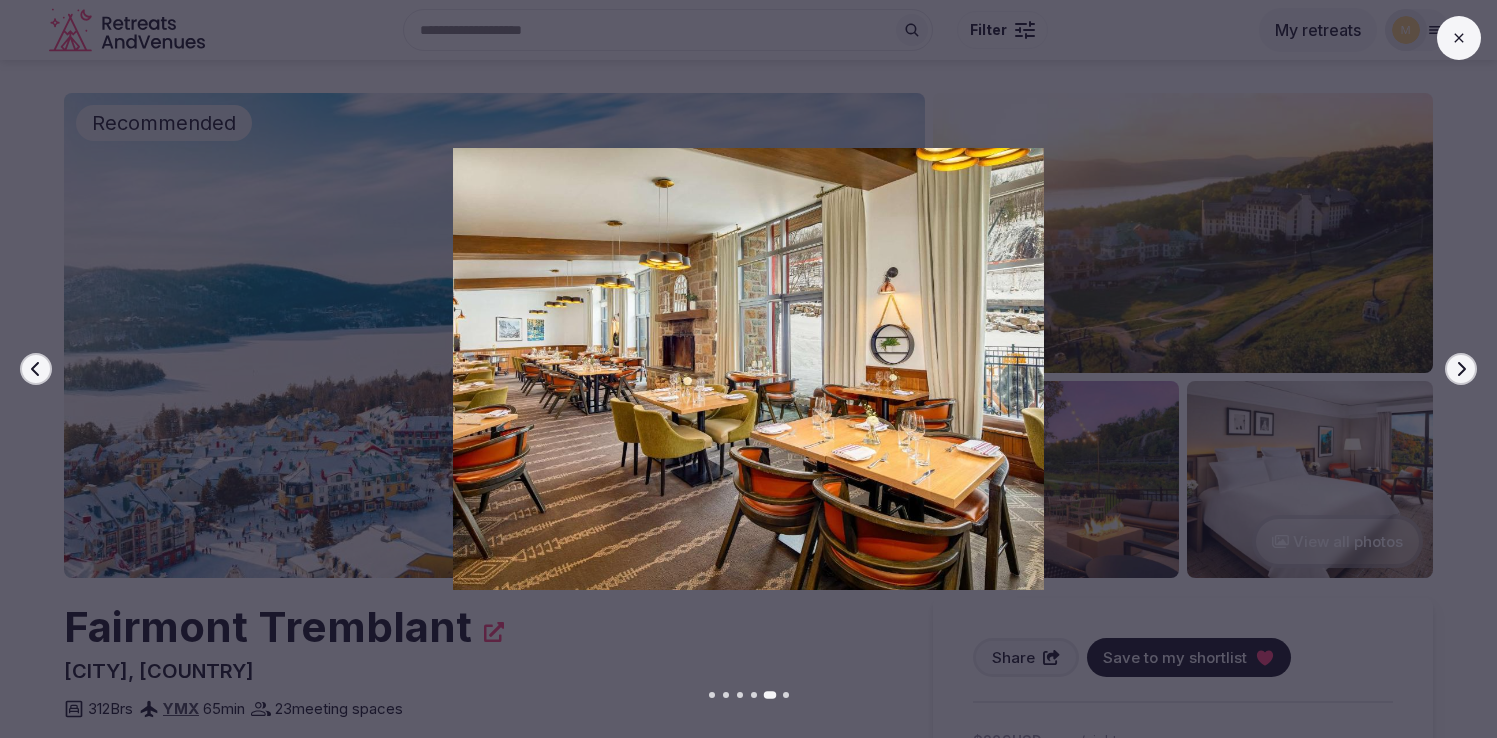 click 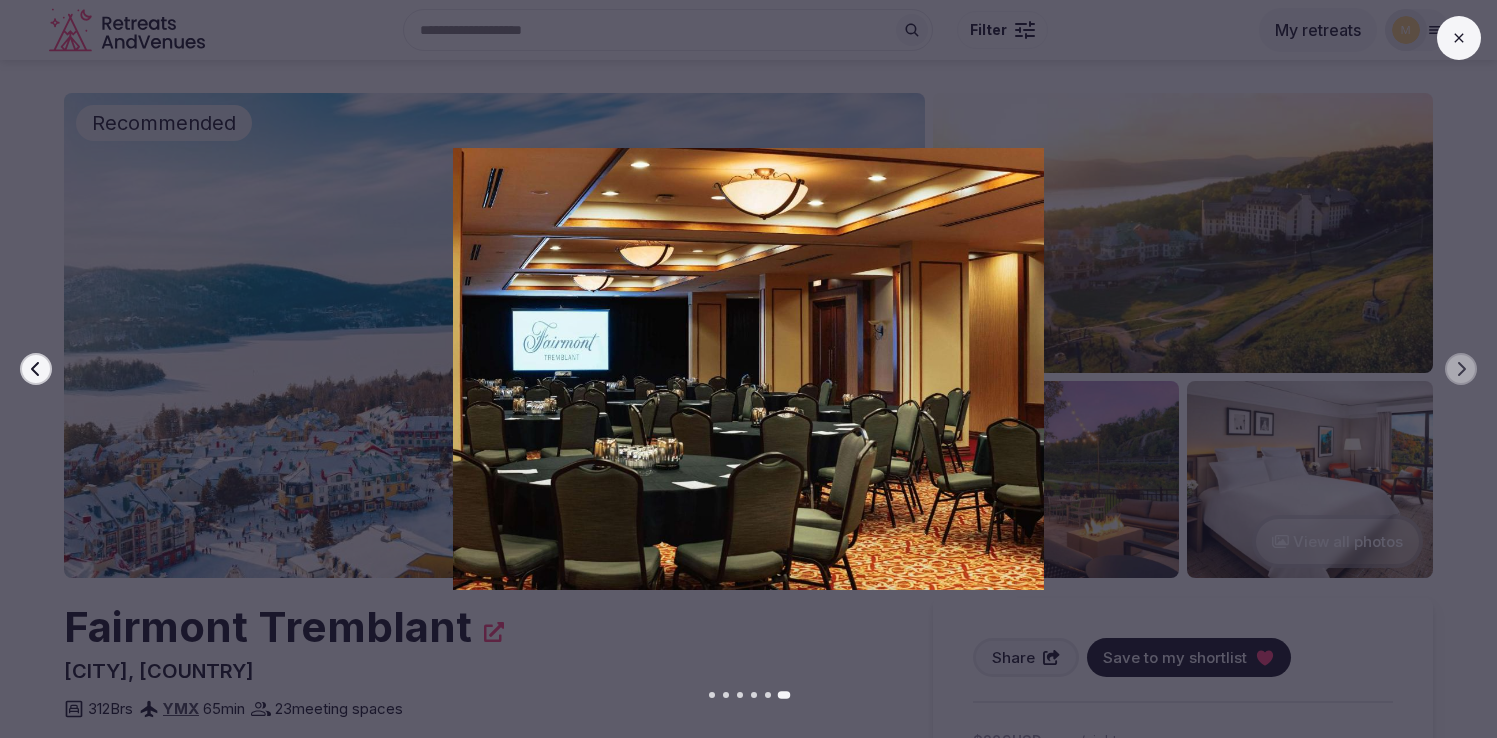 click at bounding box center [1459, 38] 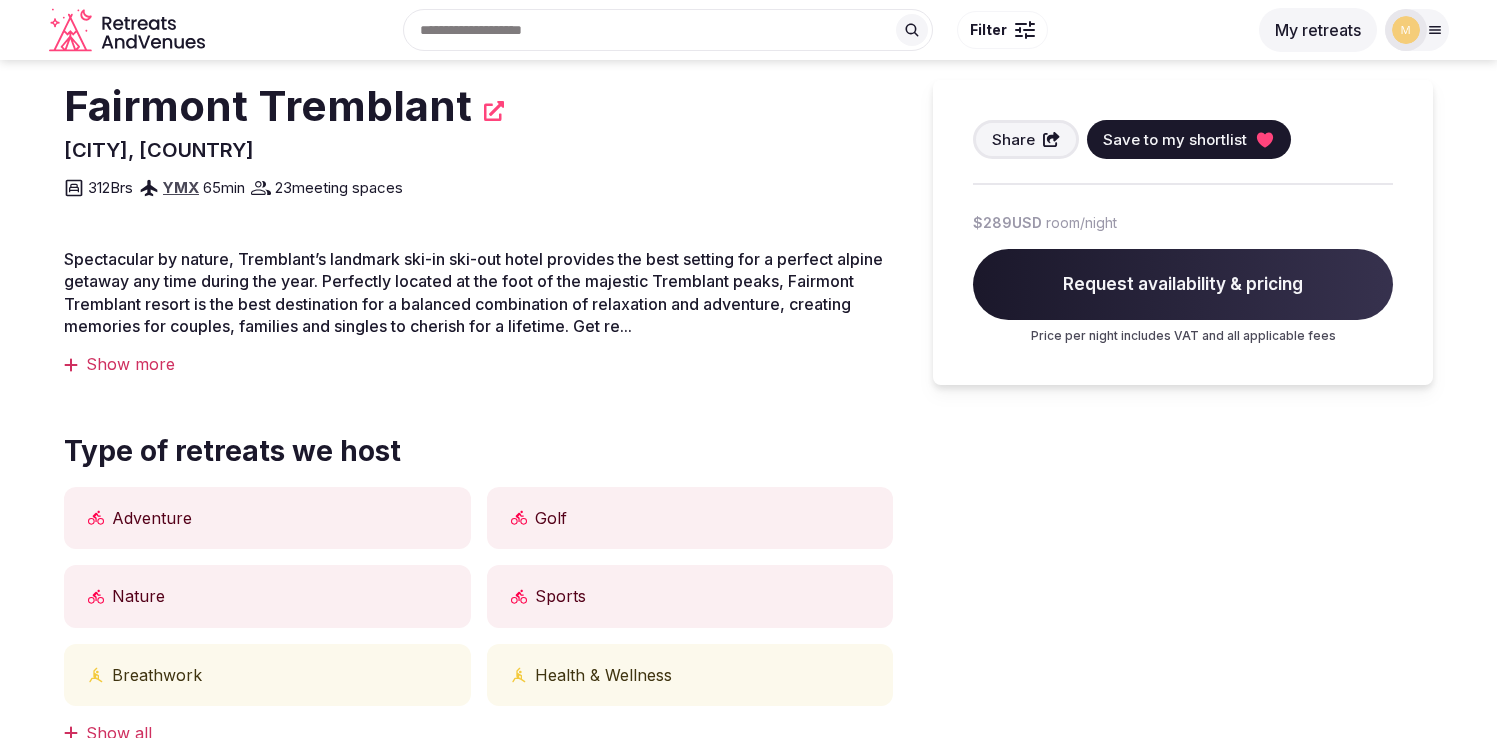 scroll, scrollTop: 0, scrollLeft: 0, axis: both 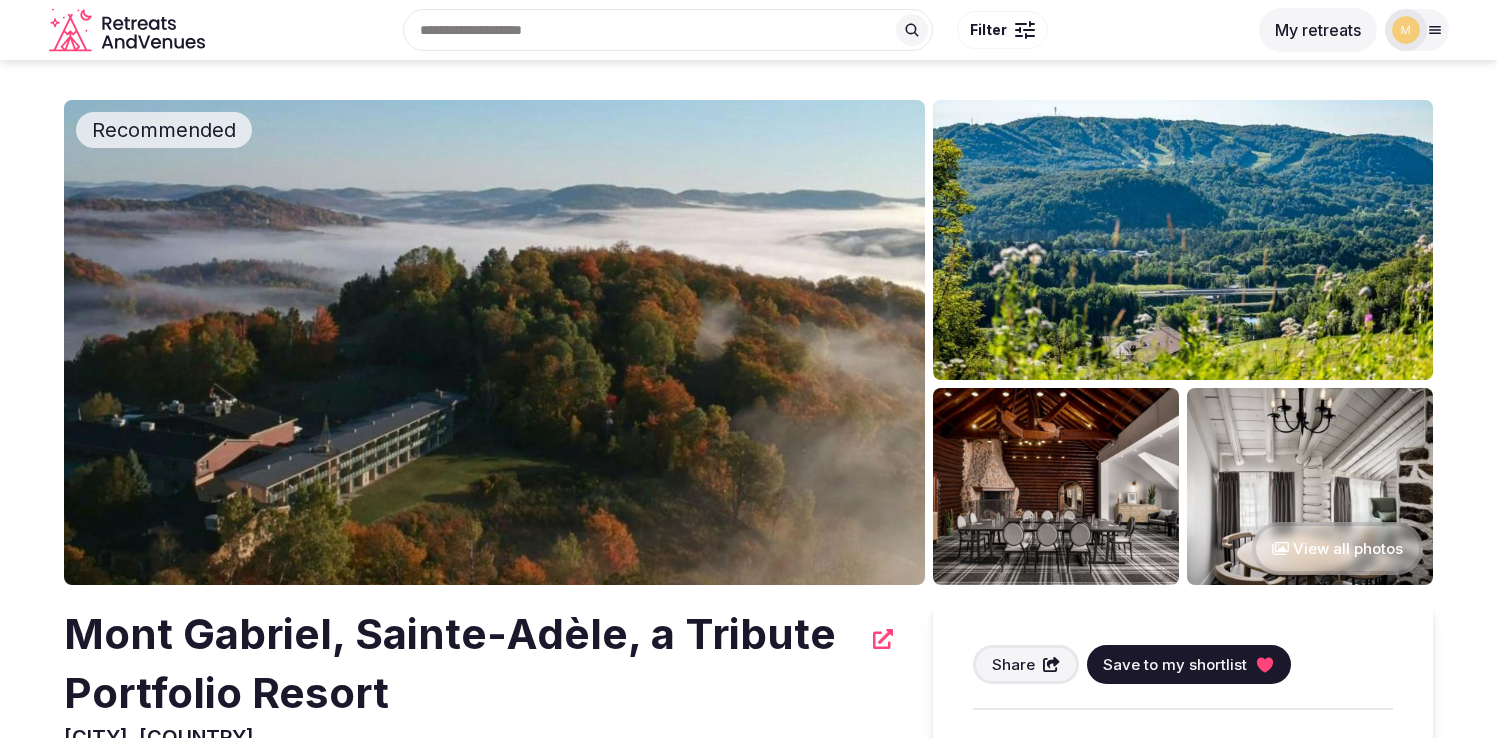 click at bounding box center [494, 342] 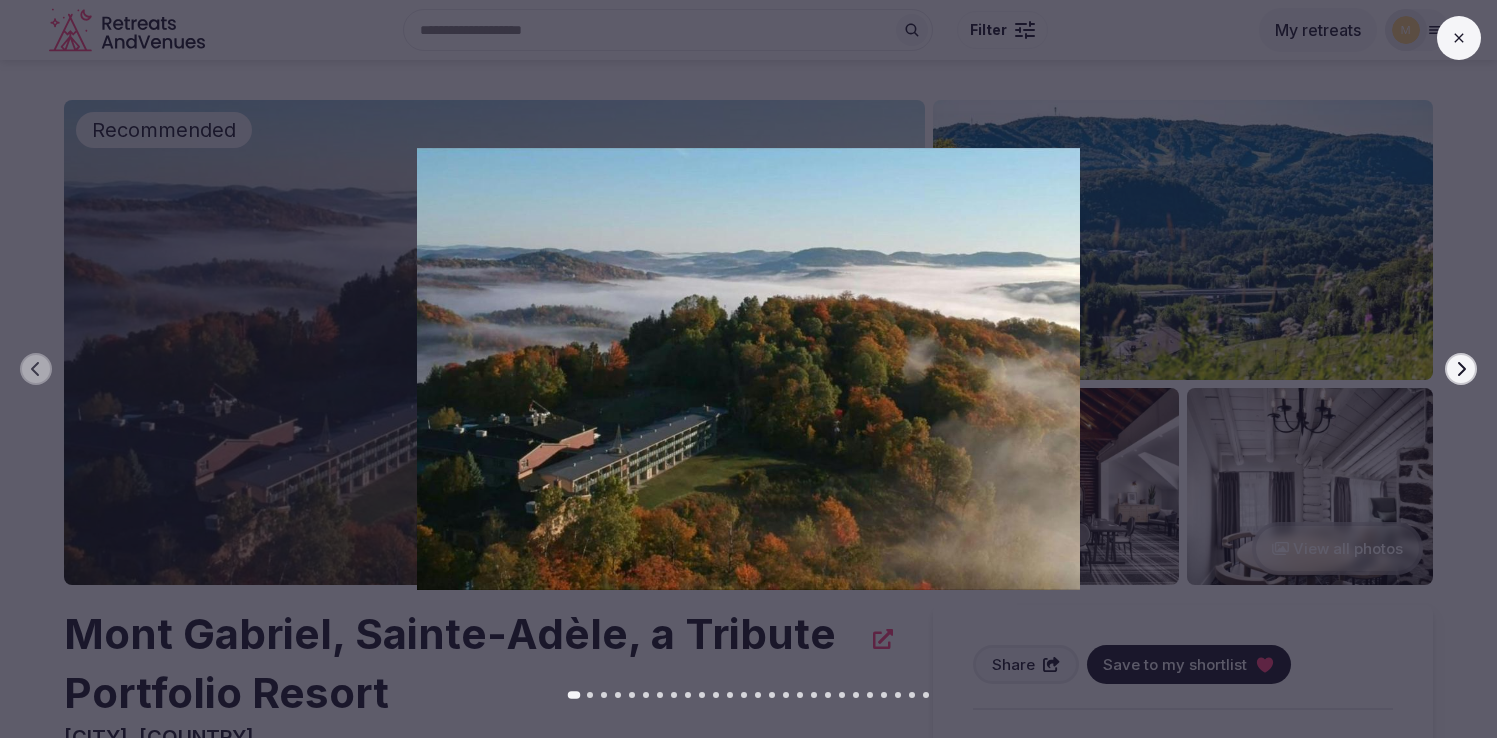 click 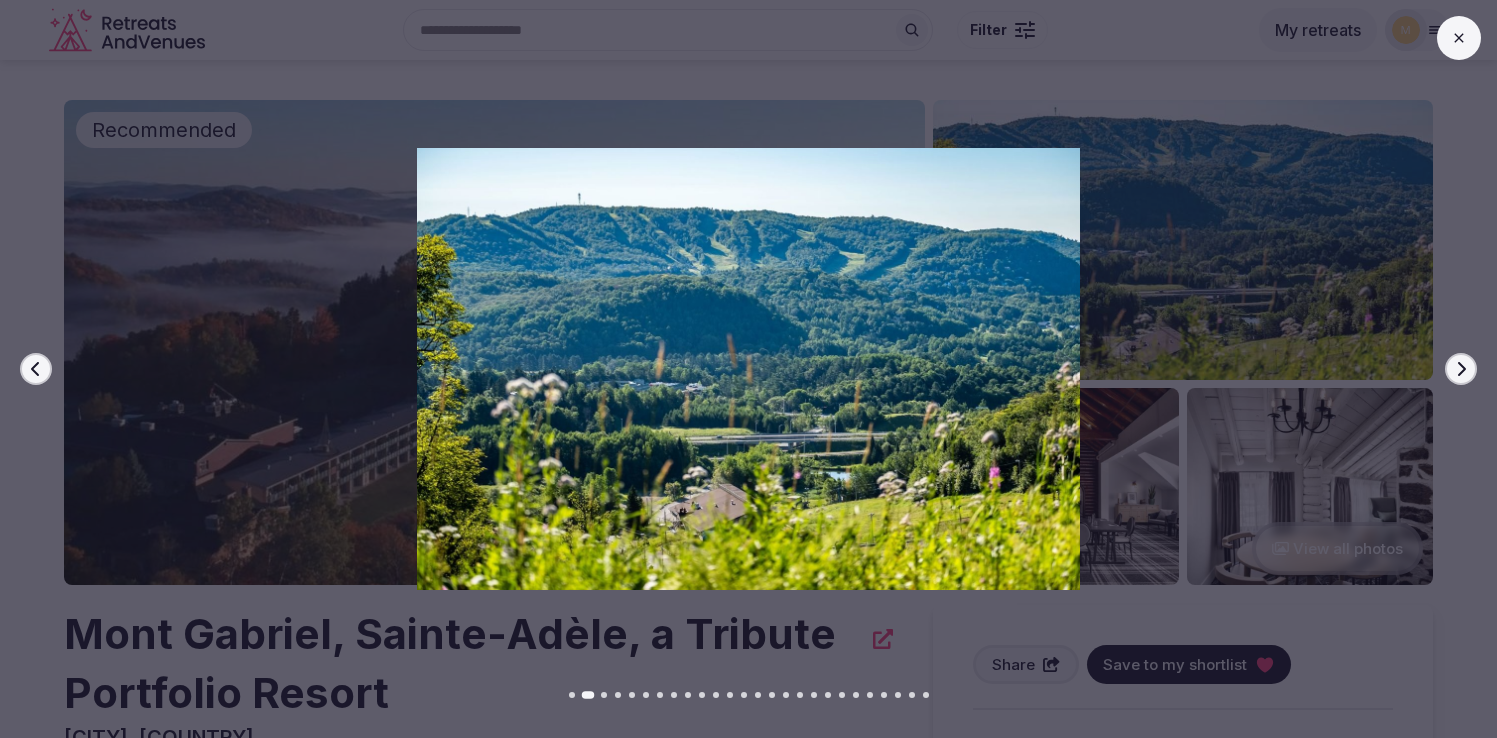 click 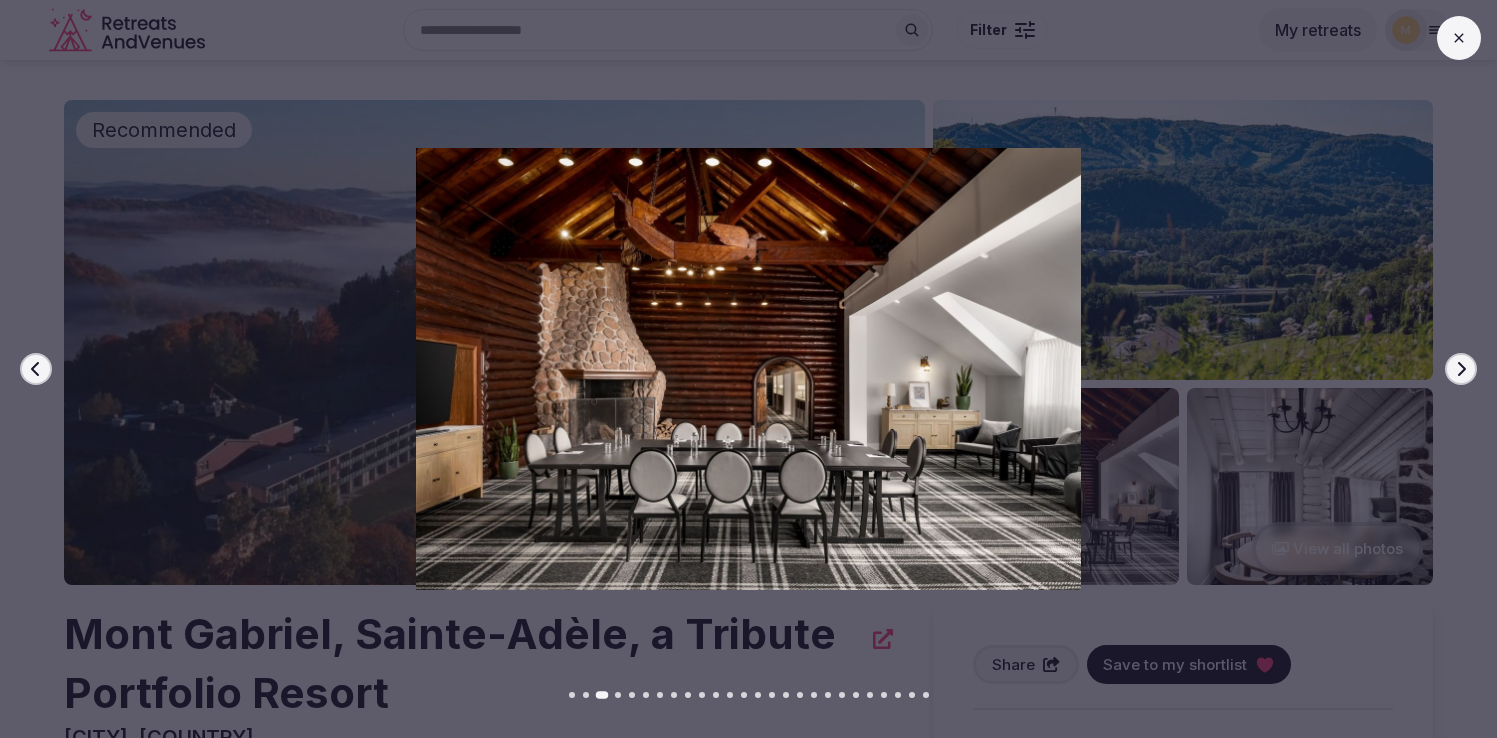 click 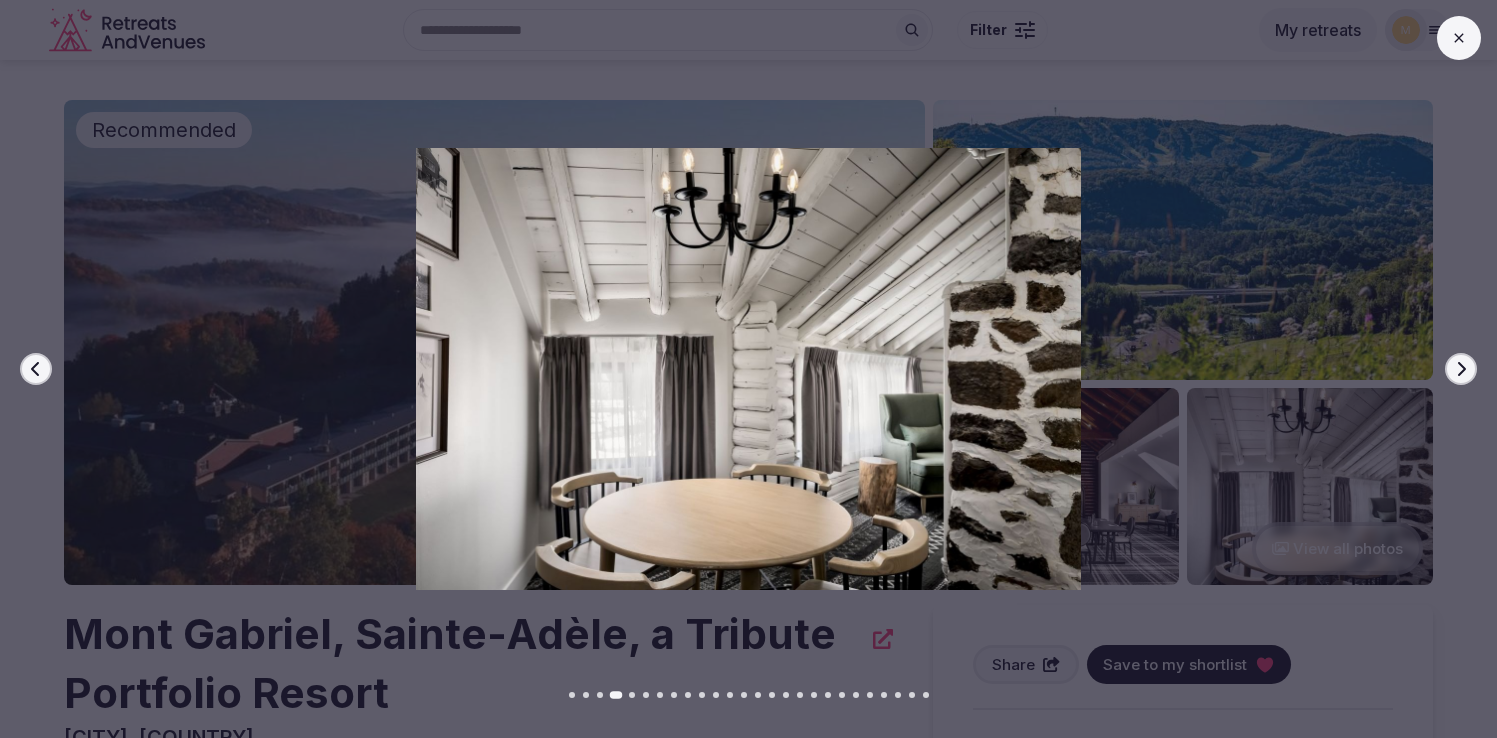 click 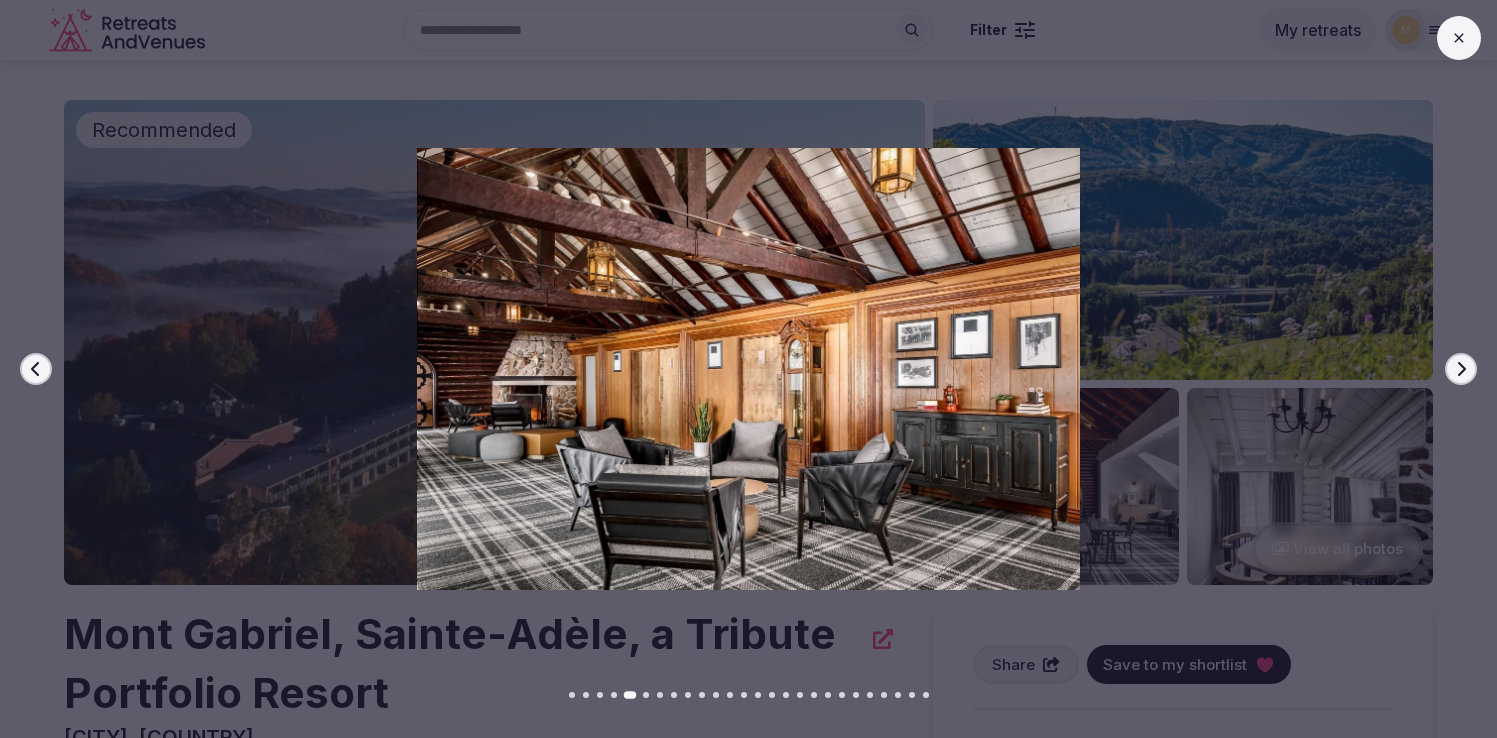 click 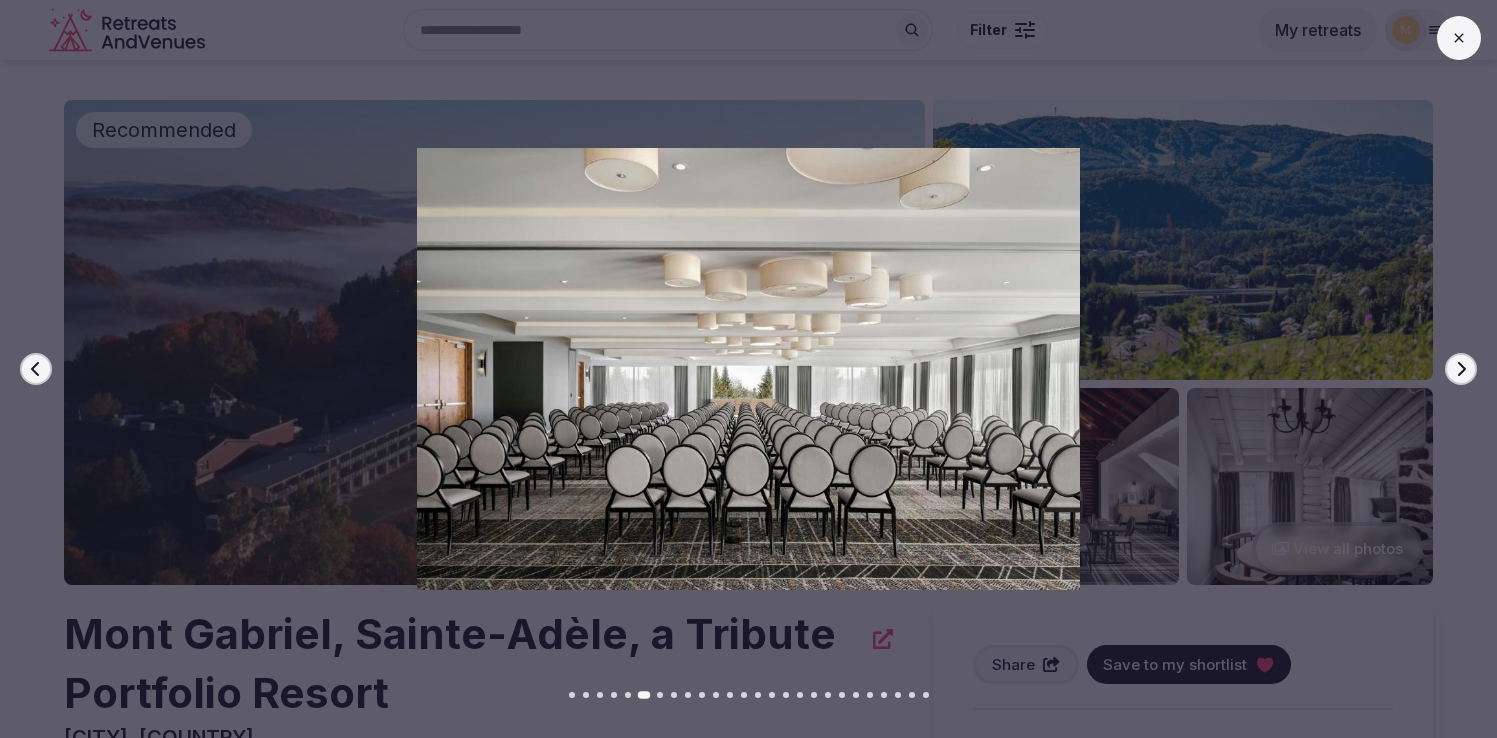 click 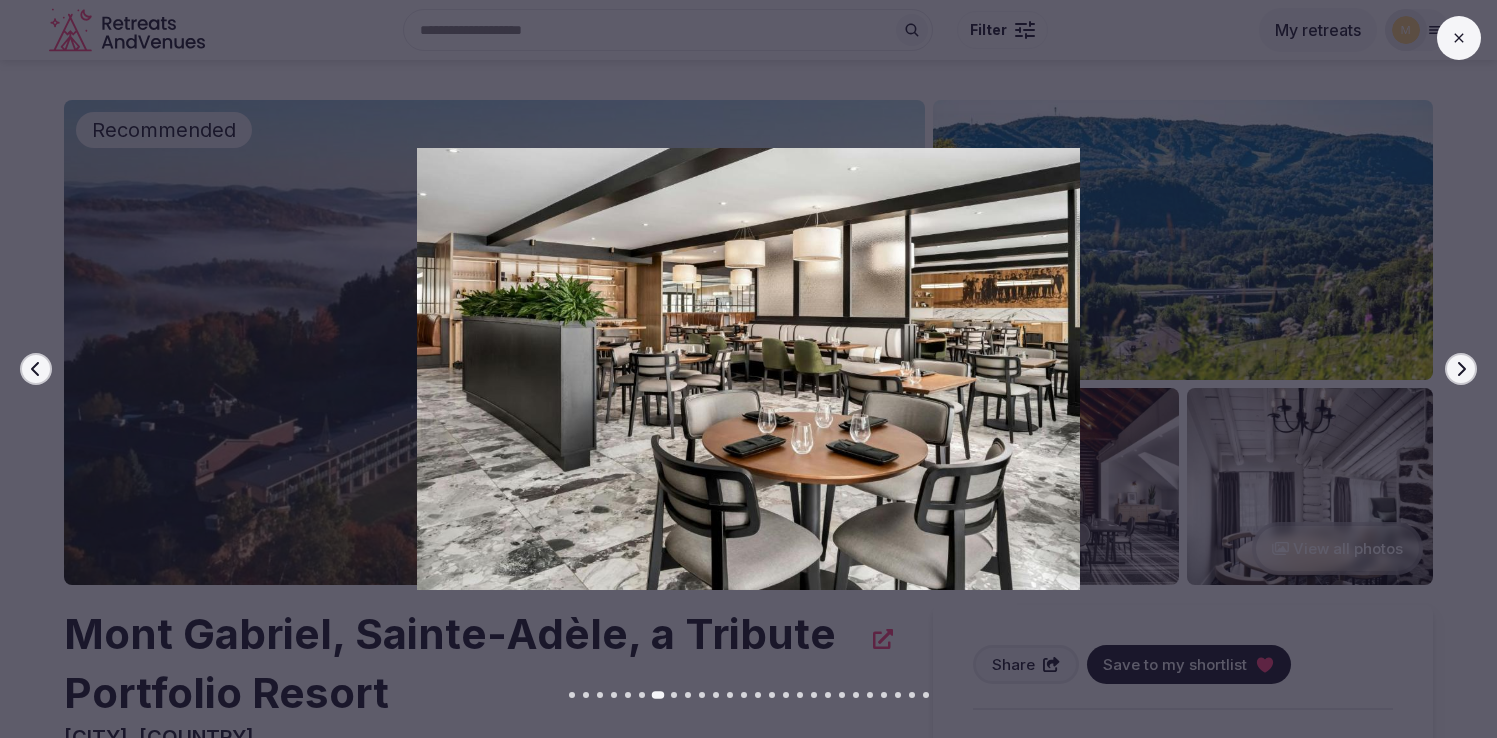 click 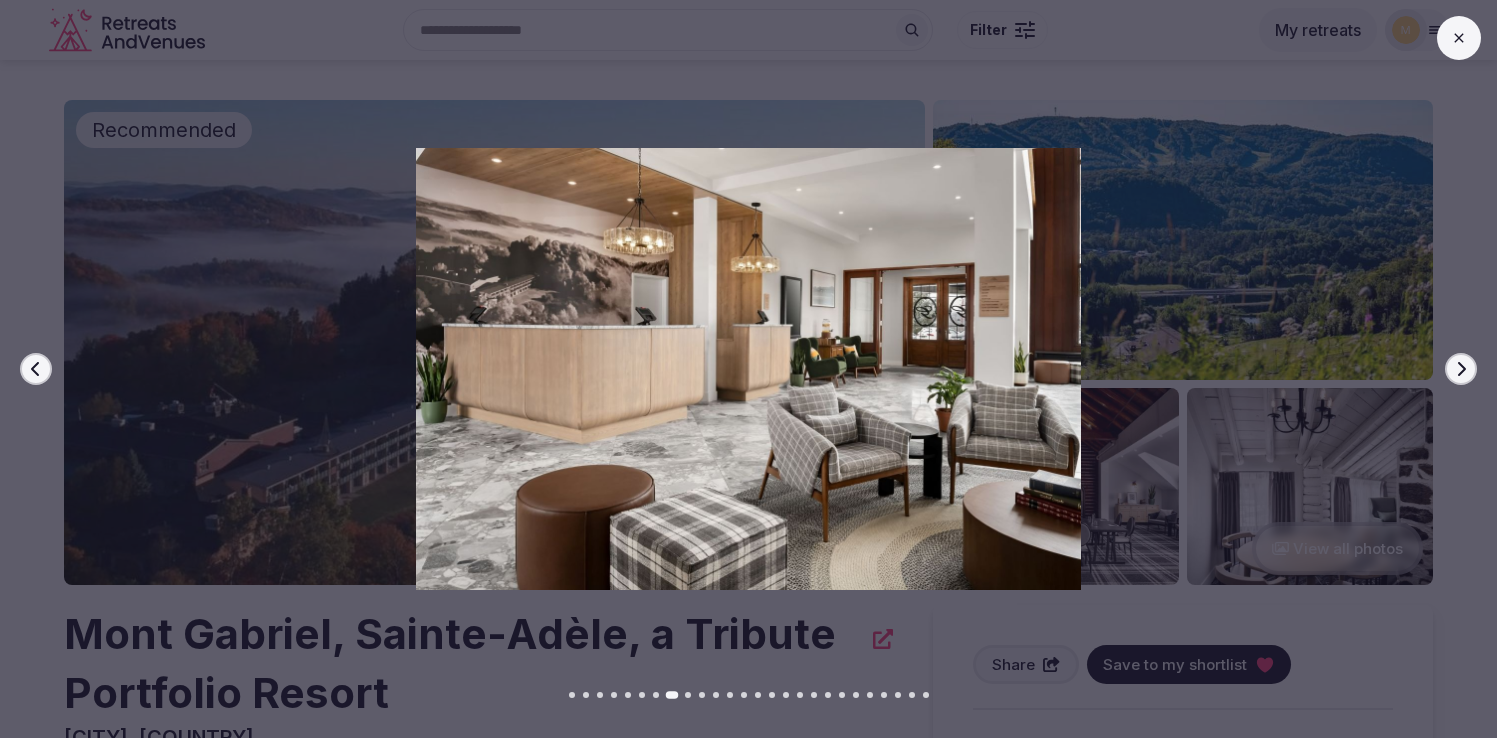 click 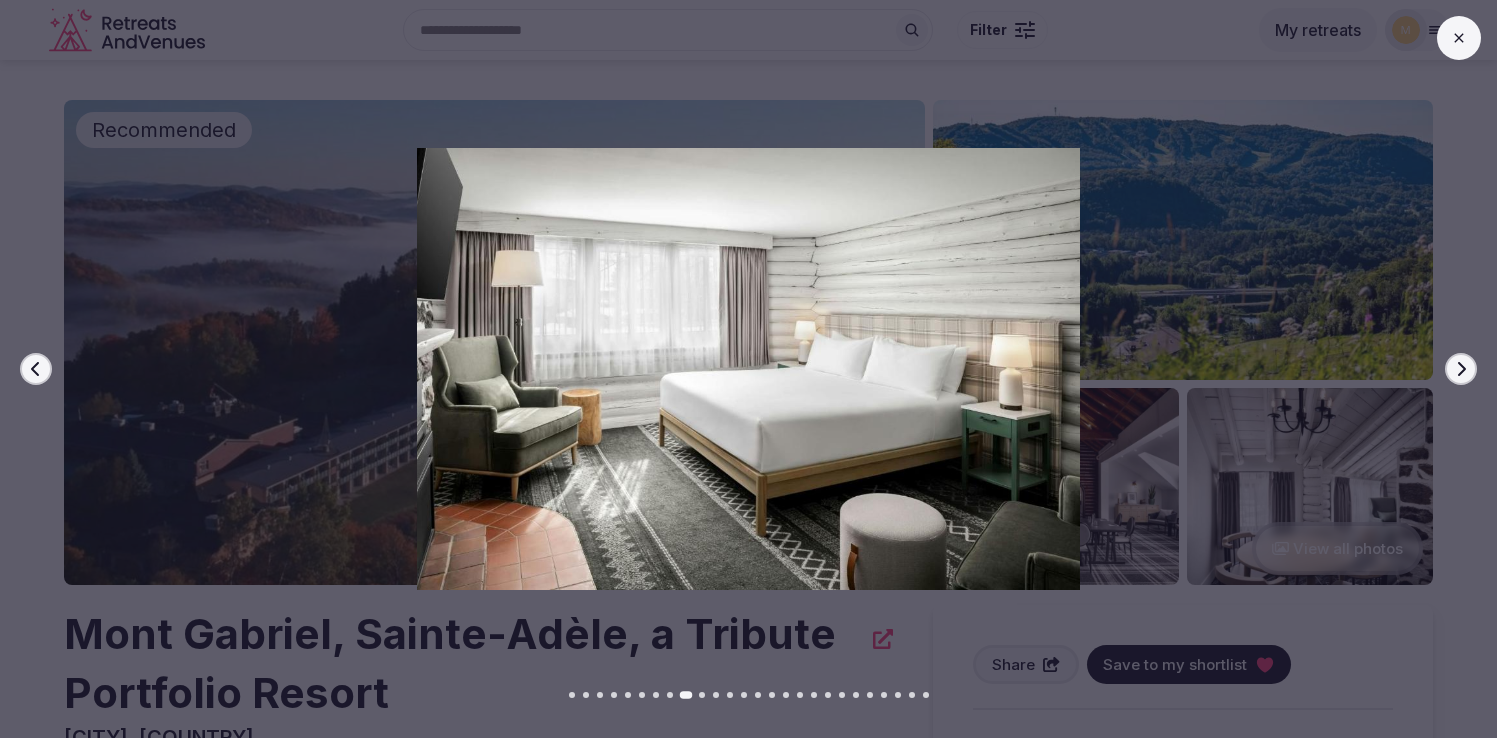 click 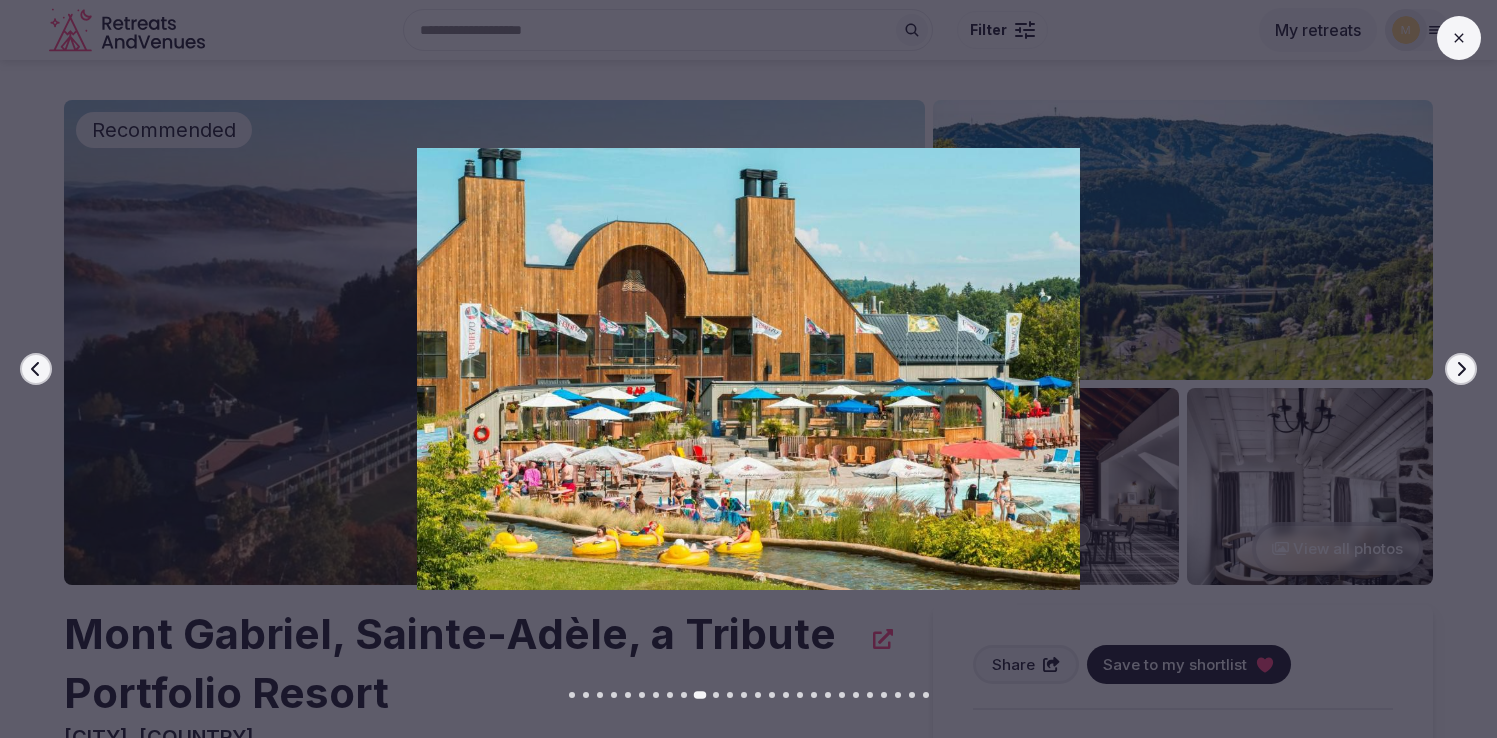 click 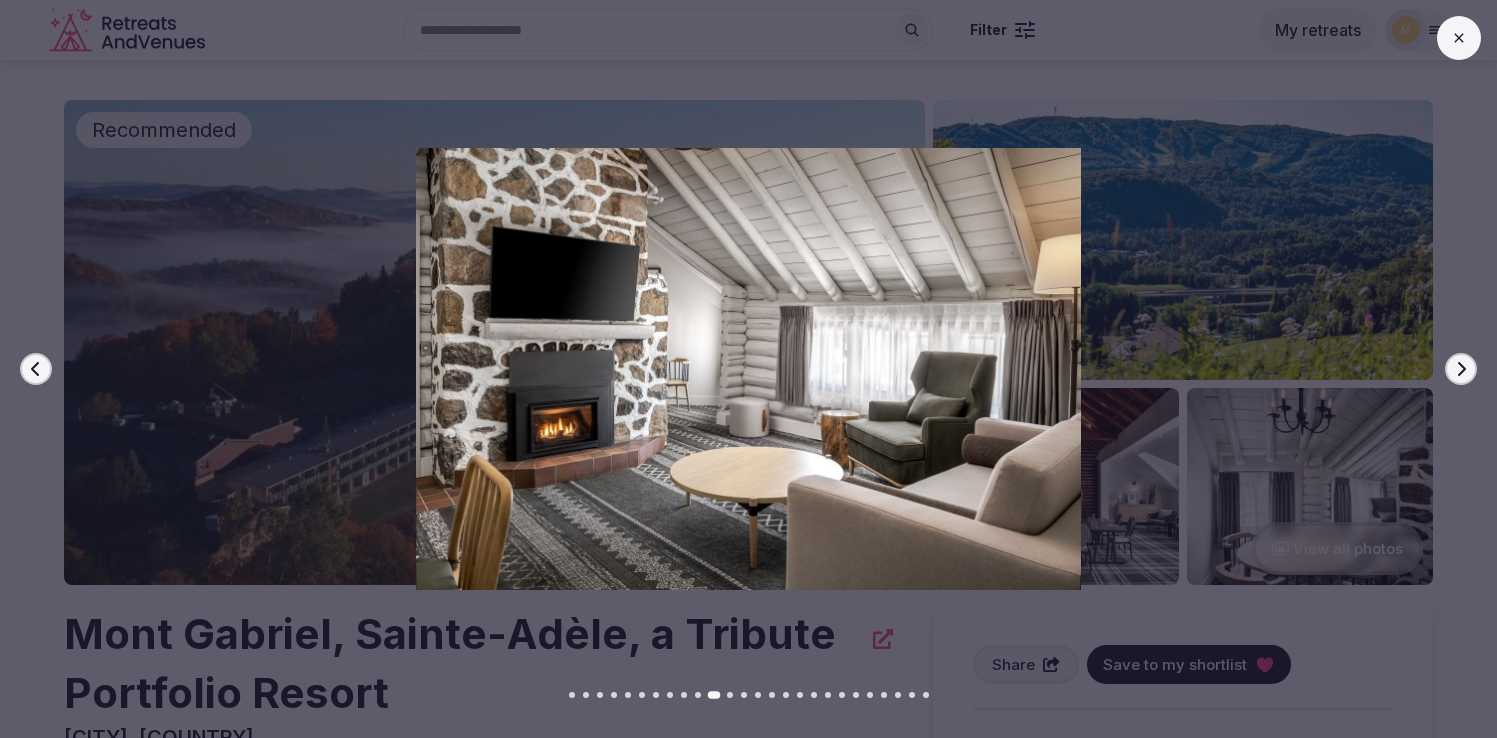 click 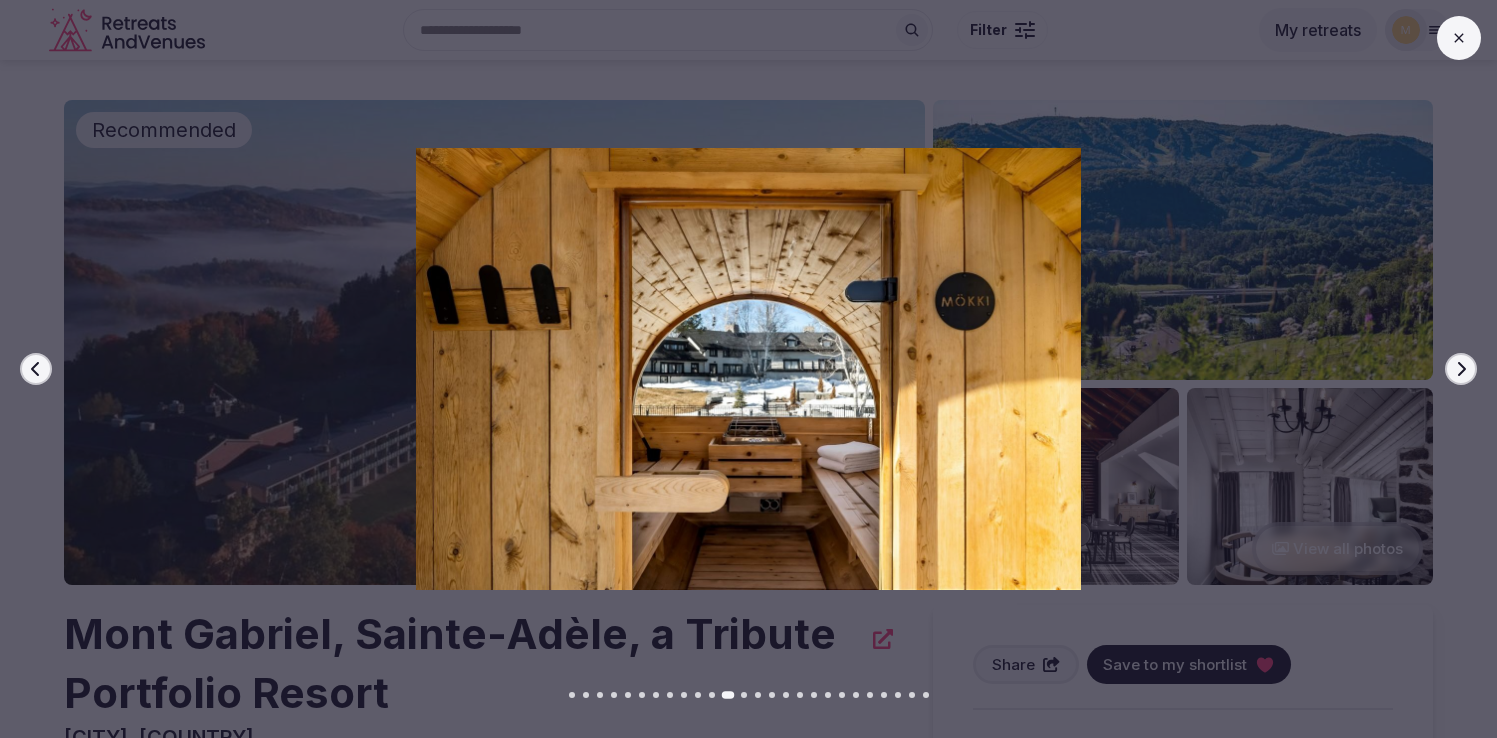 click 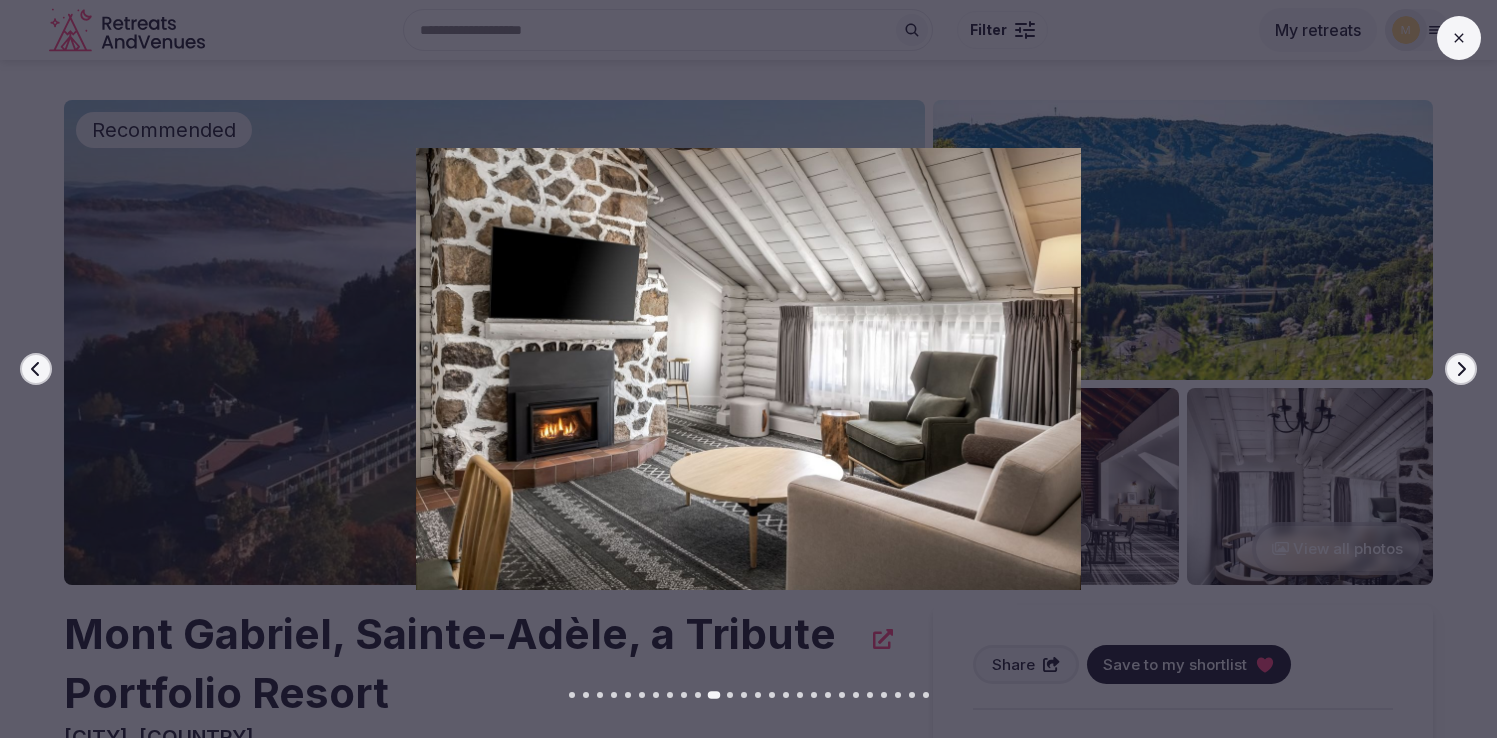 click 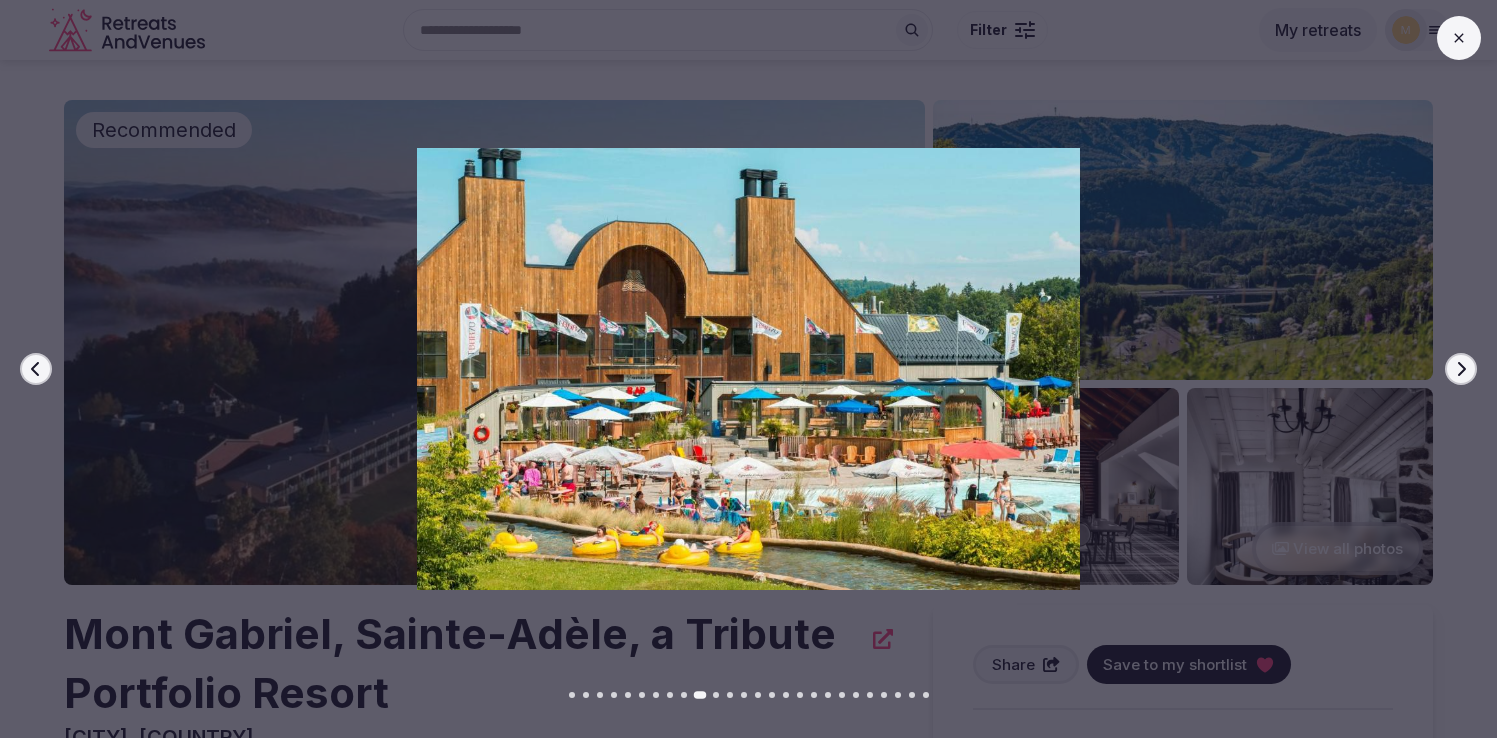 click 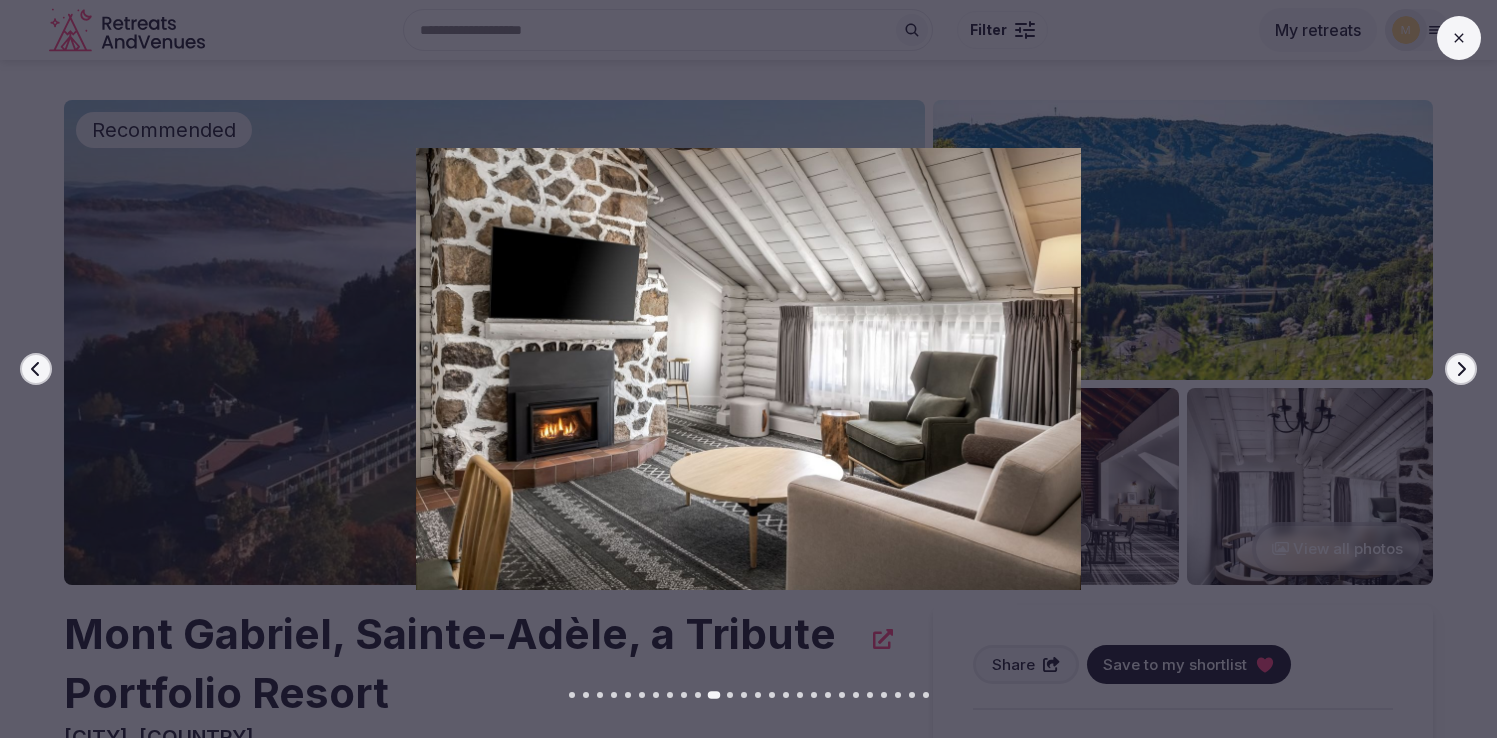 click 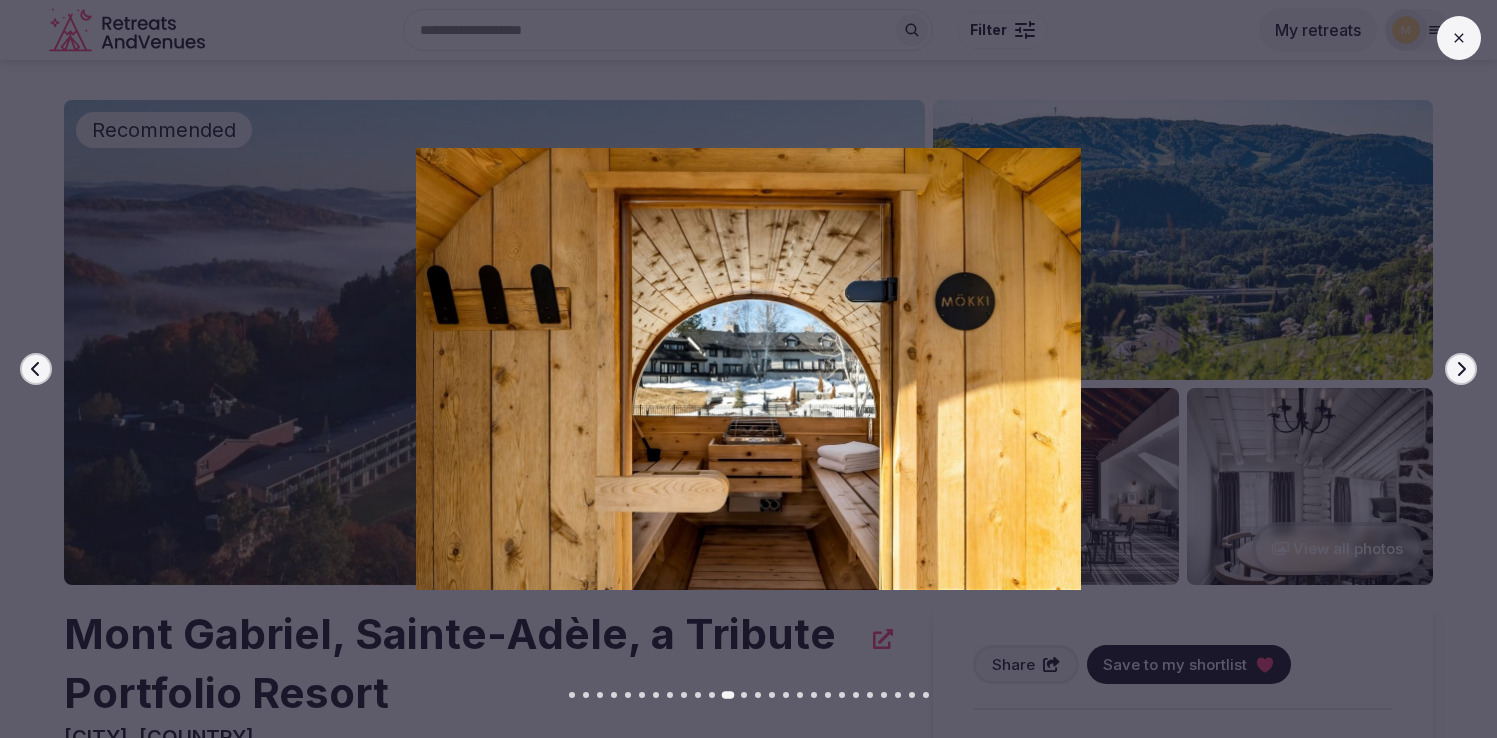 click 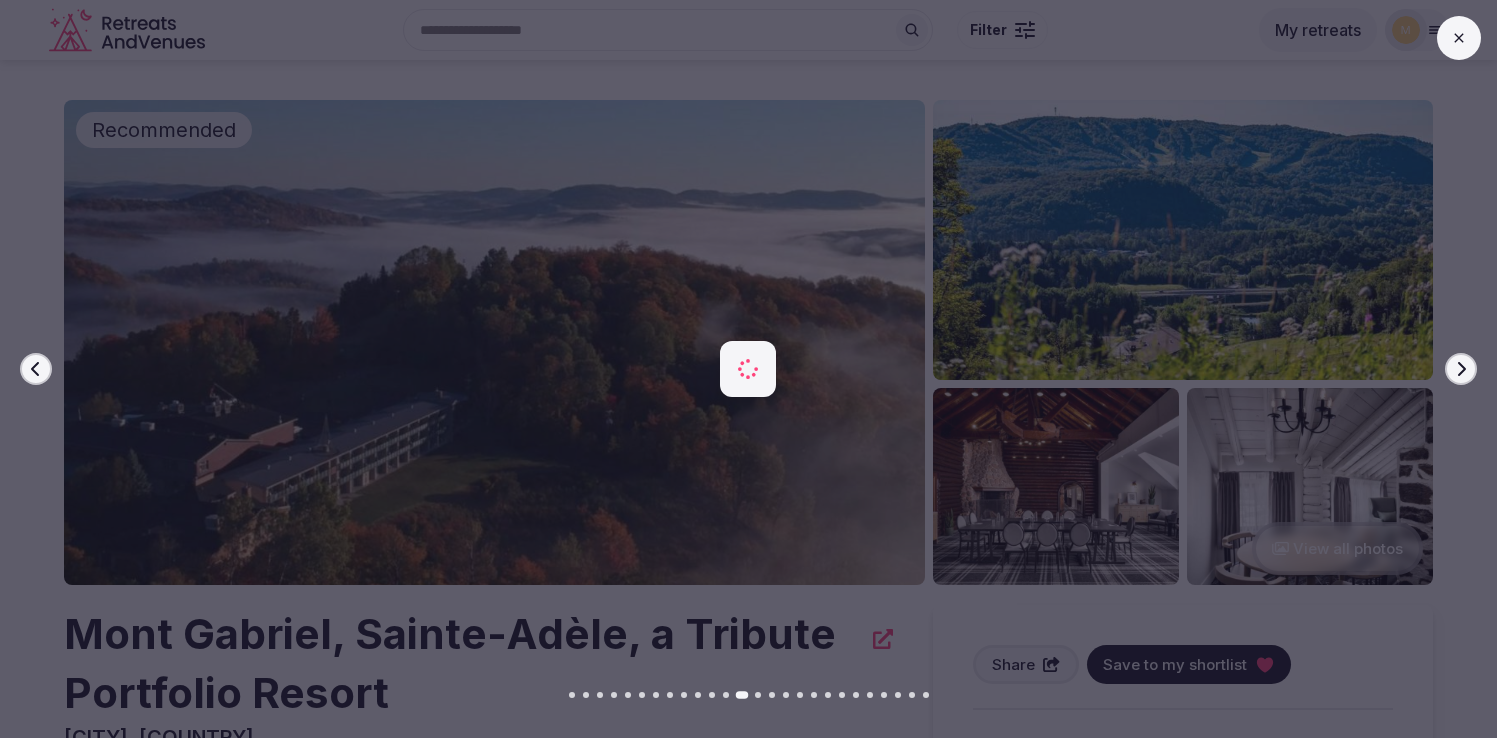 click 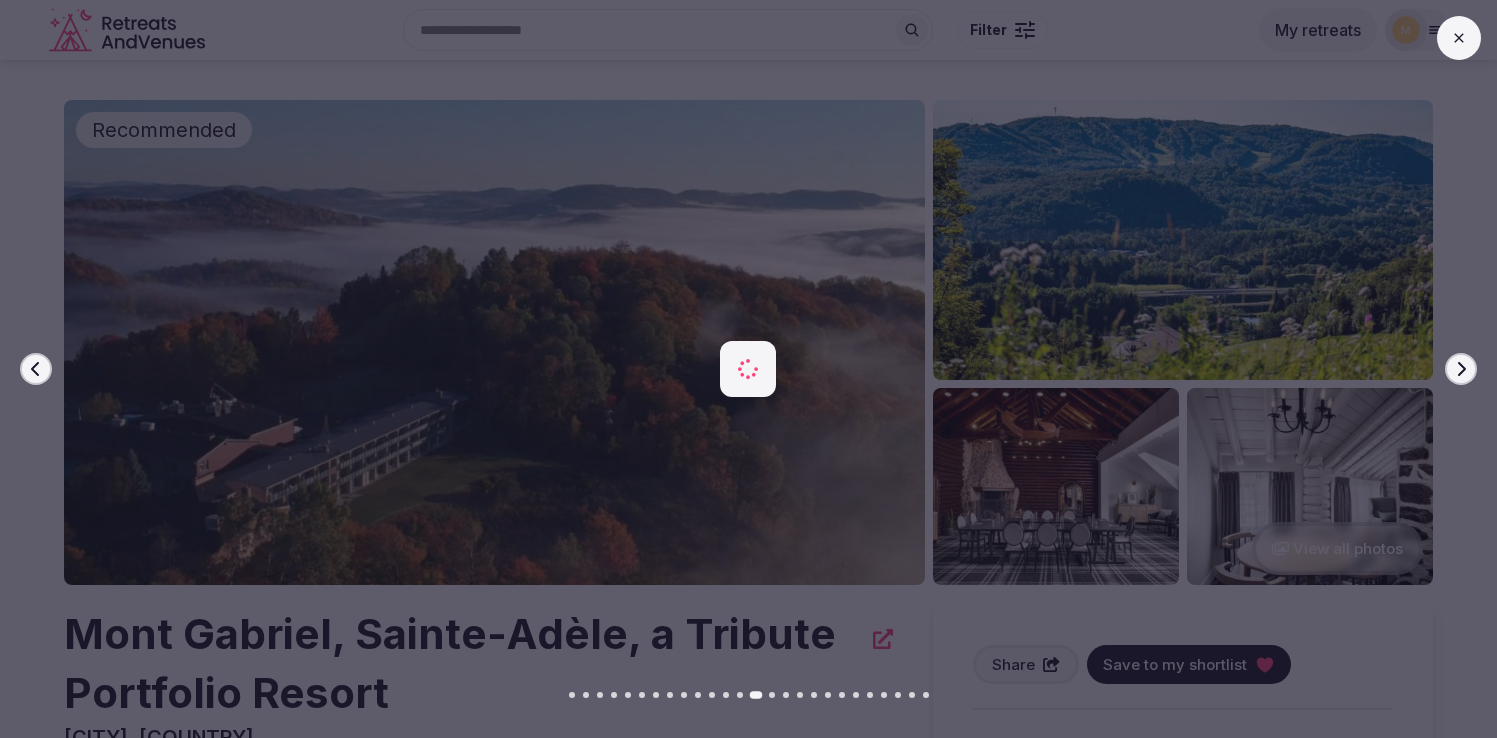 click 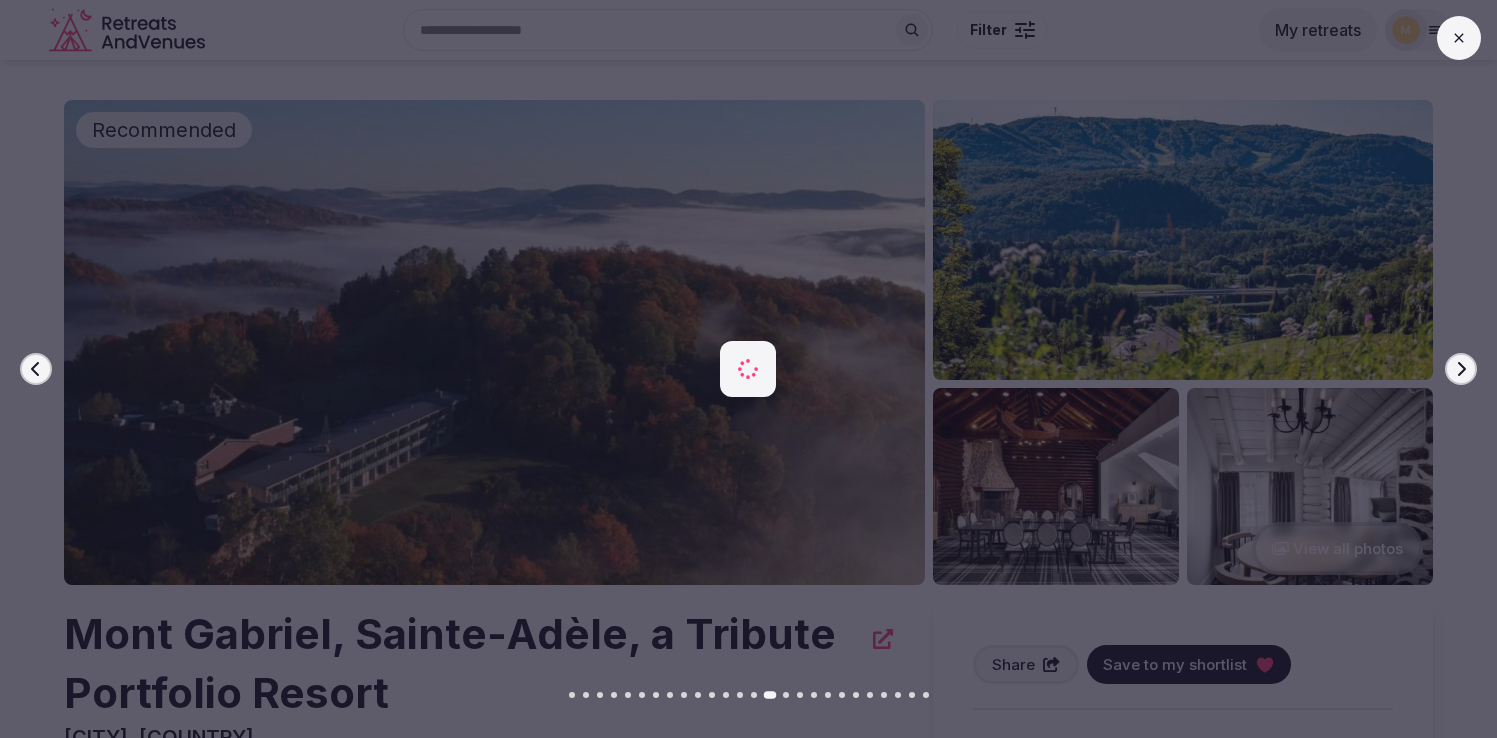 click 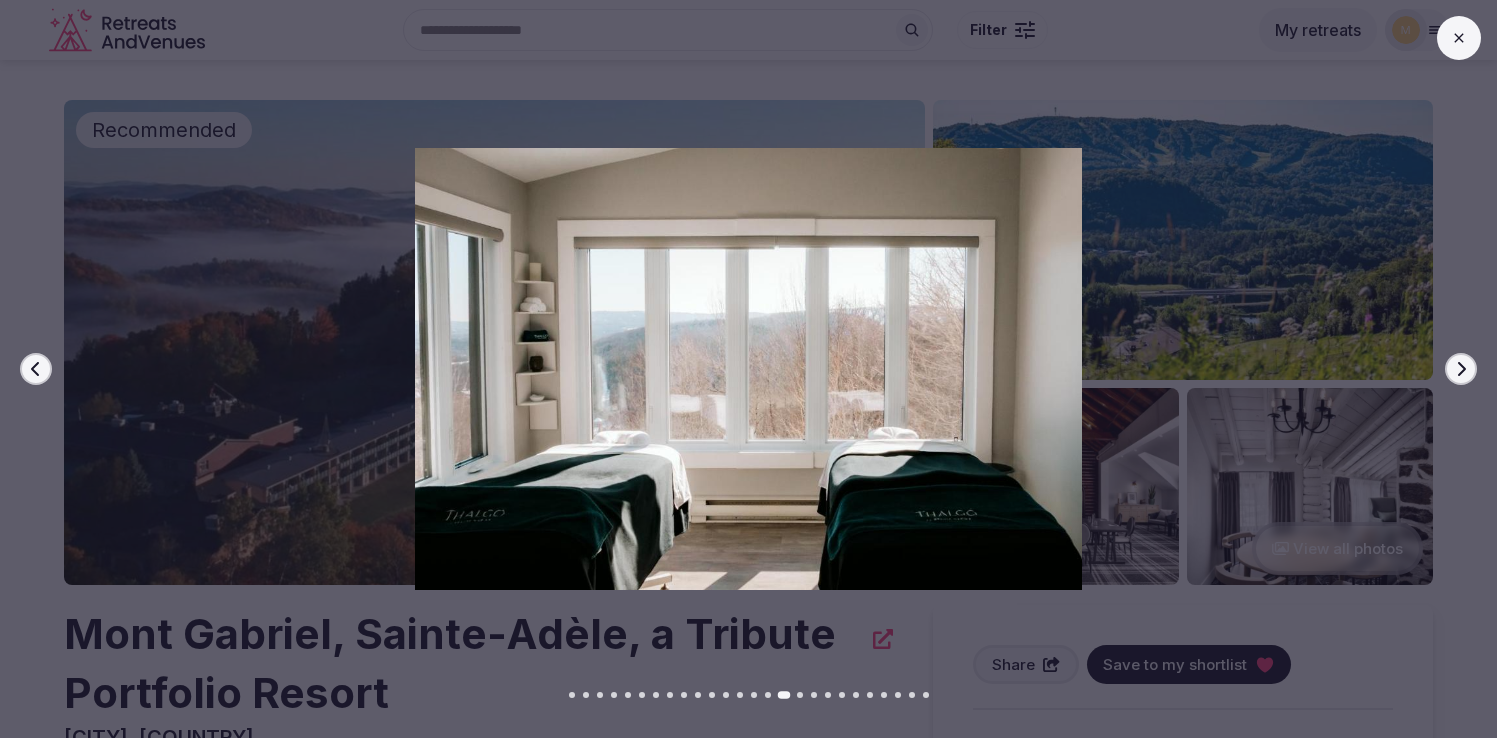 click 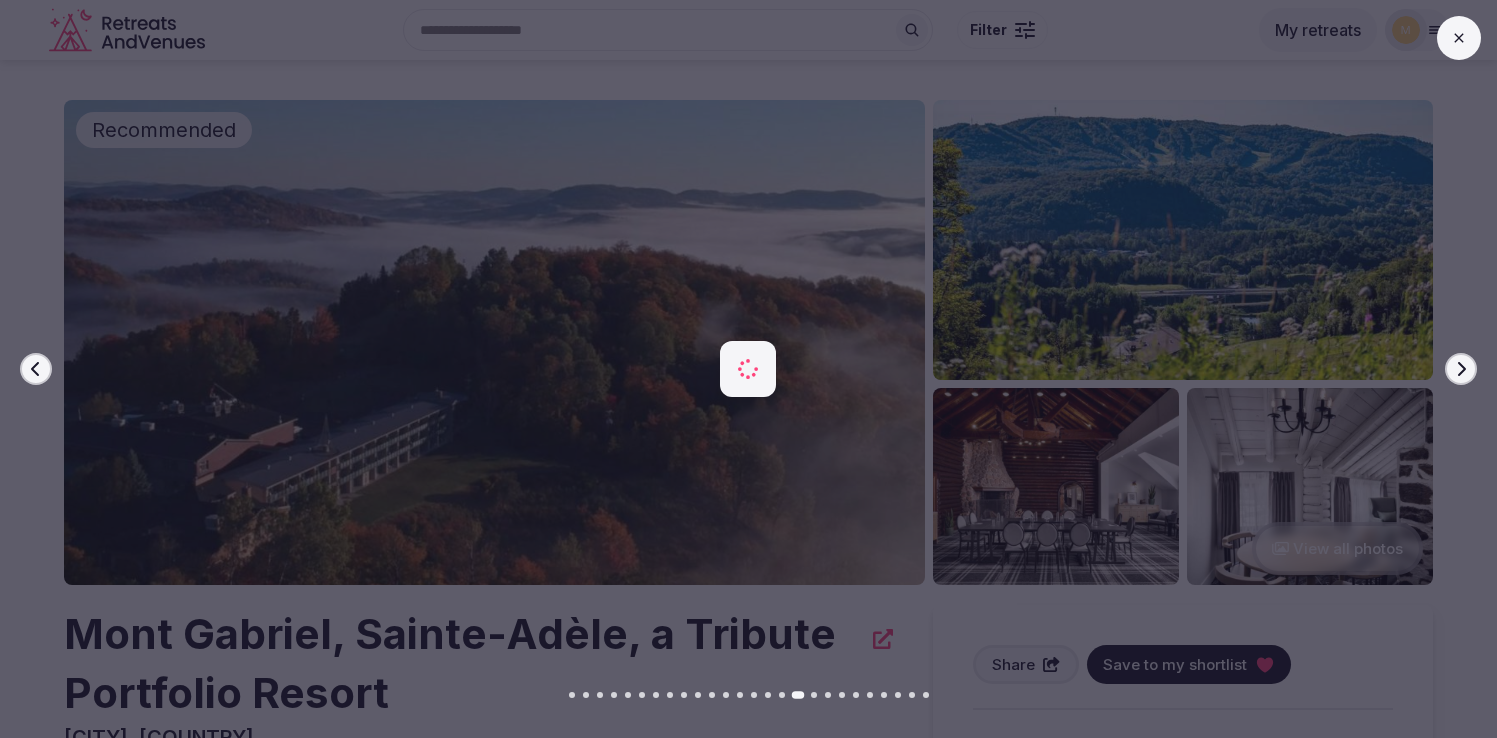 click 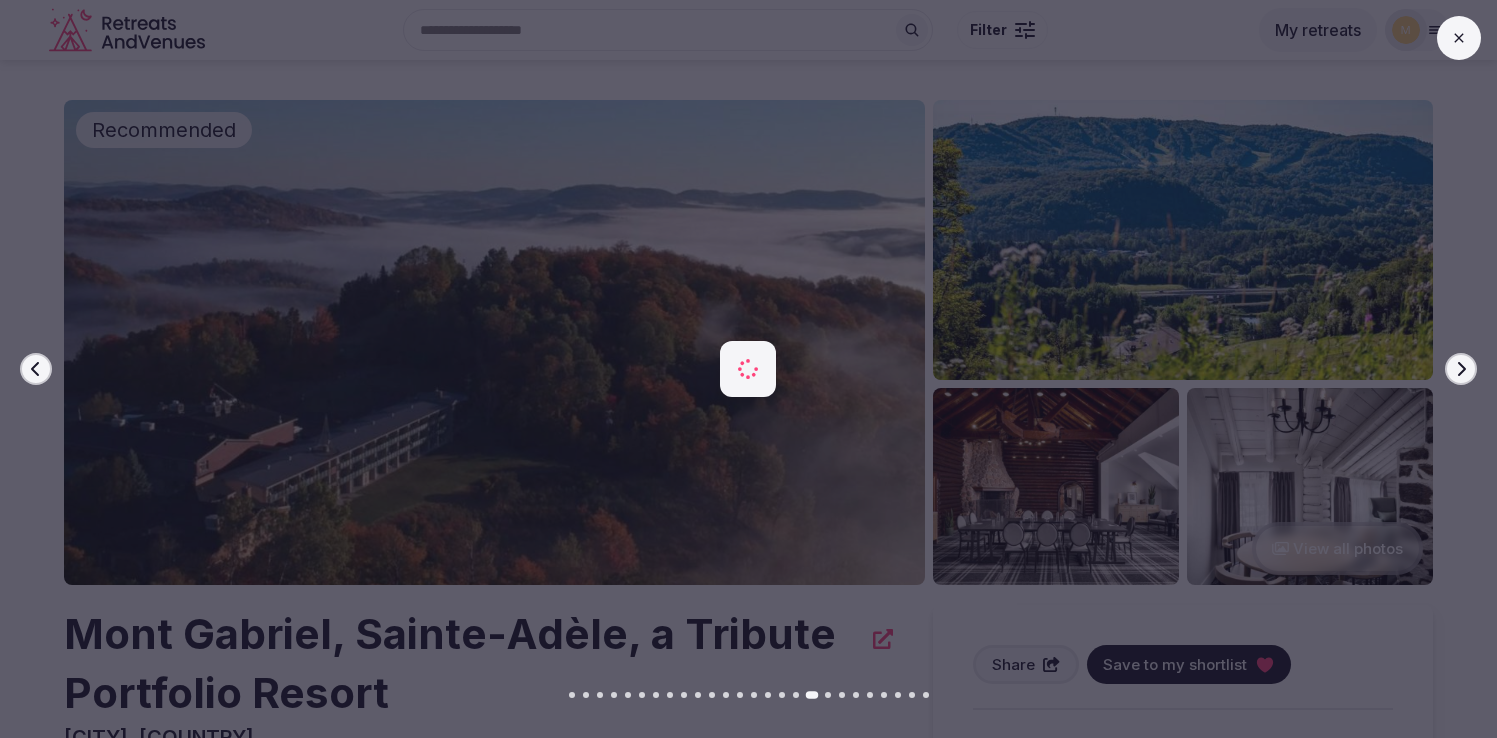 click 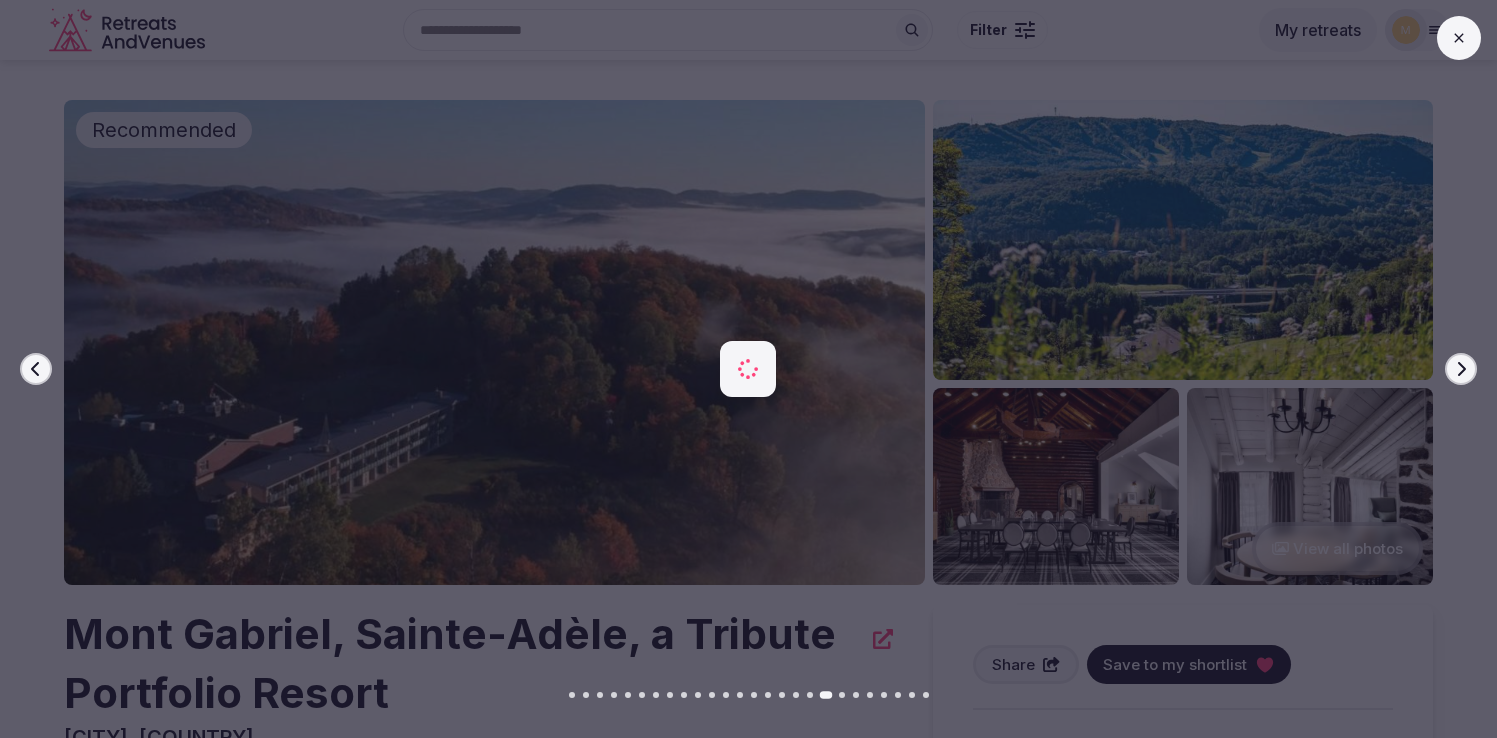 click 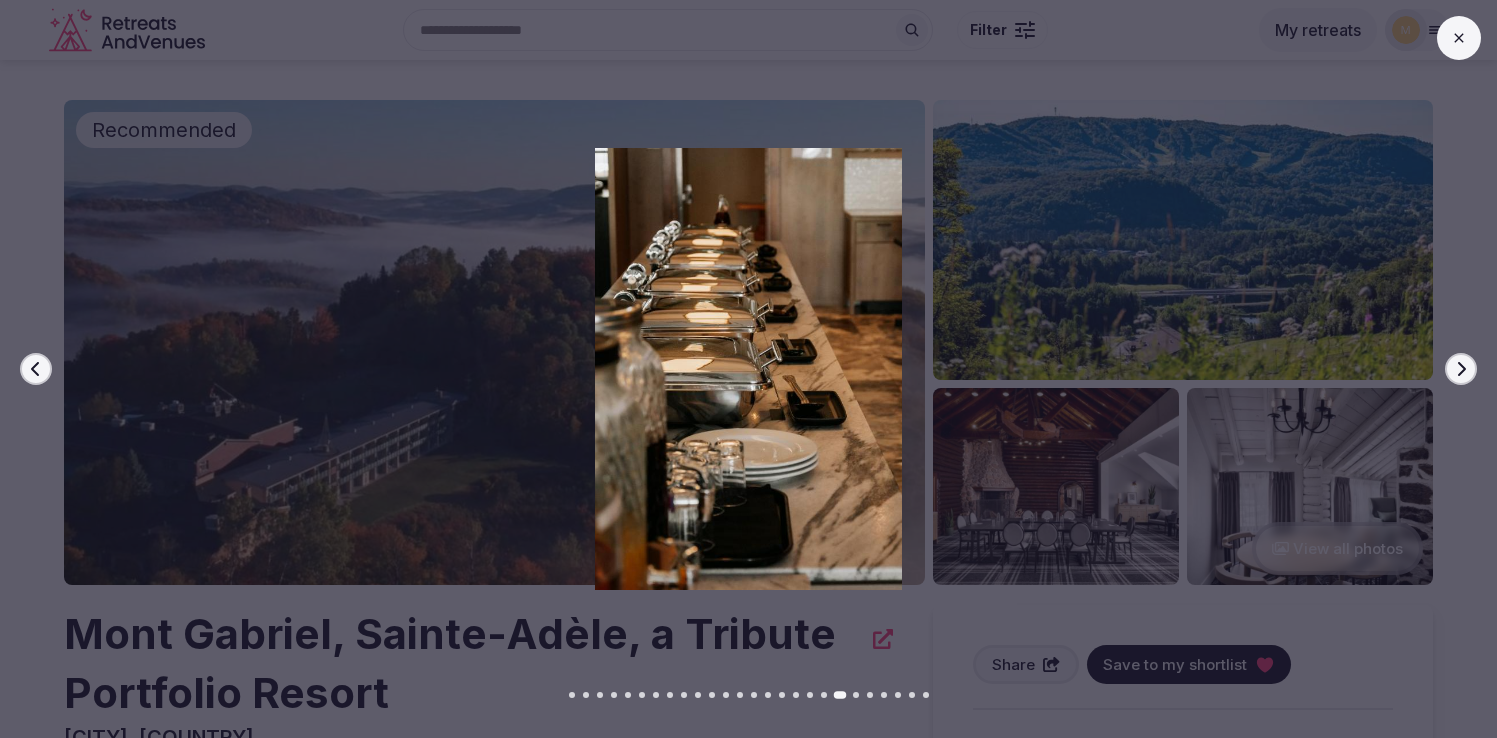 click 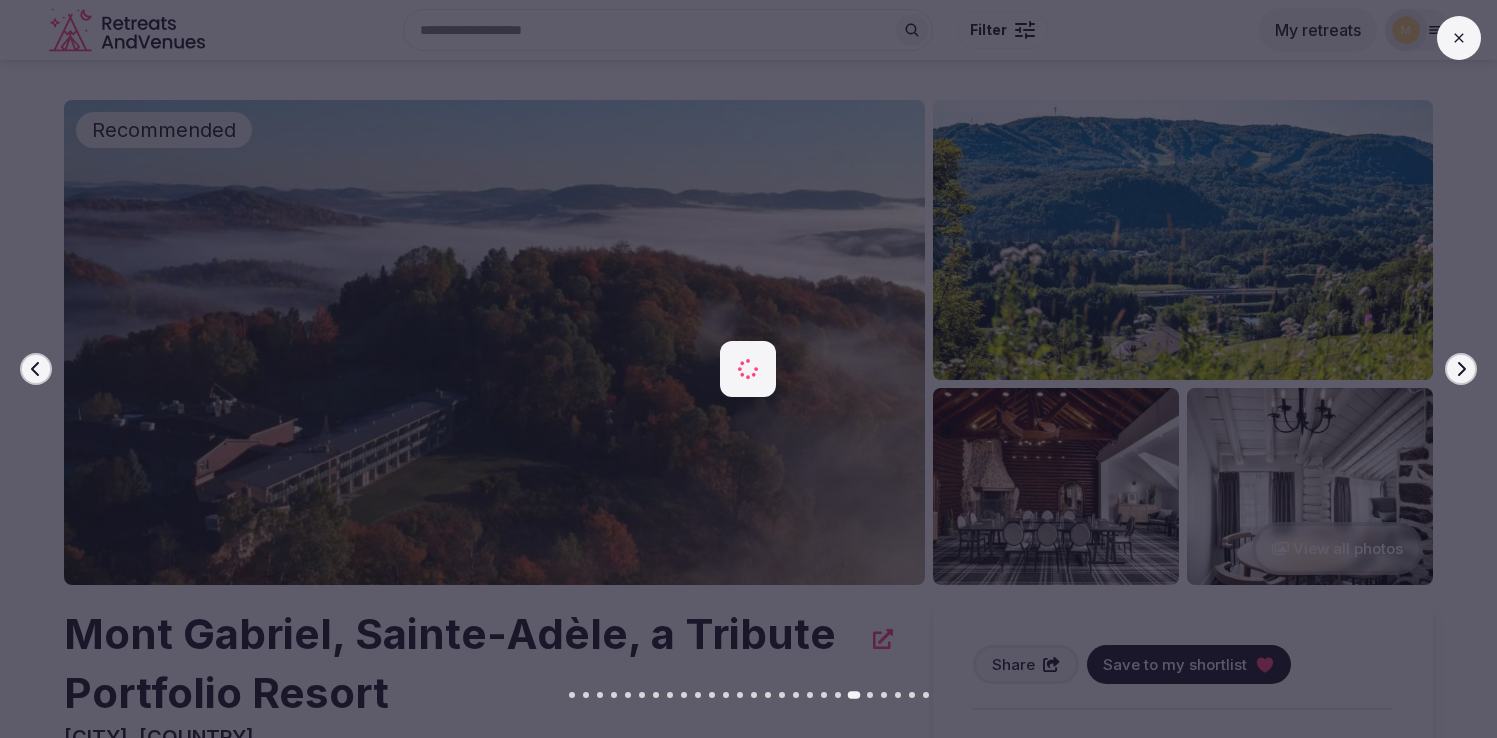 click 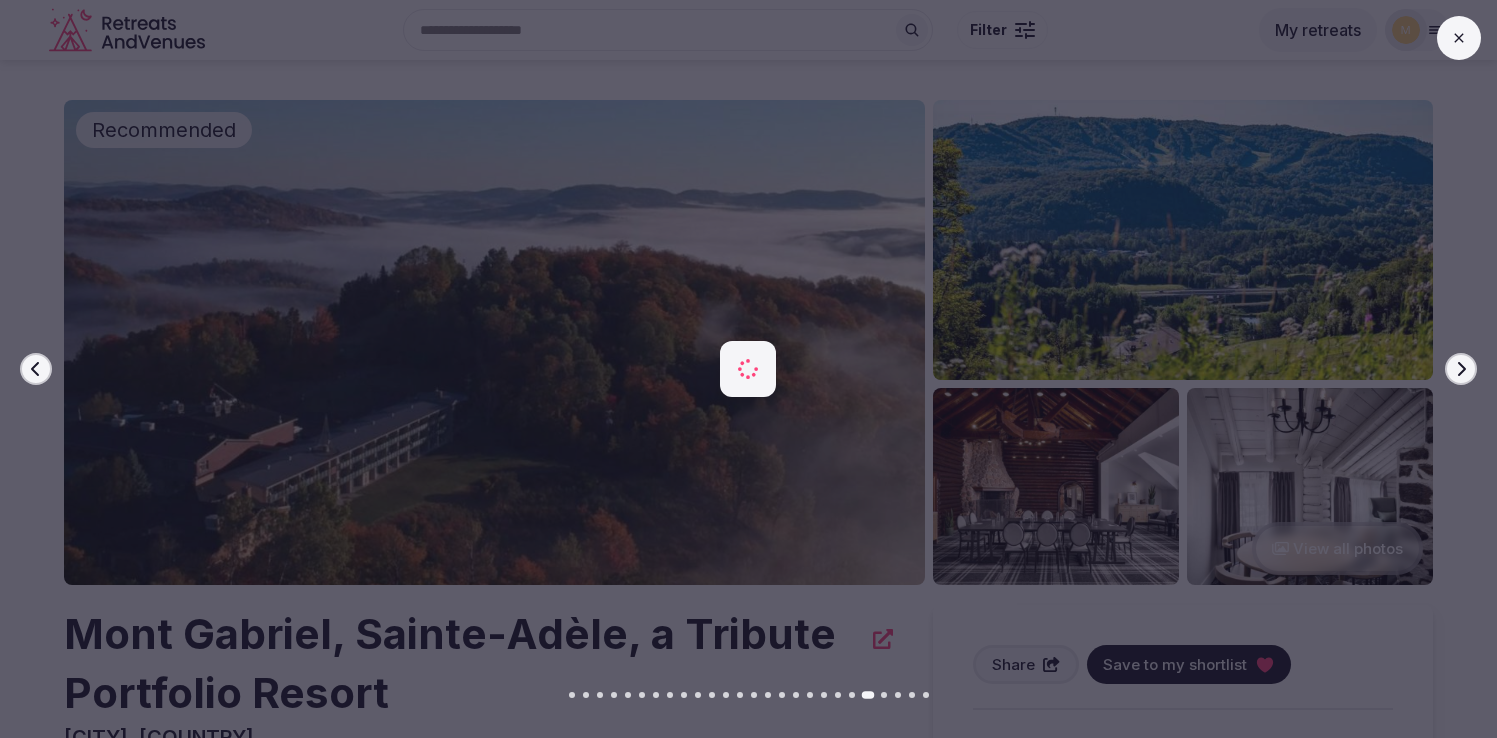 click 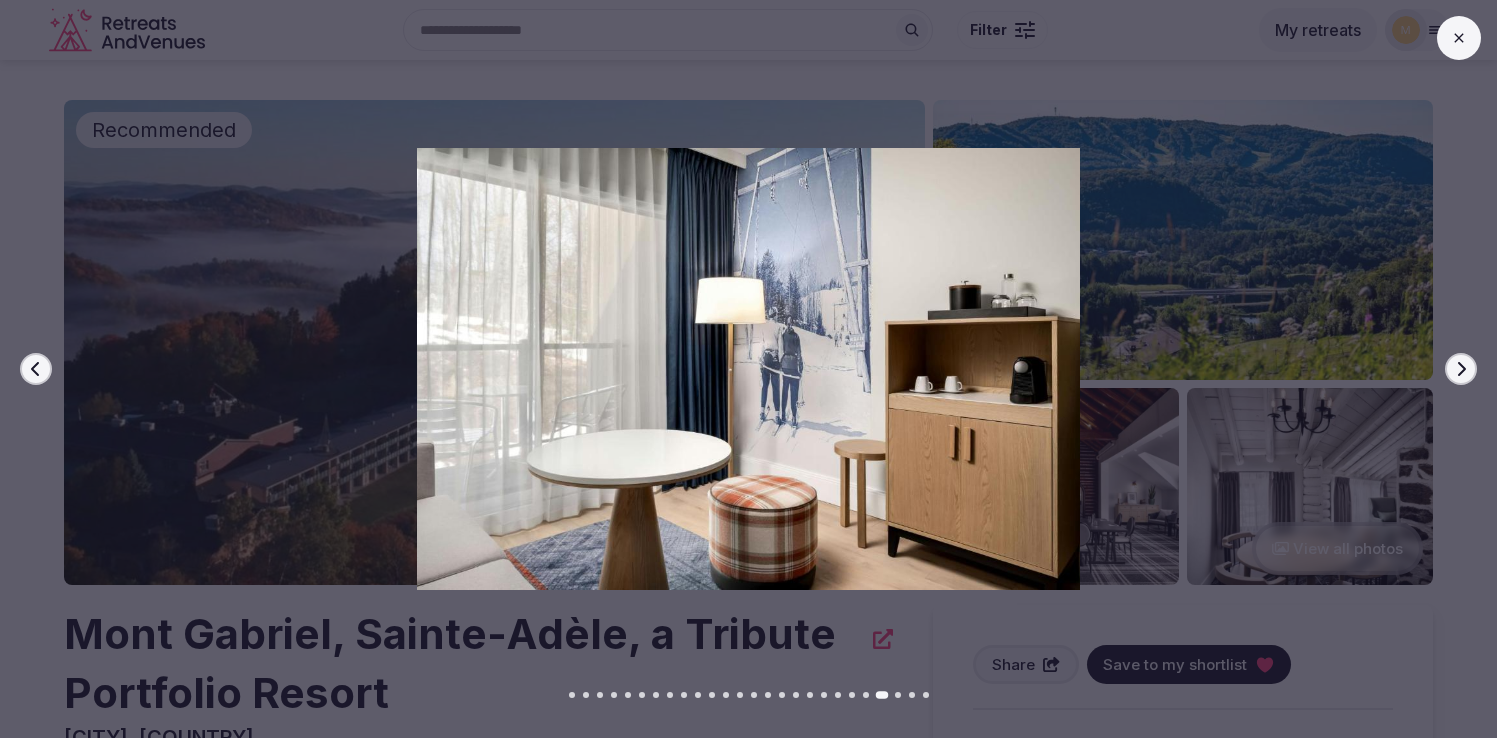 click 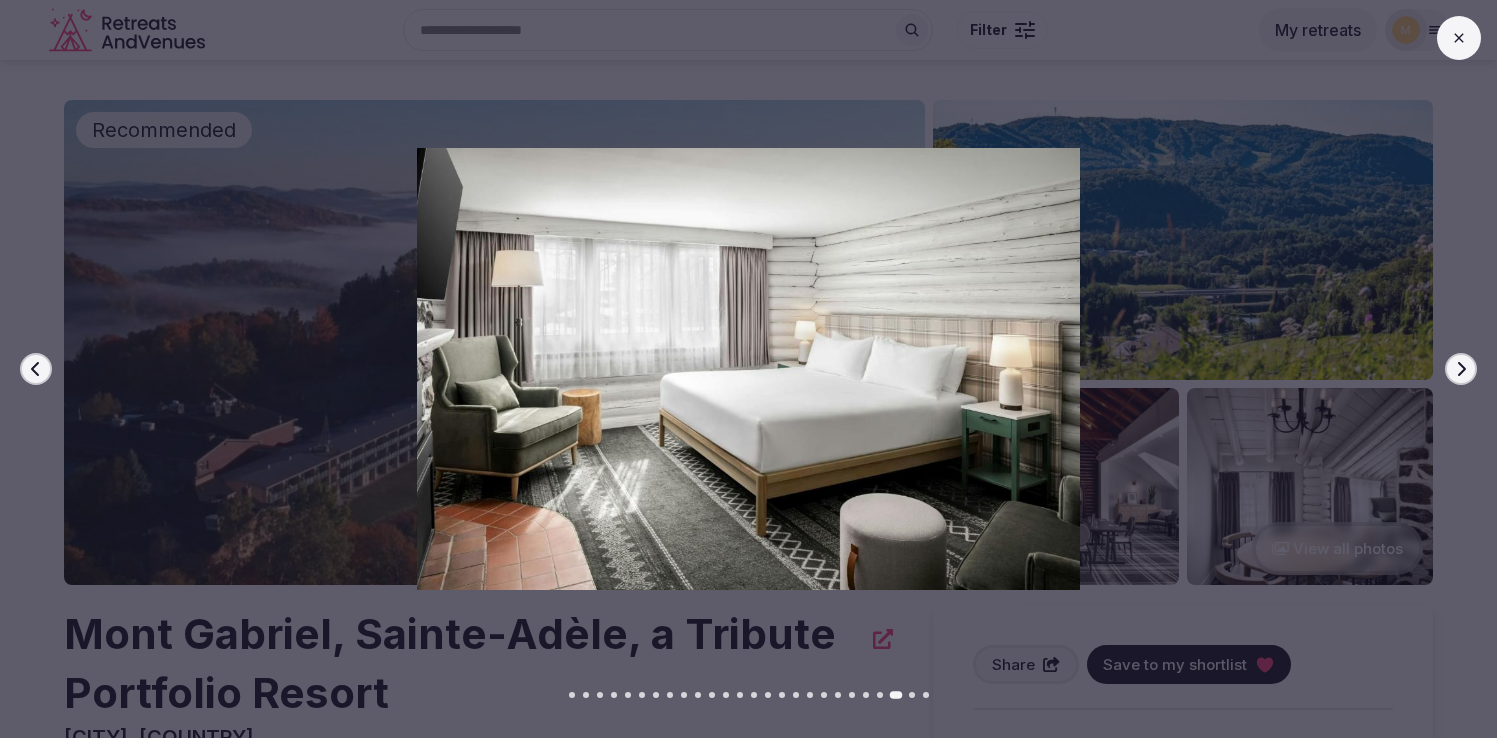 click 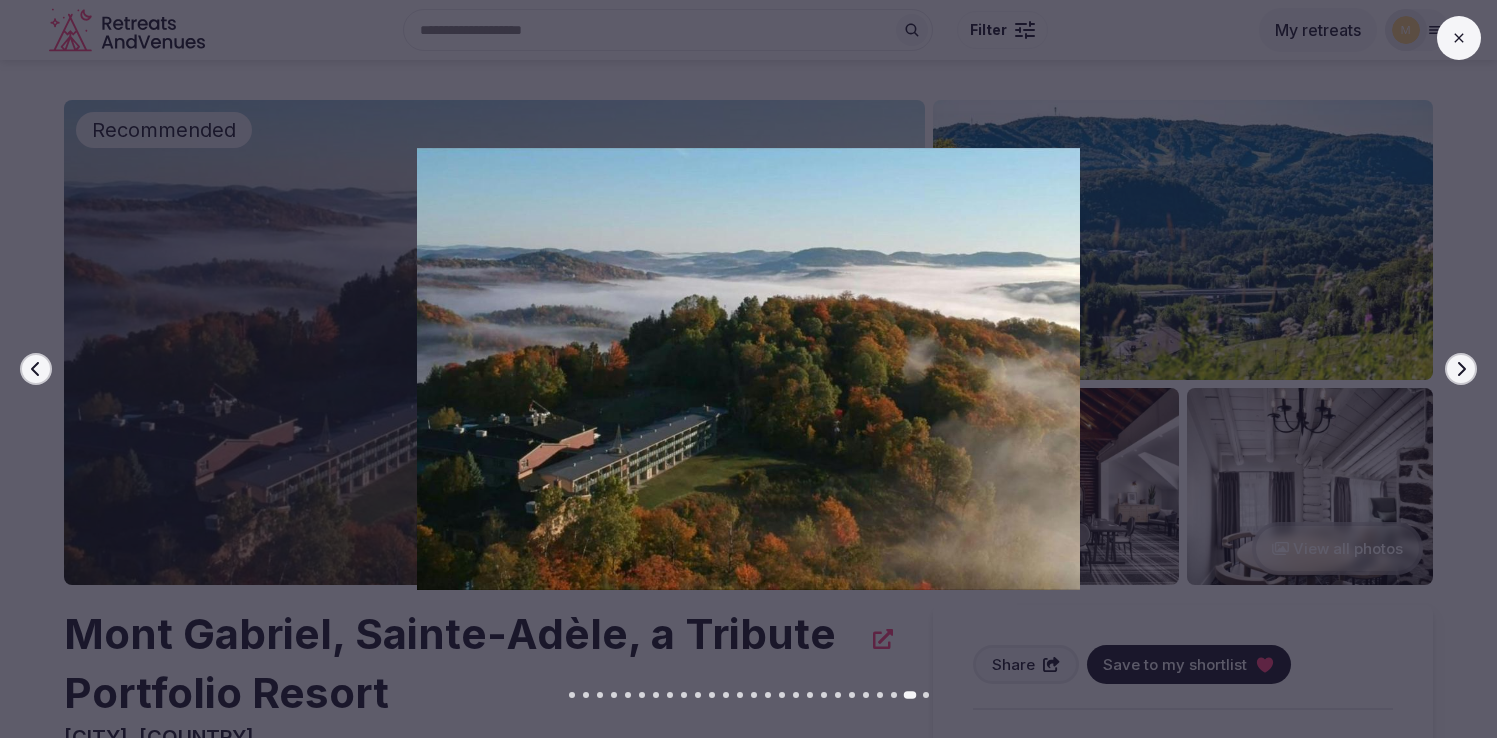 click 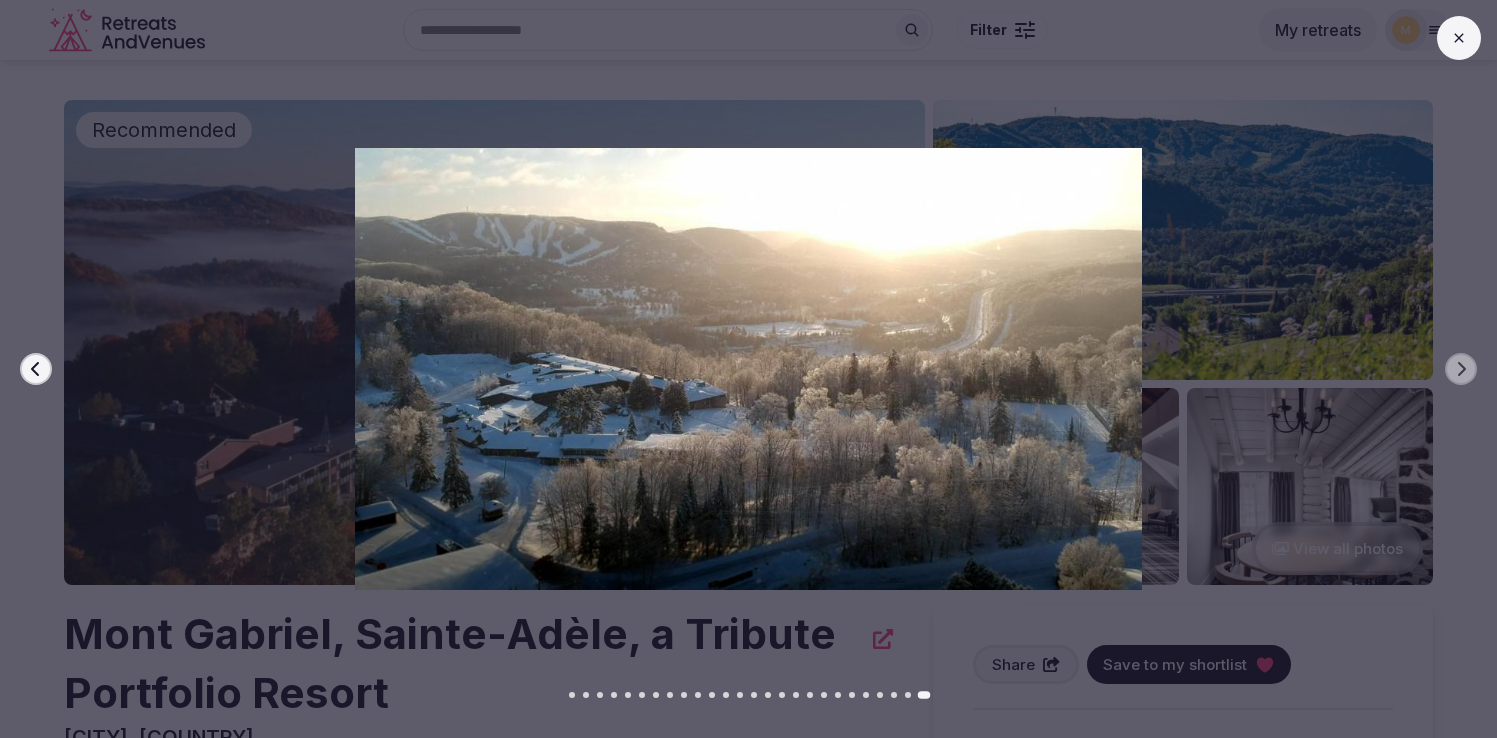 click 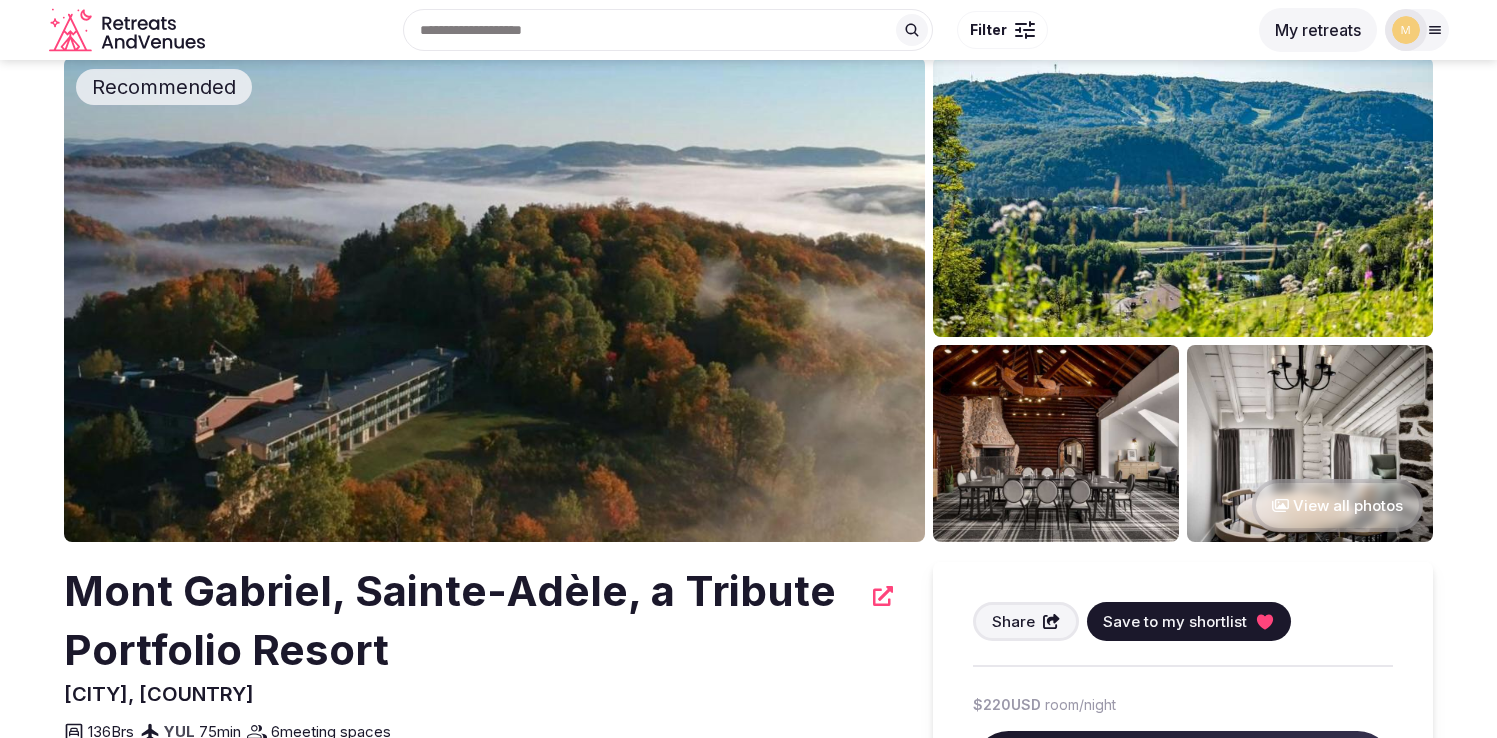 scroll, scrollTop: 0, scrollLeft: 0, axis: both 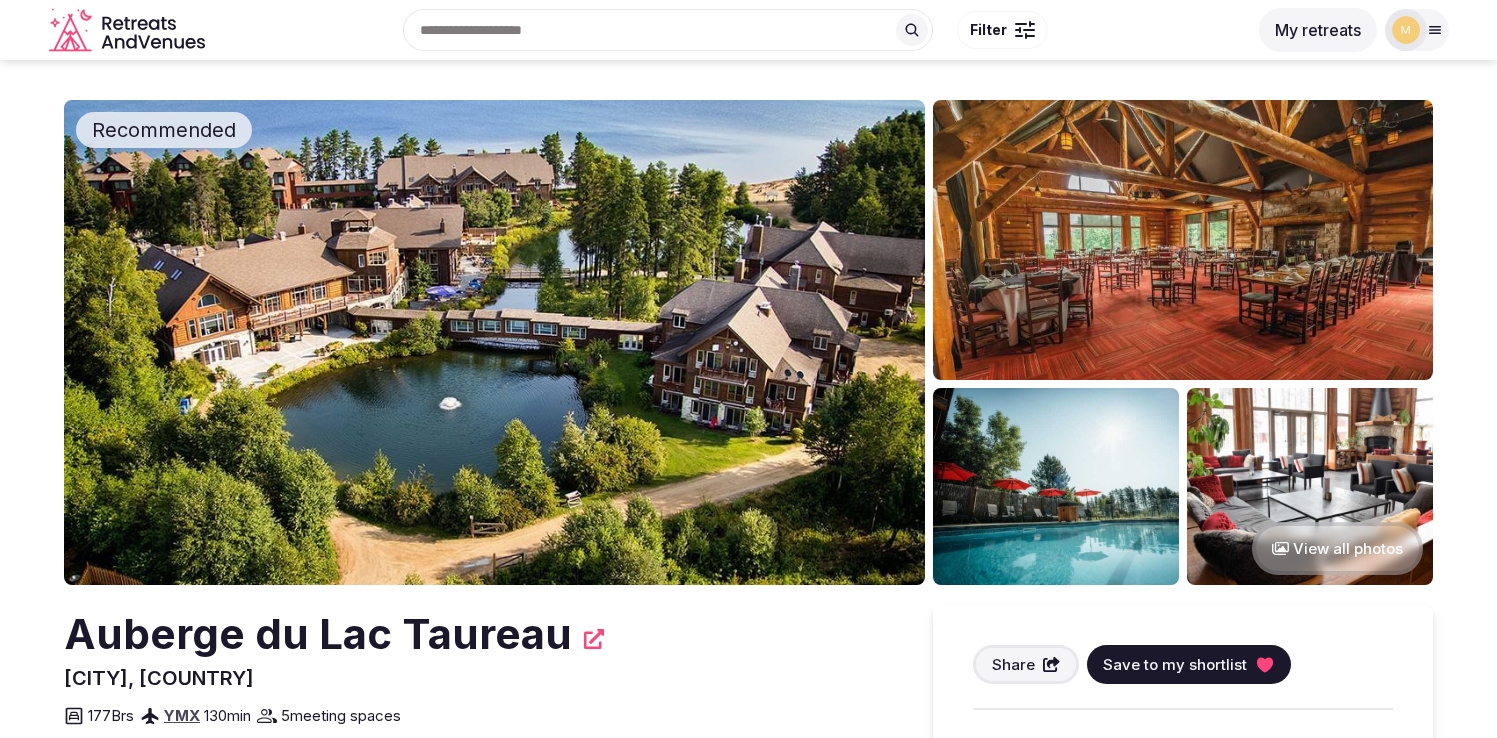click at bounding box center (494, 342) 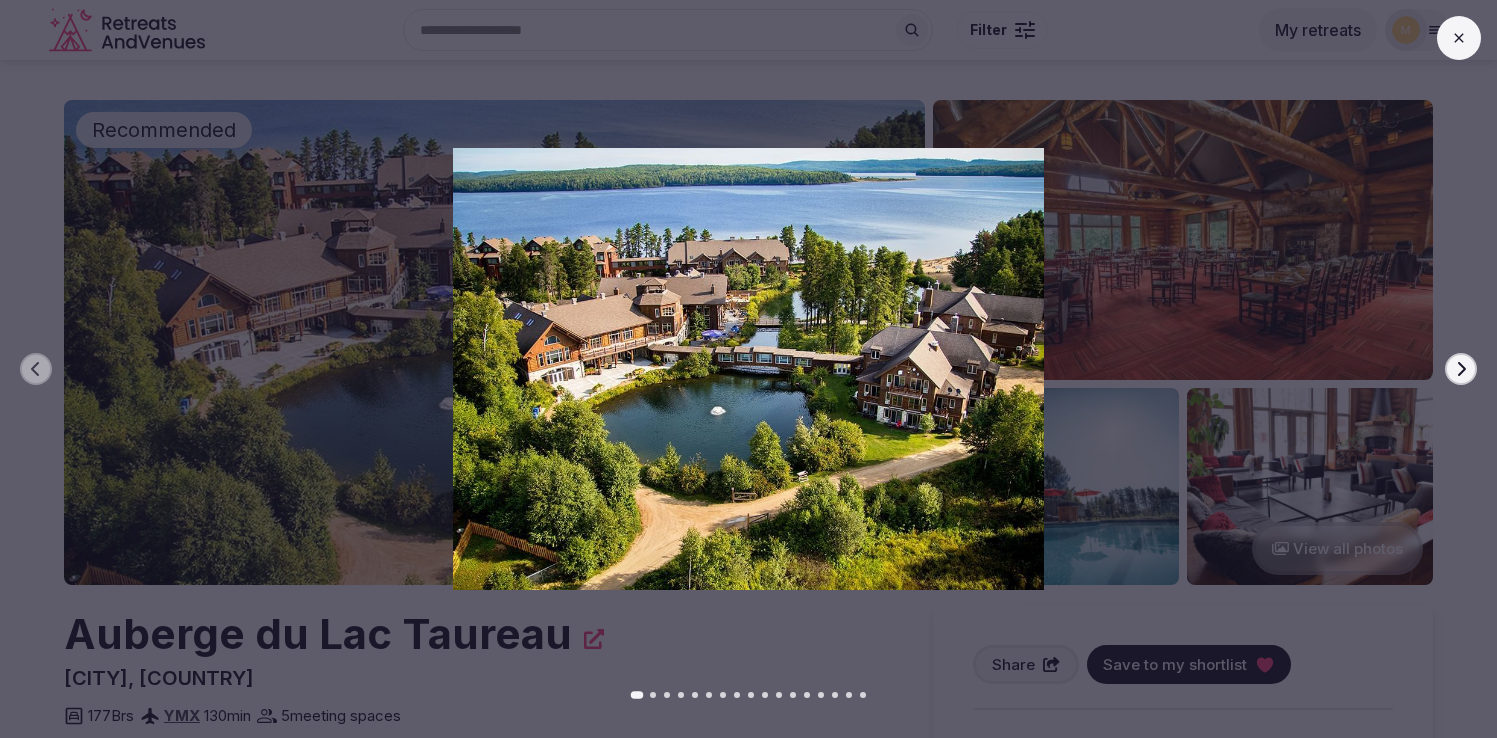 click 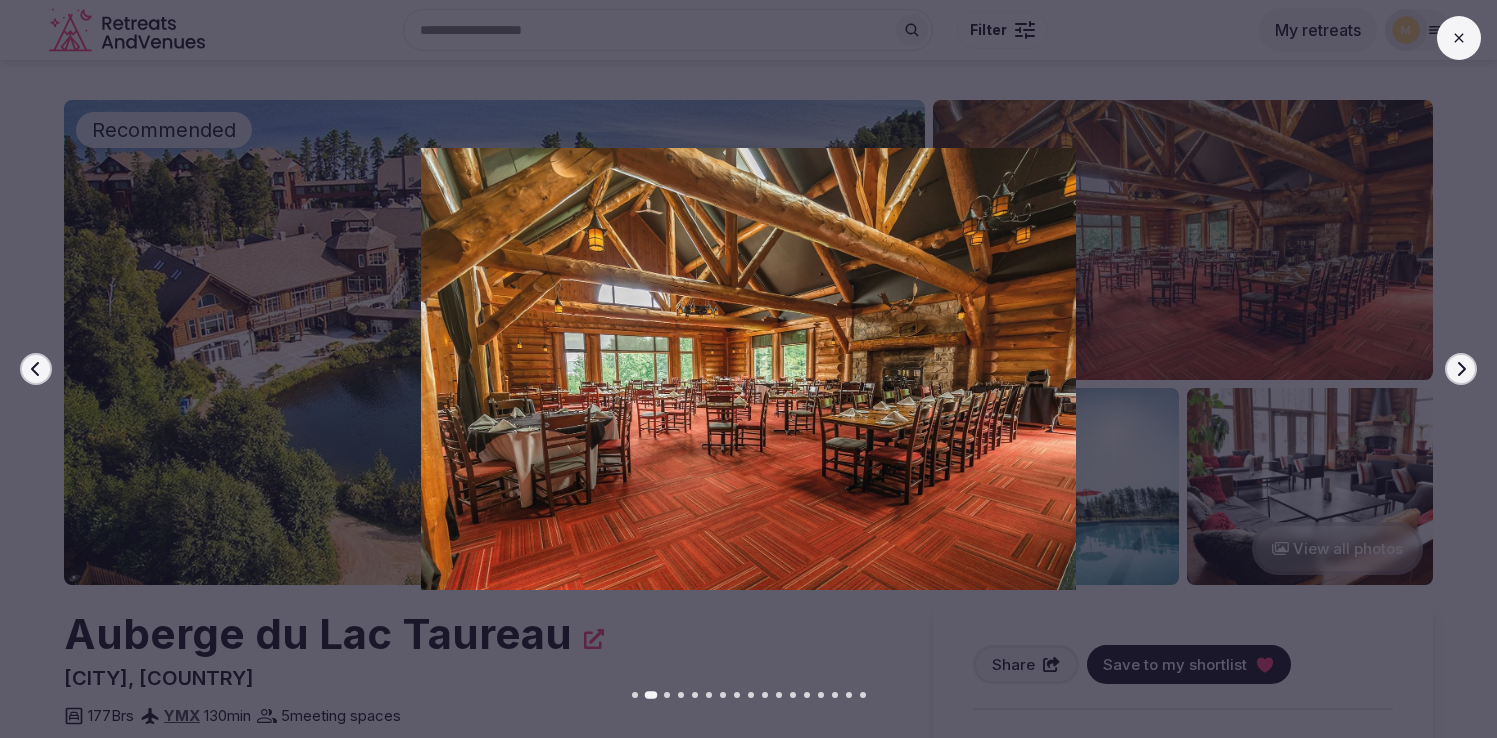 click 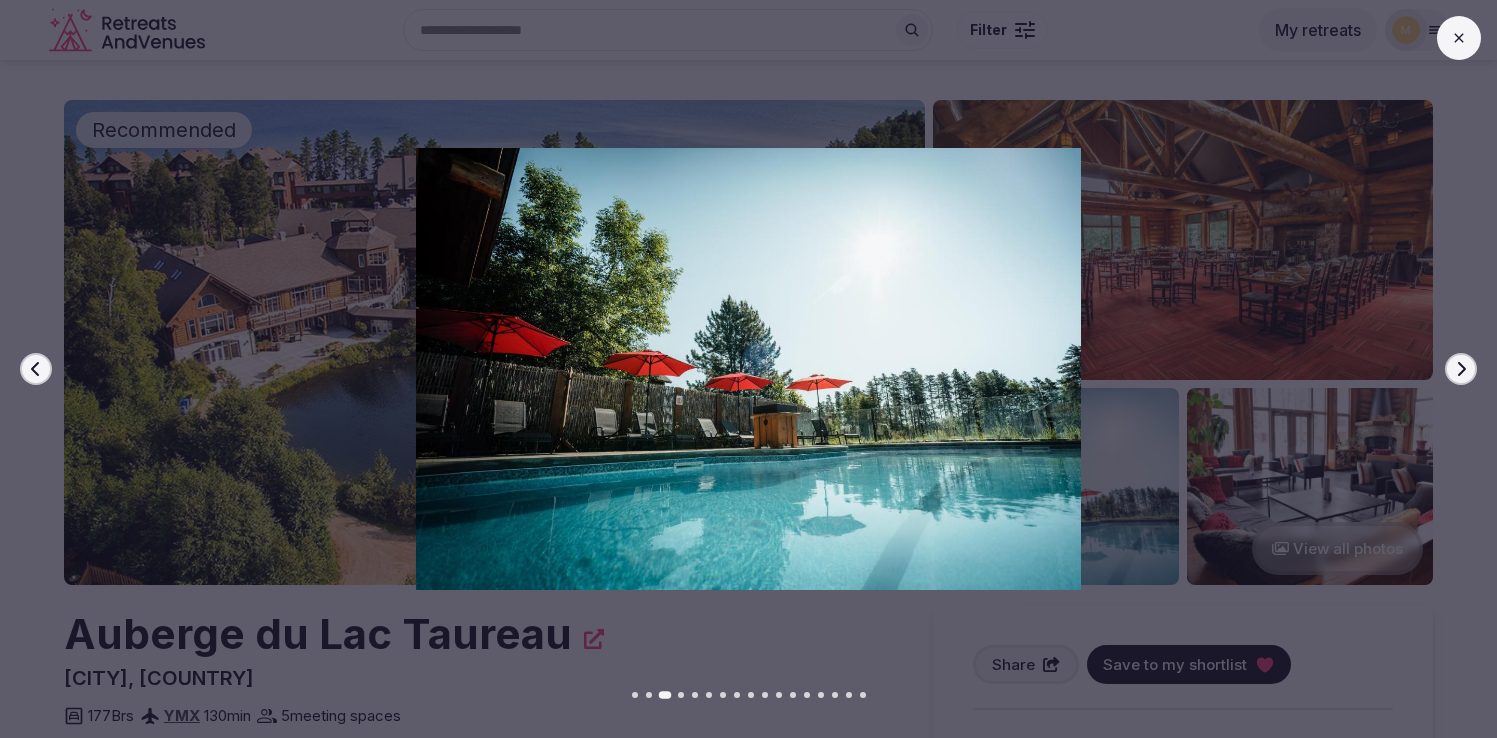 click 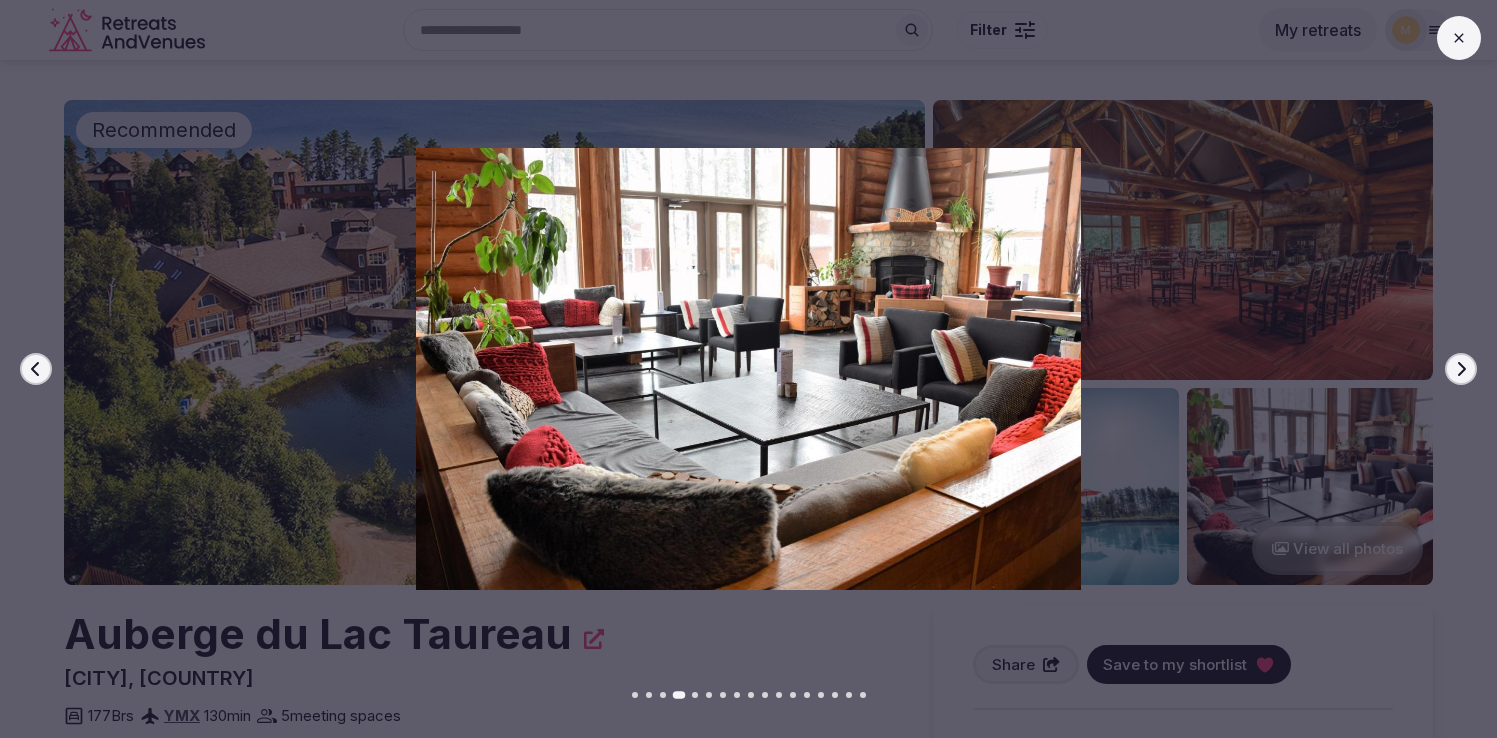 click 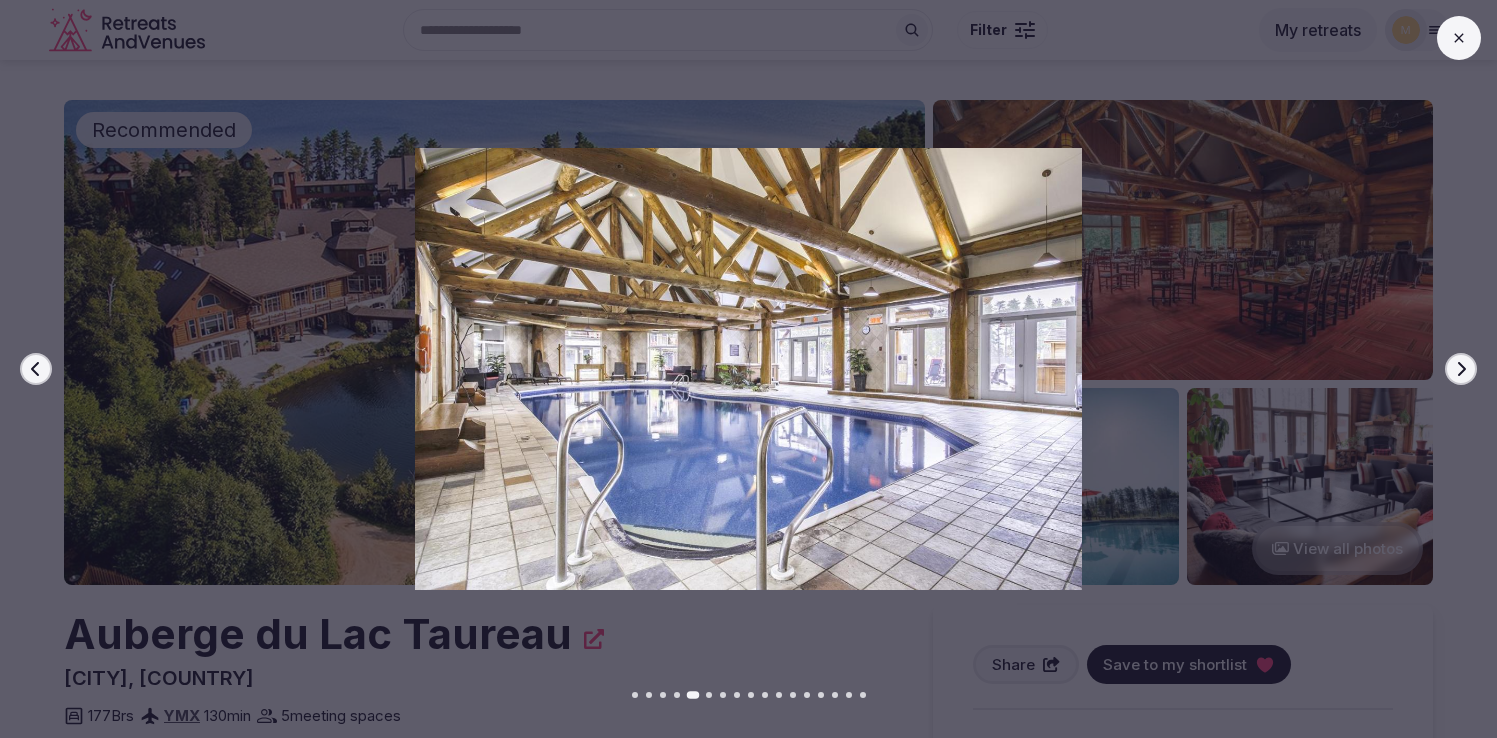 click 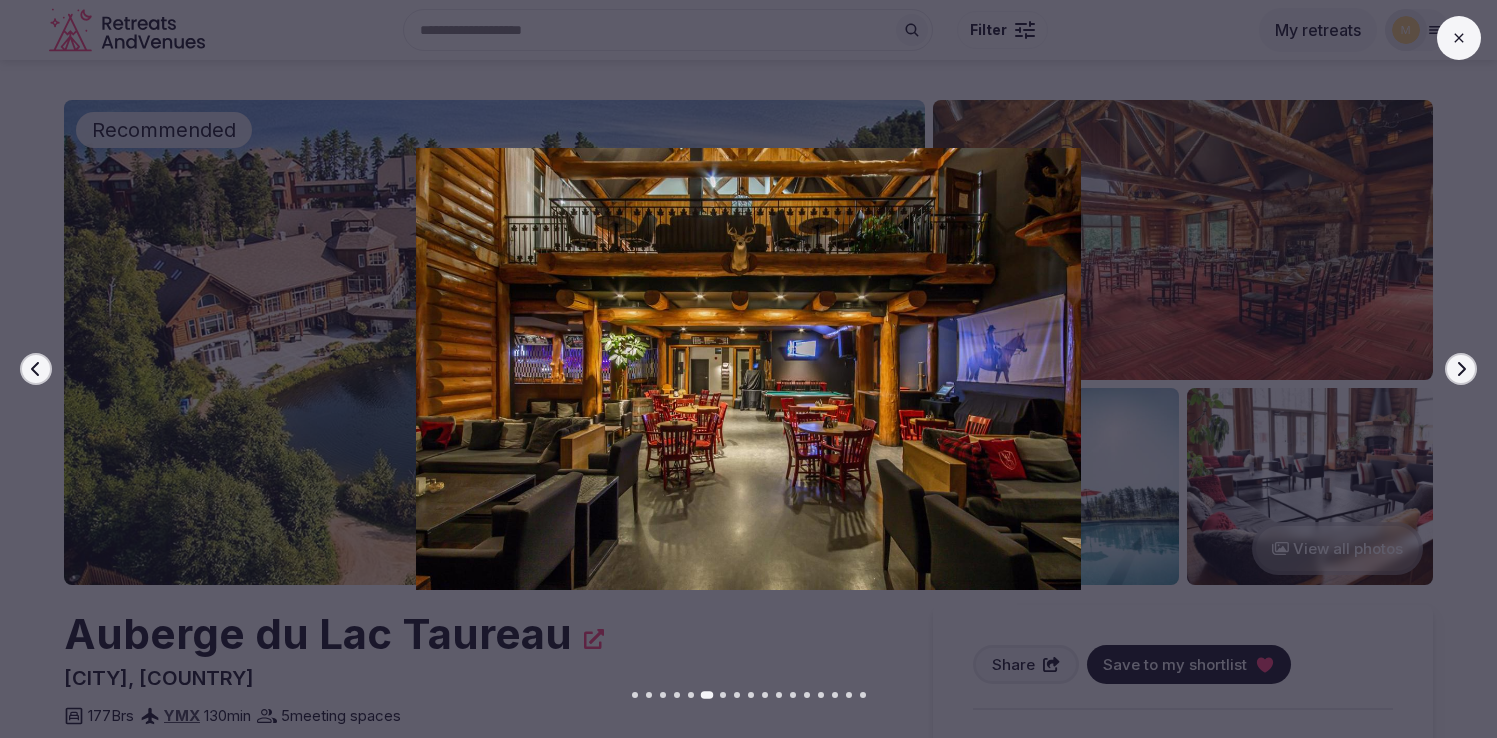 click 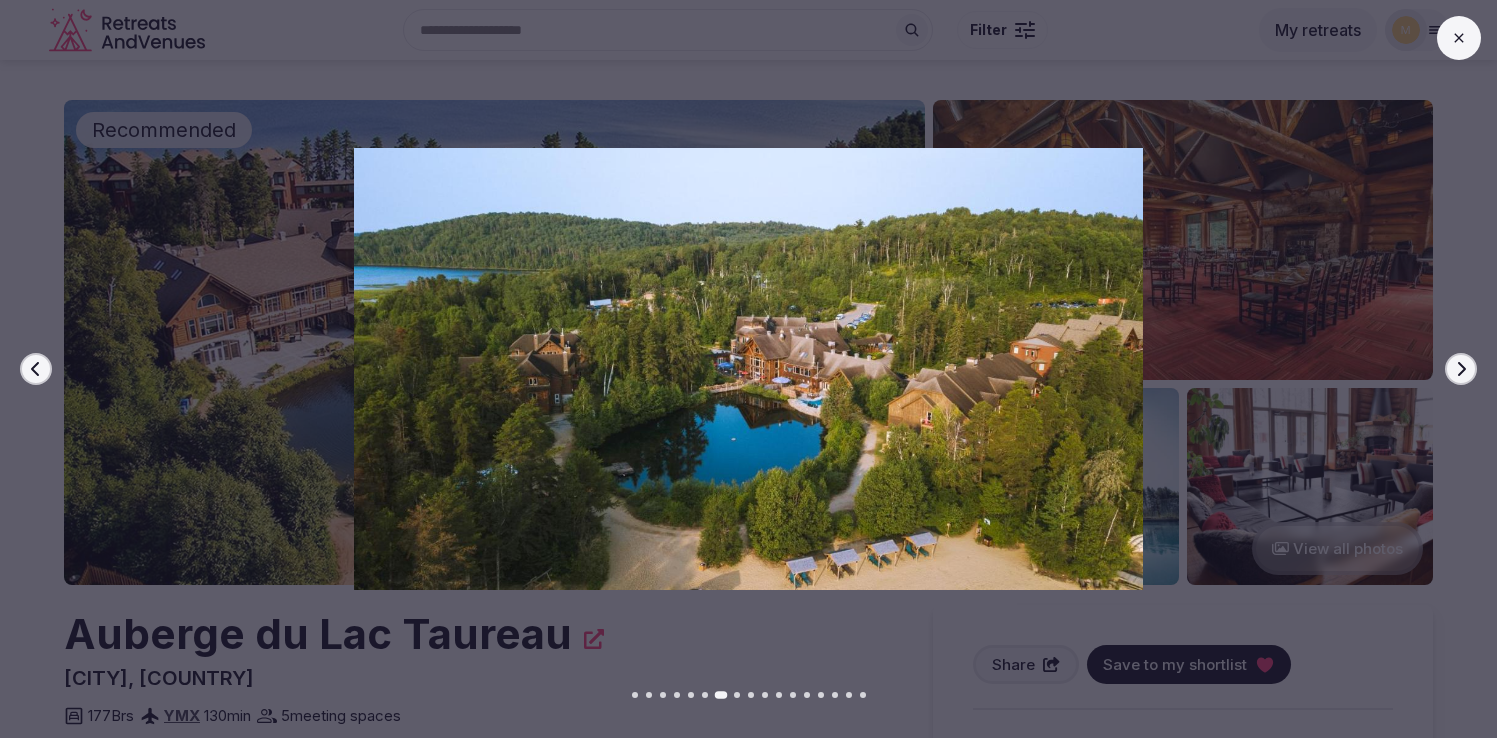 click 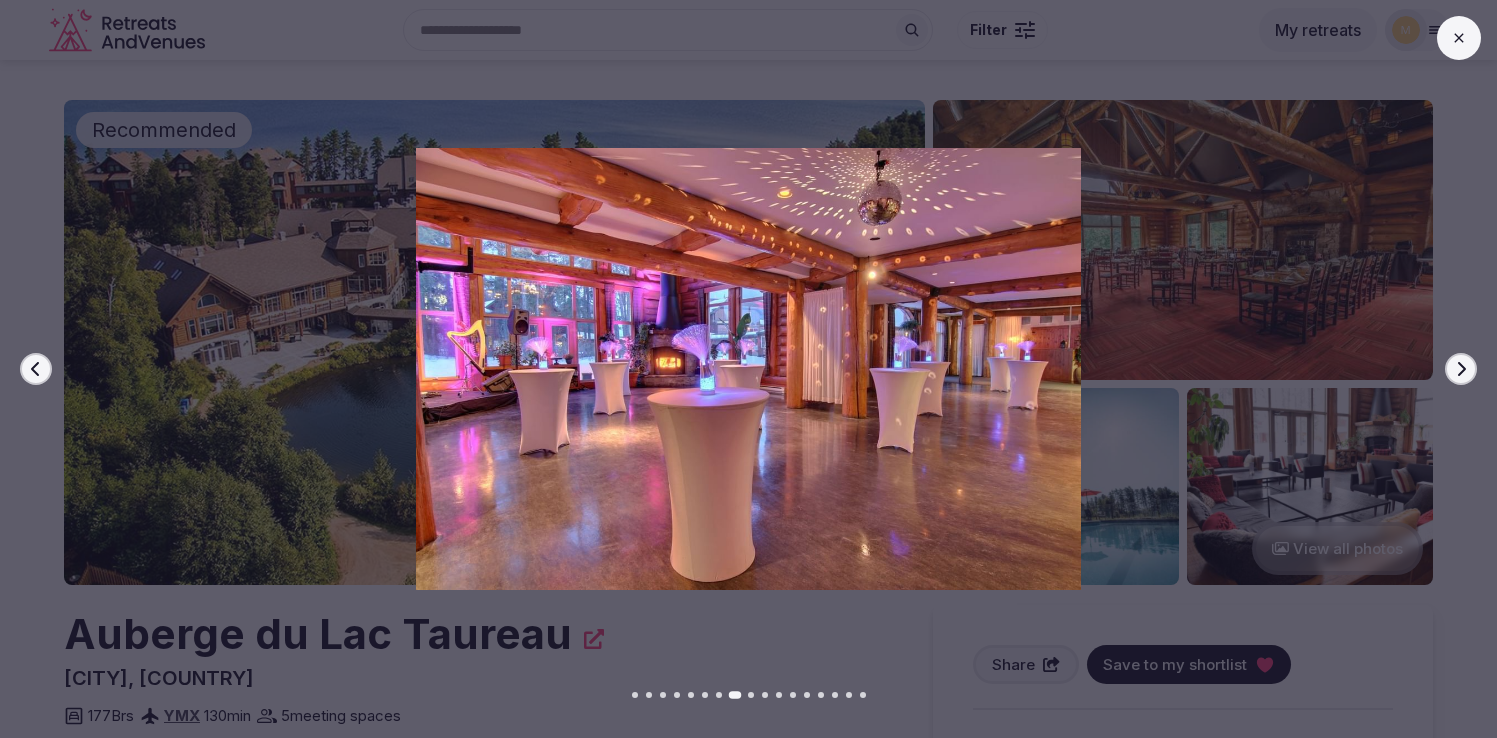click 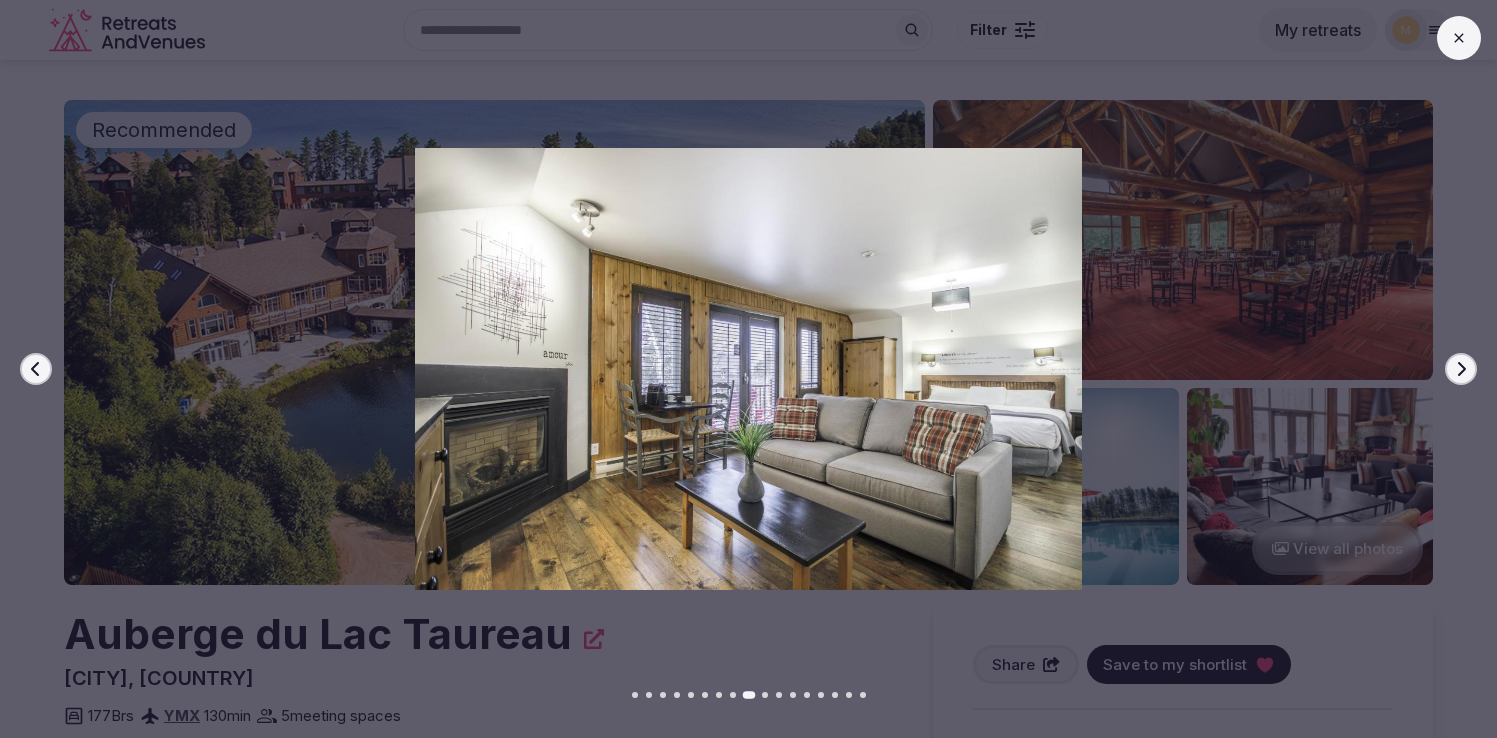 click 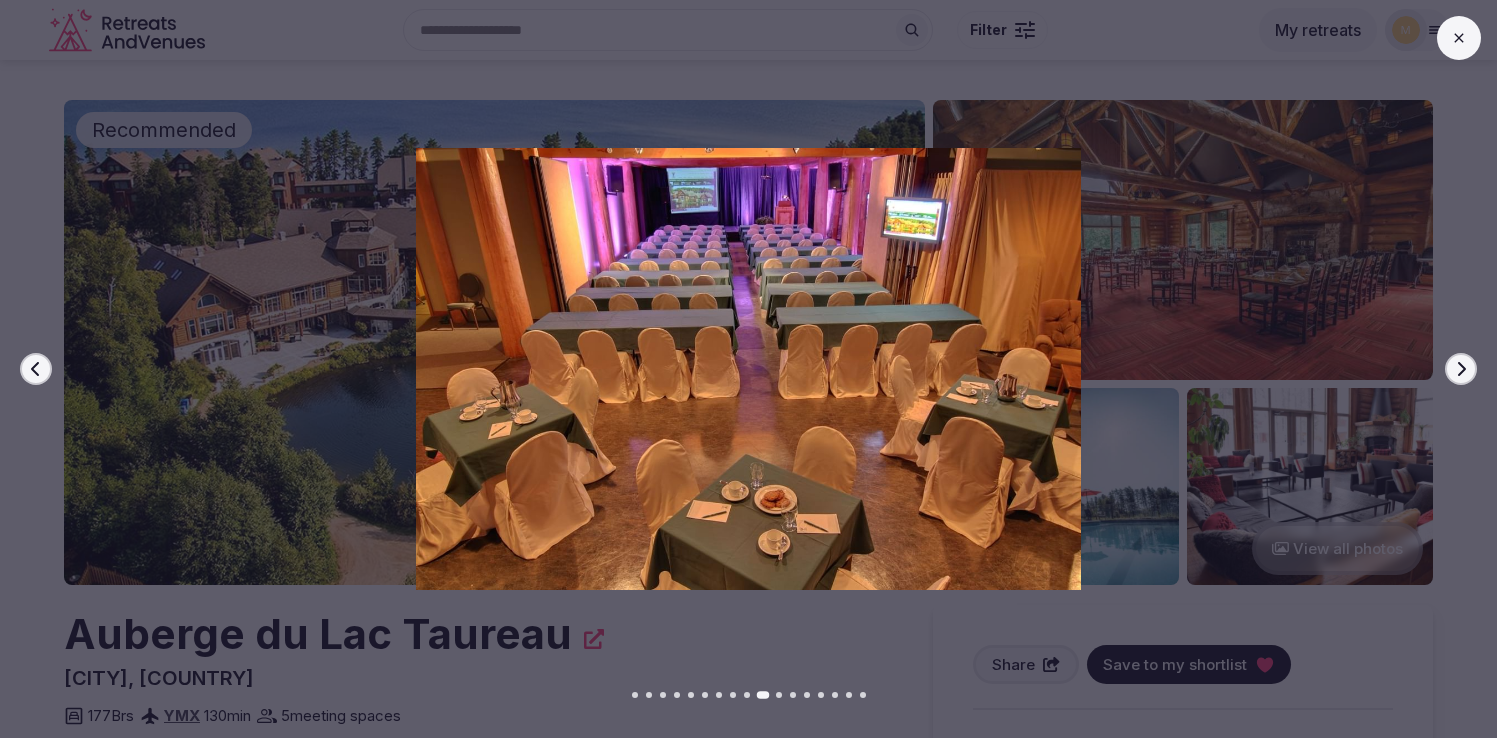 click 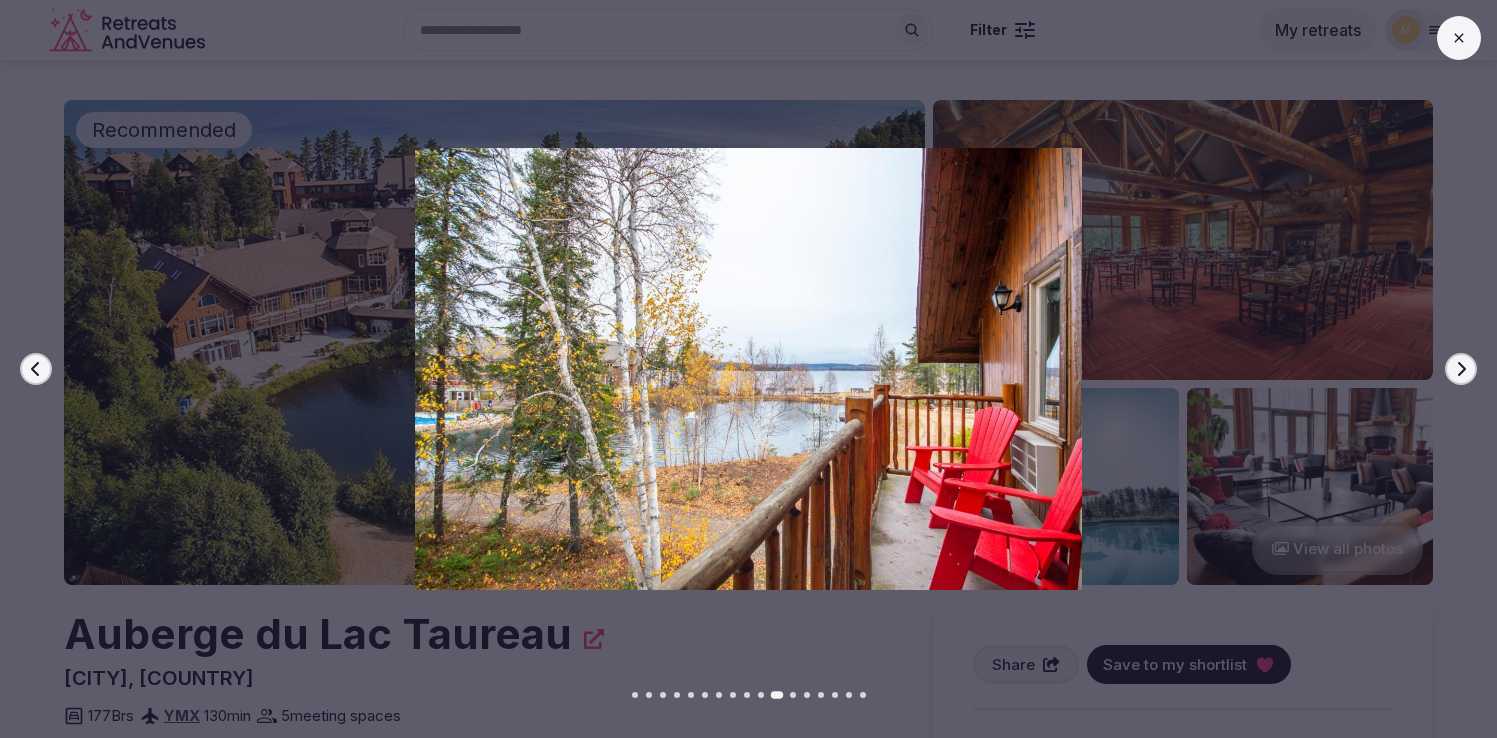 click 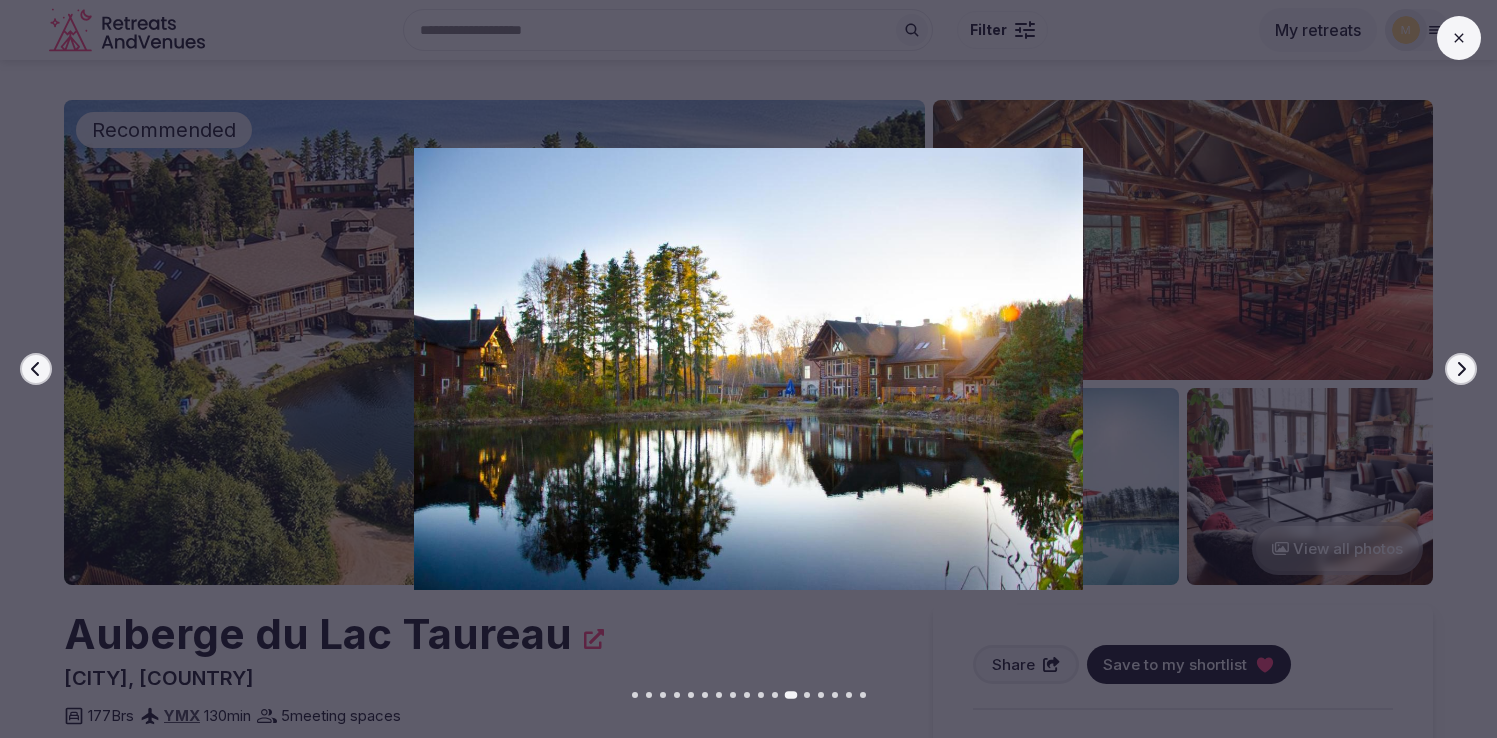 click 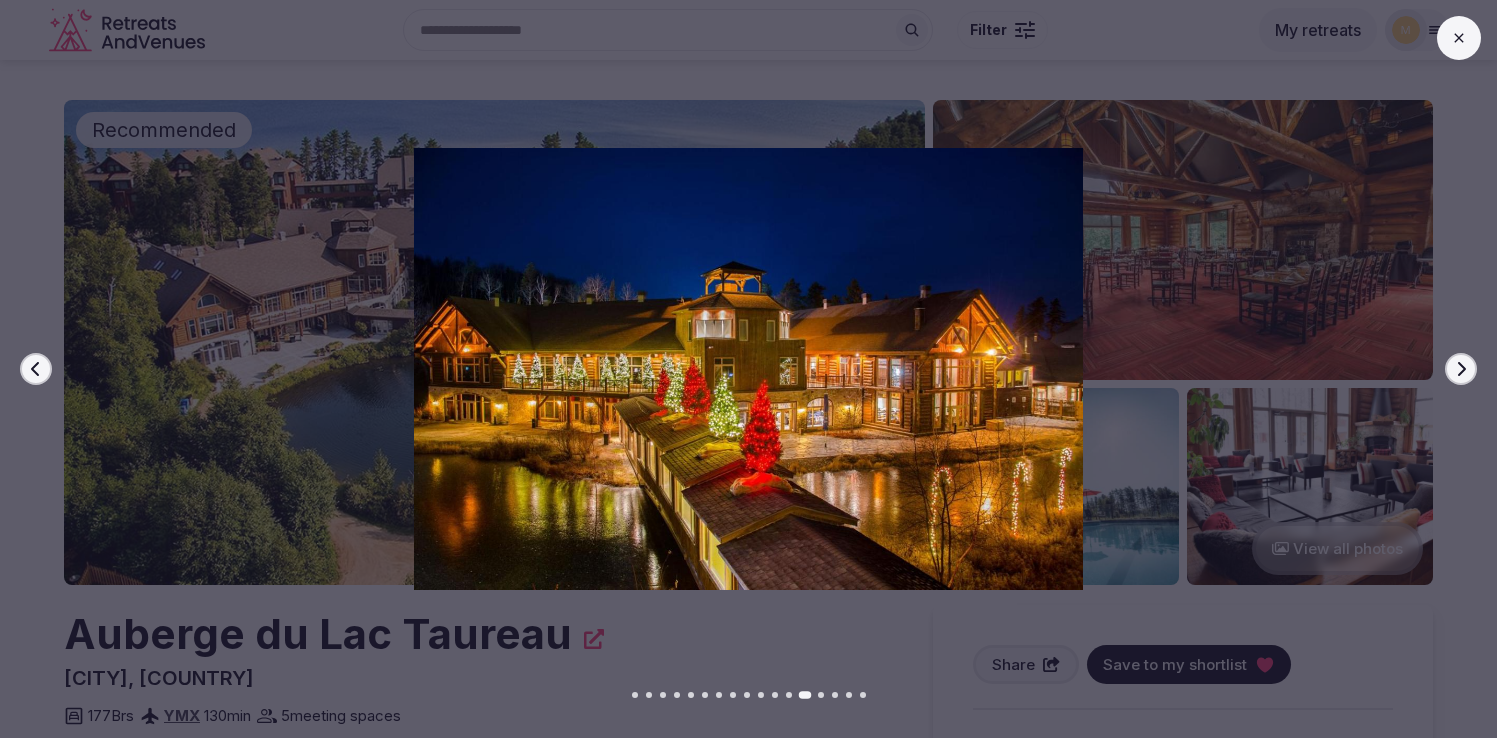 click 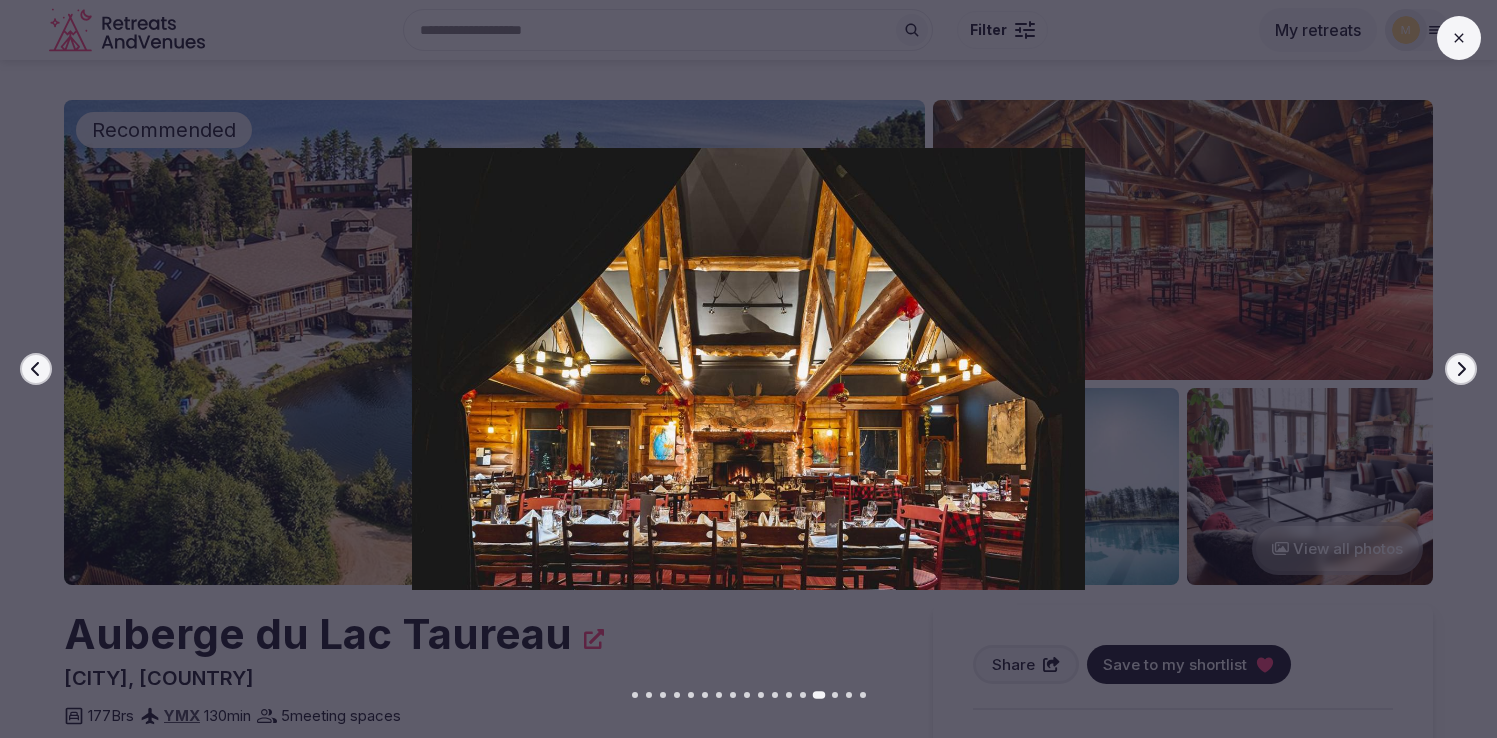 click 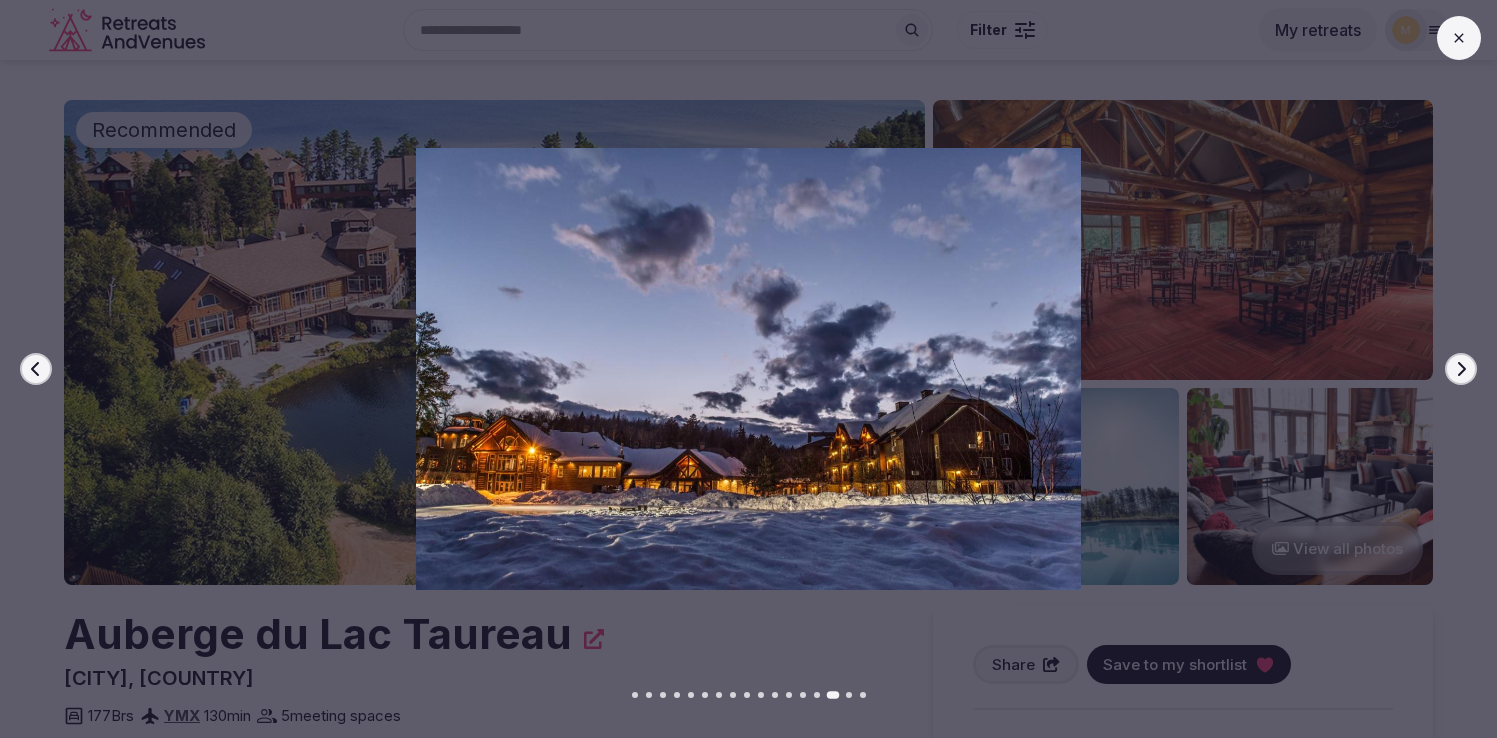 click 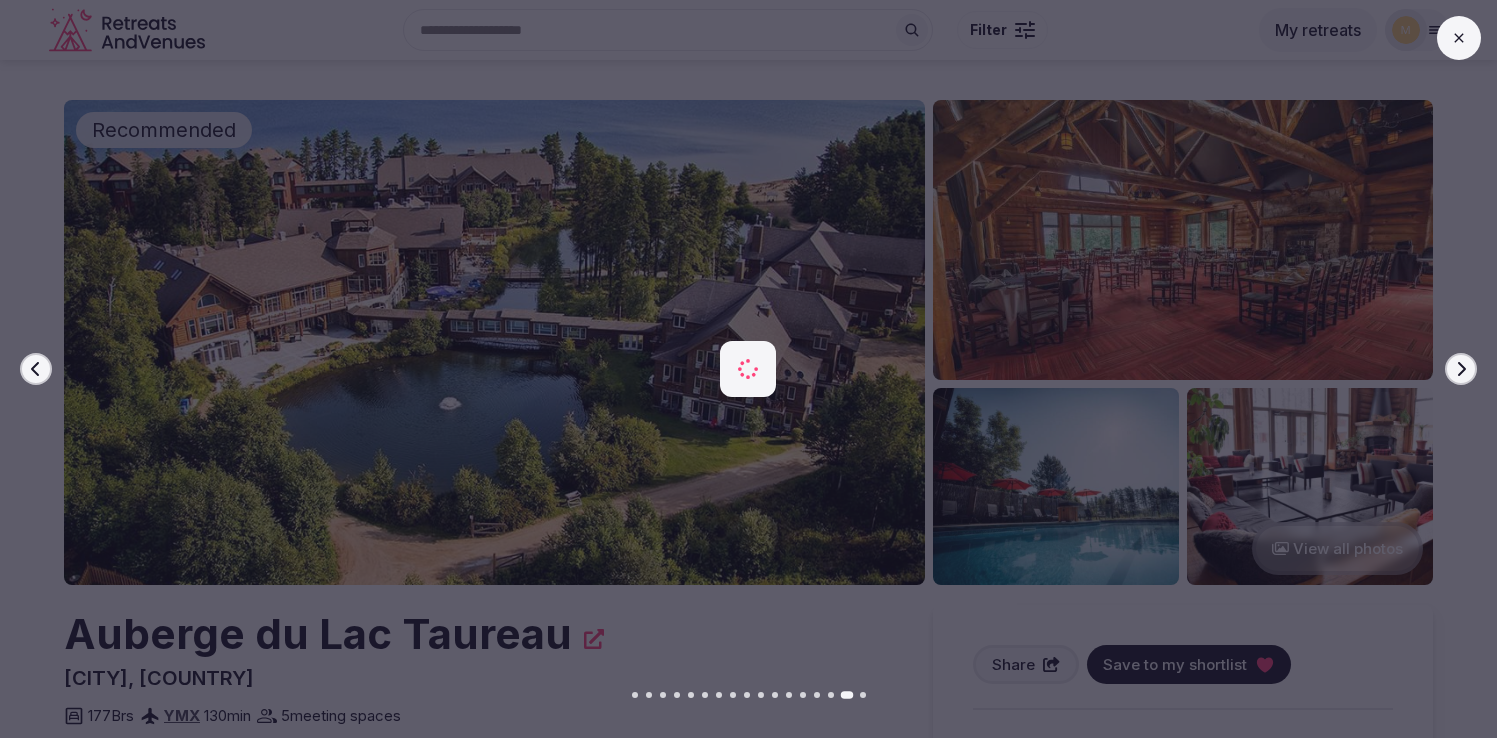 click 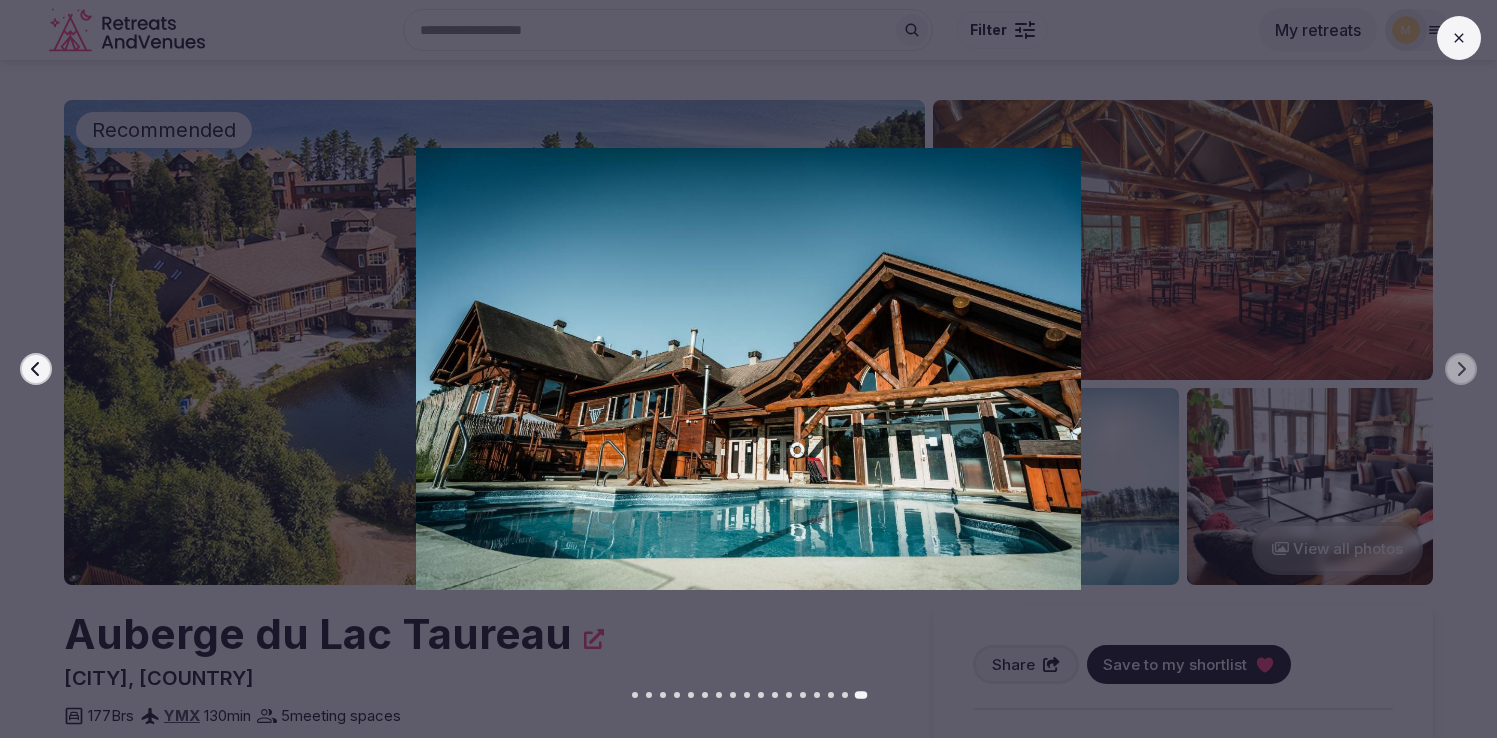 click 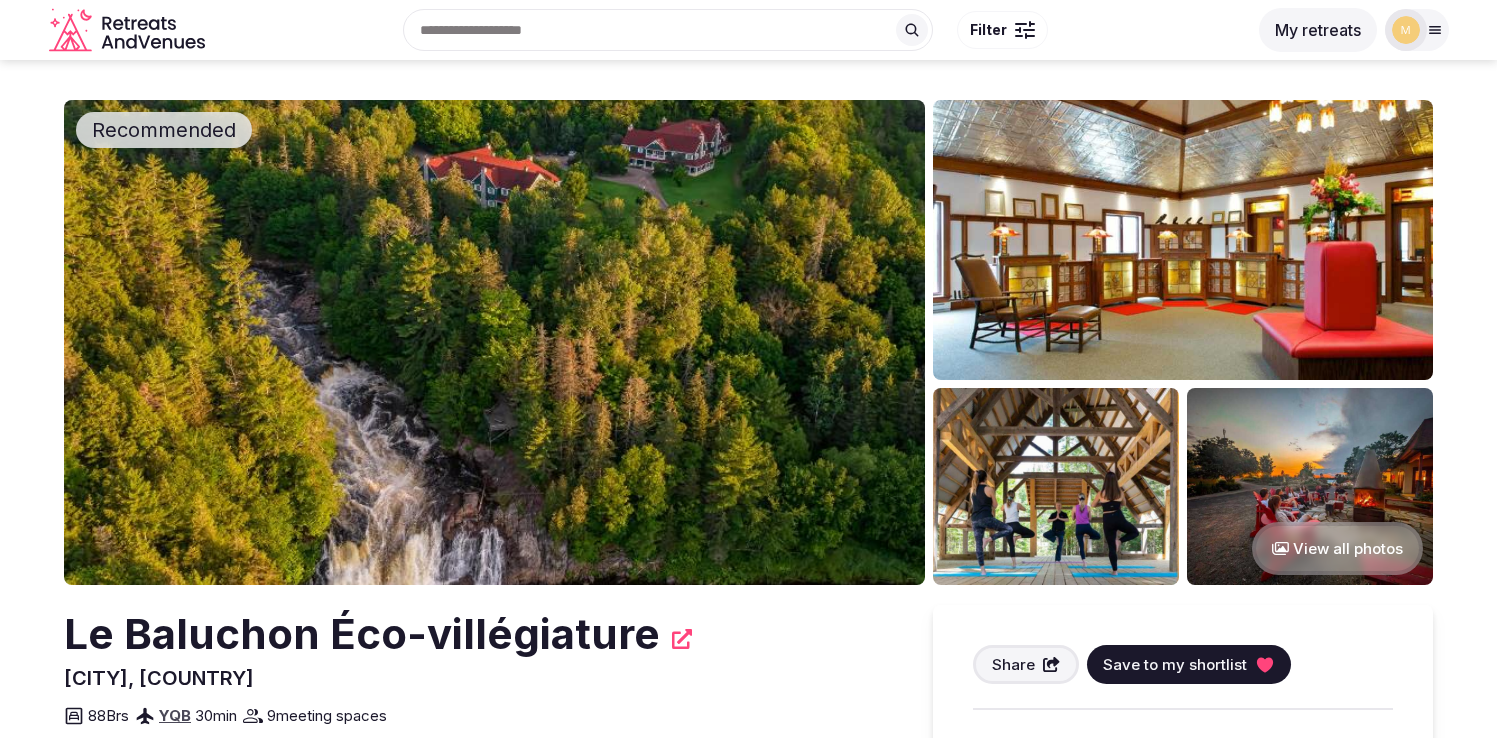 scroll, scrollTop: 0, scrollLeft: 0, axis: both 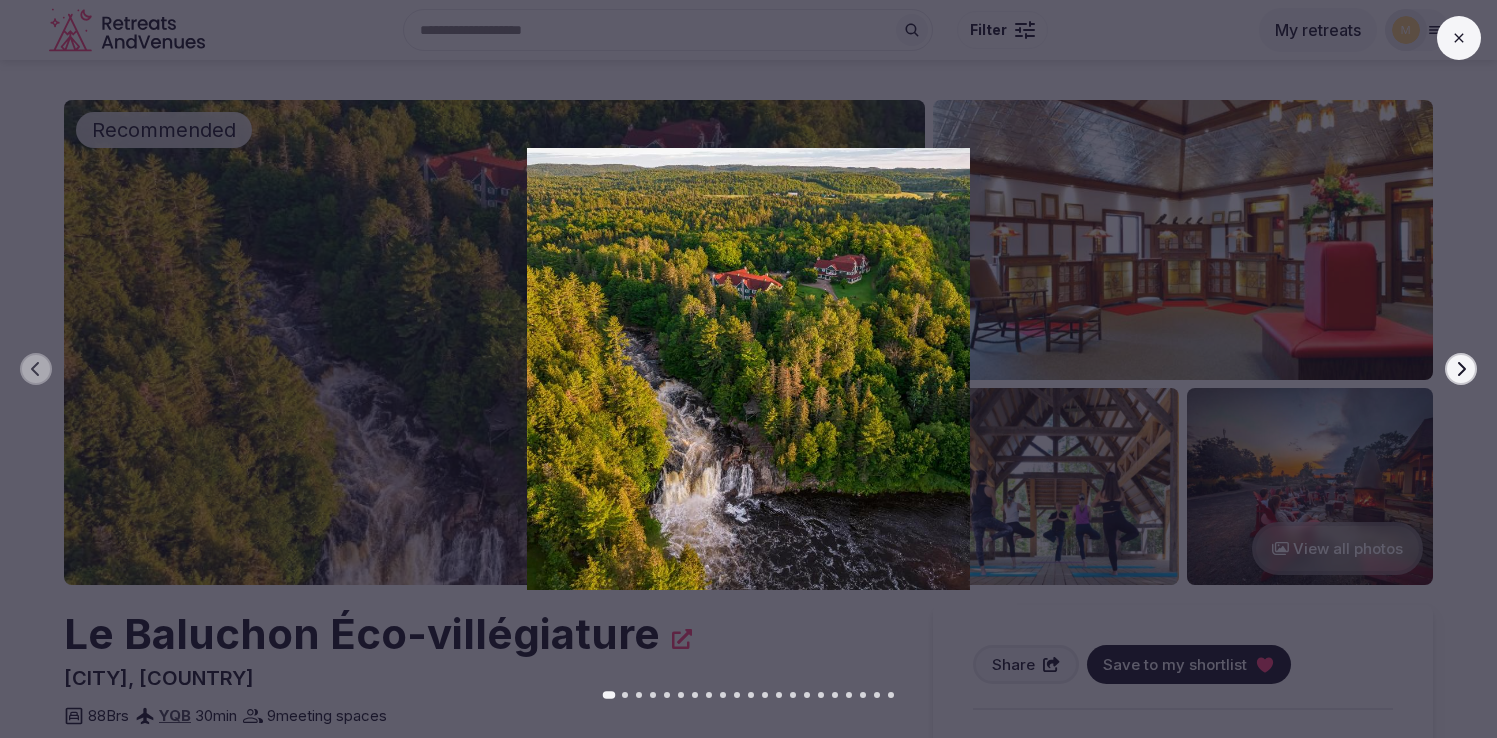 click 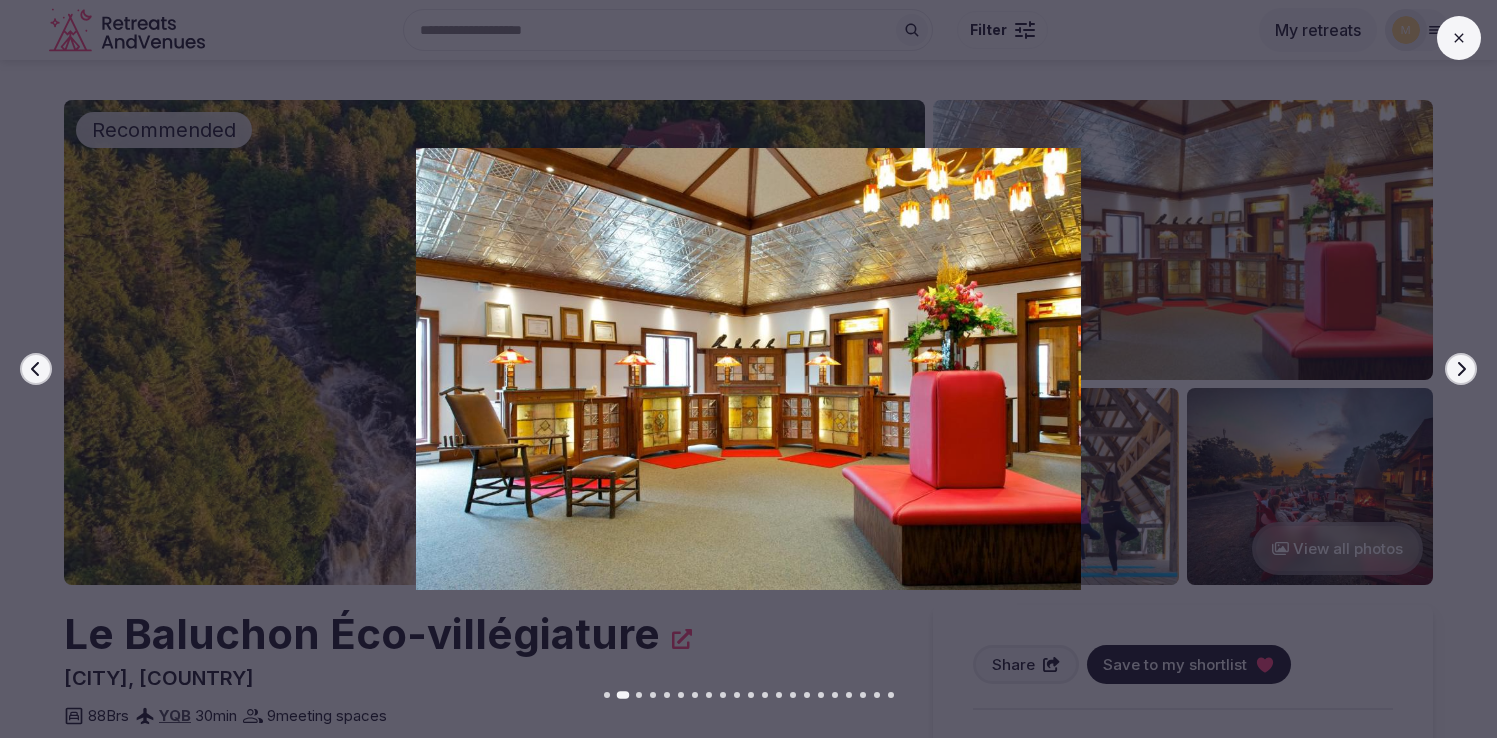 click 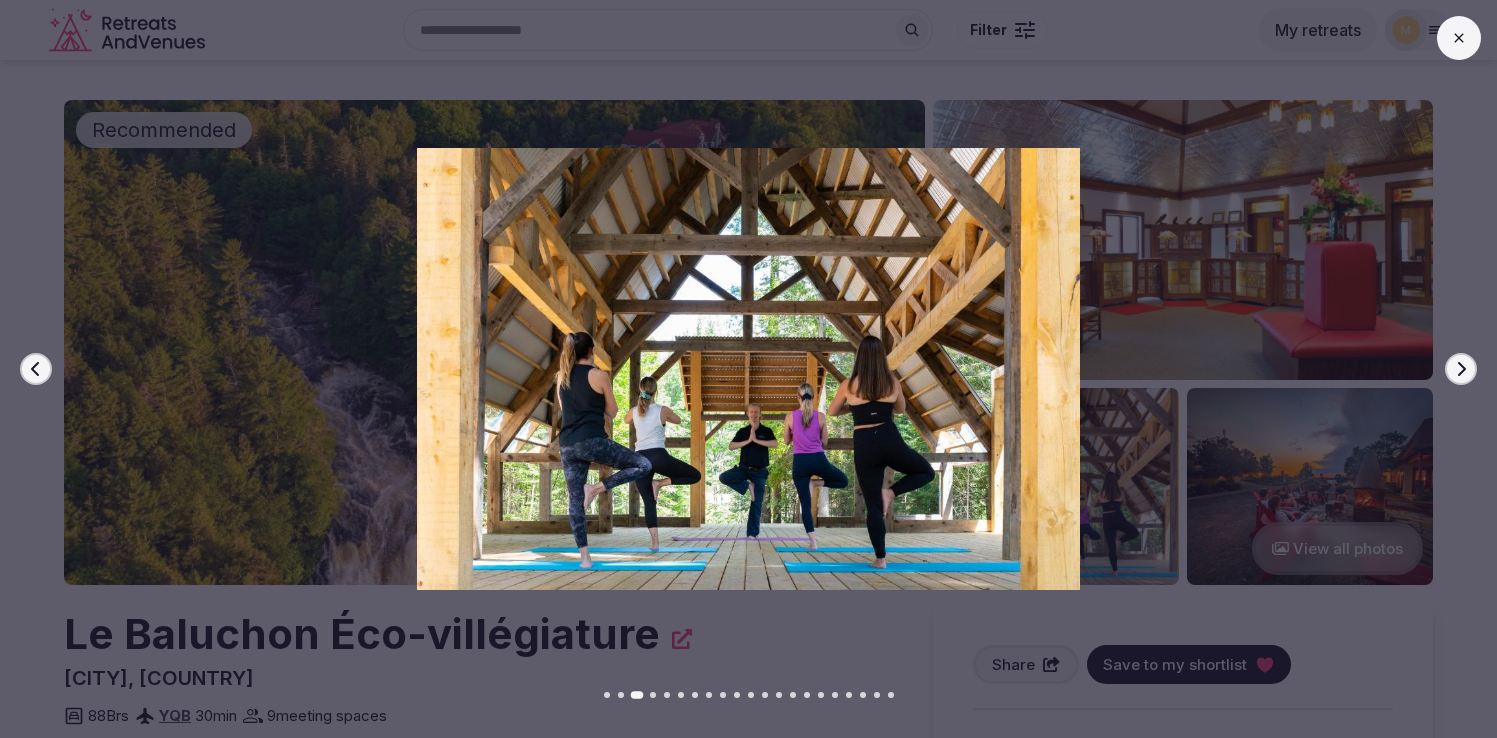 click 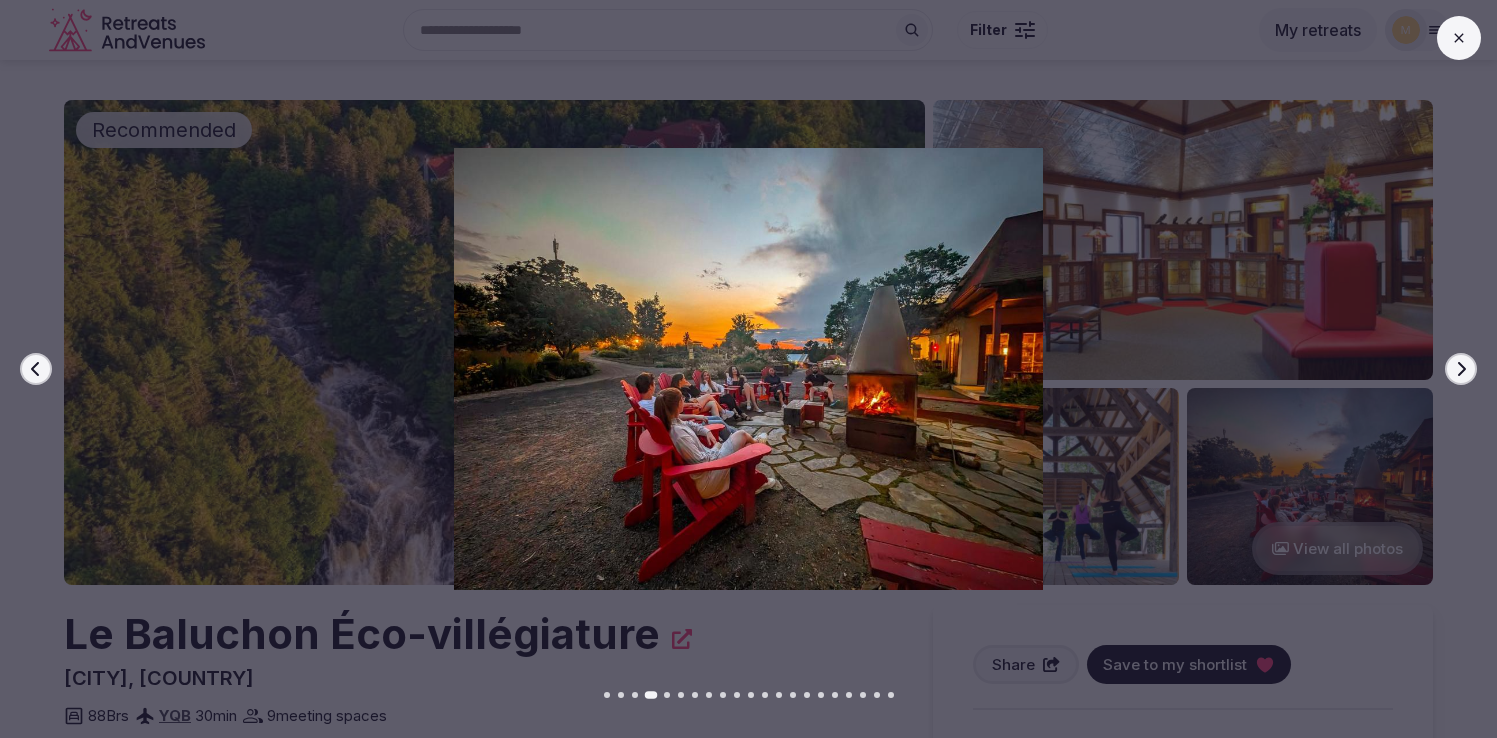 click 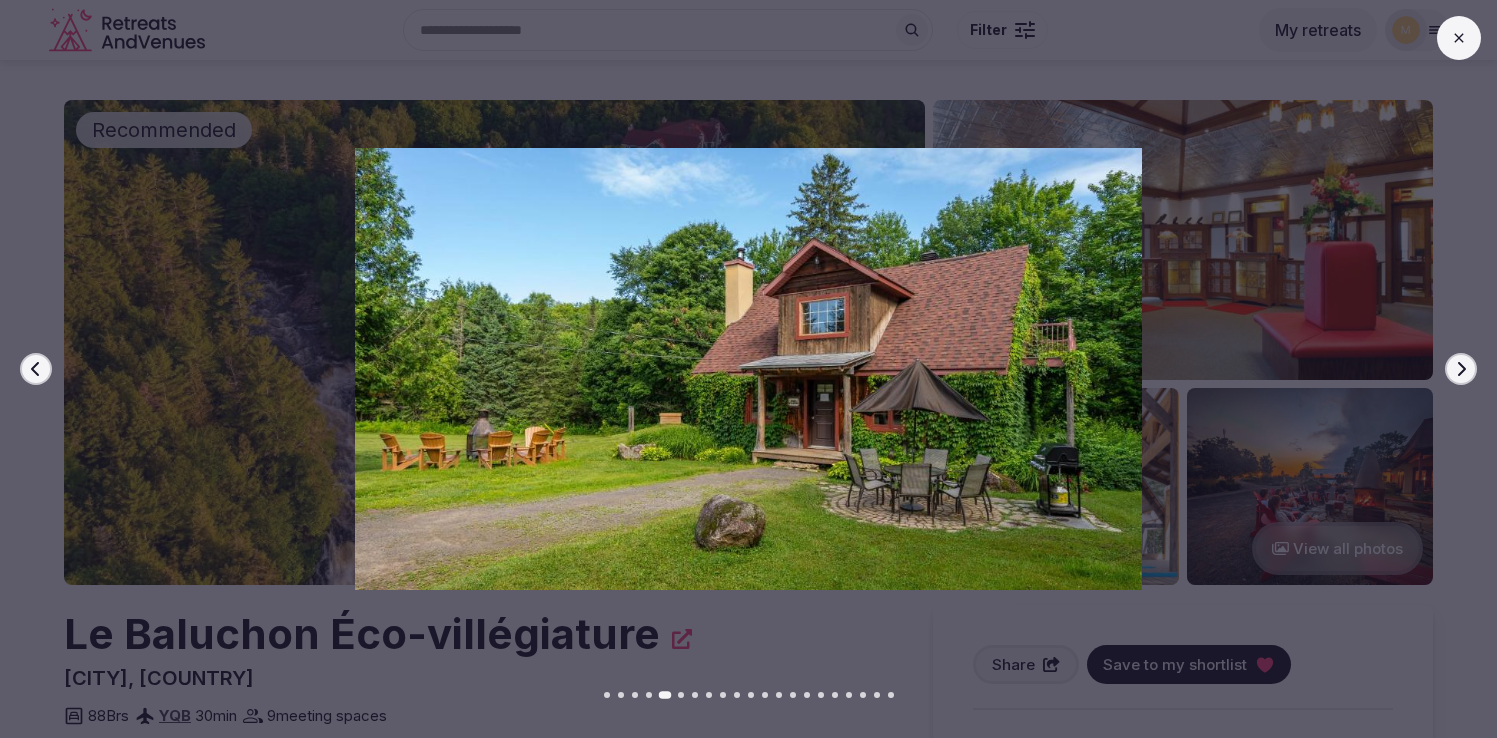 click 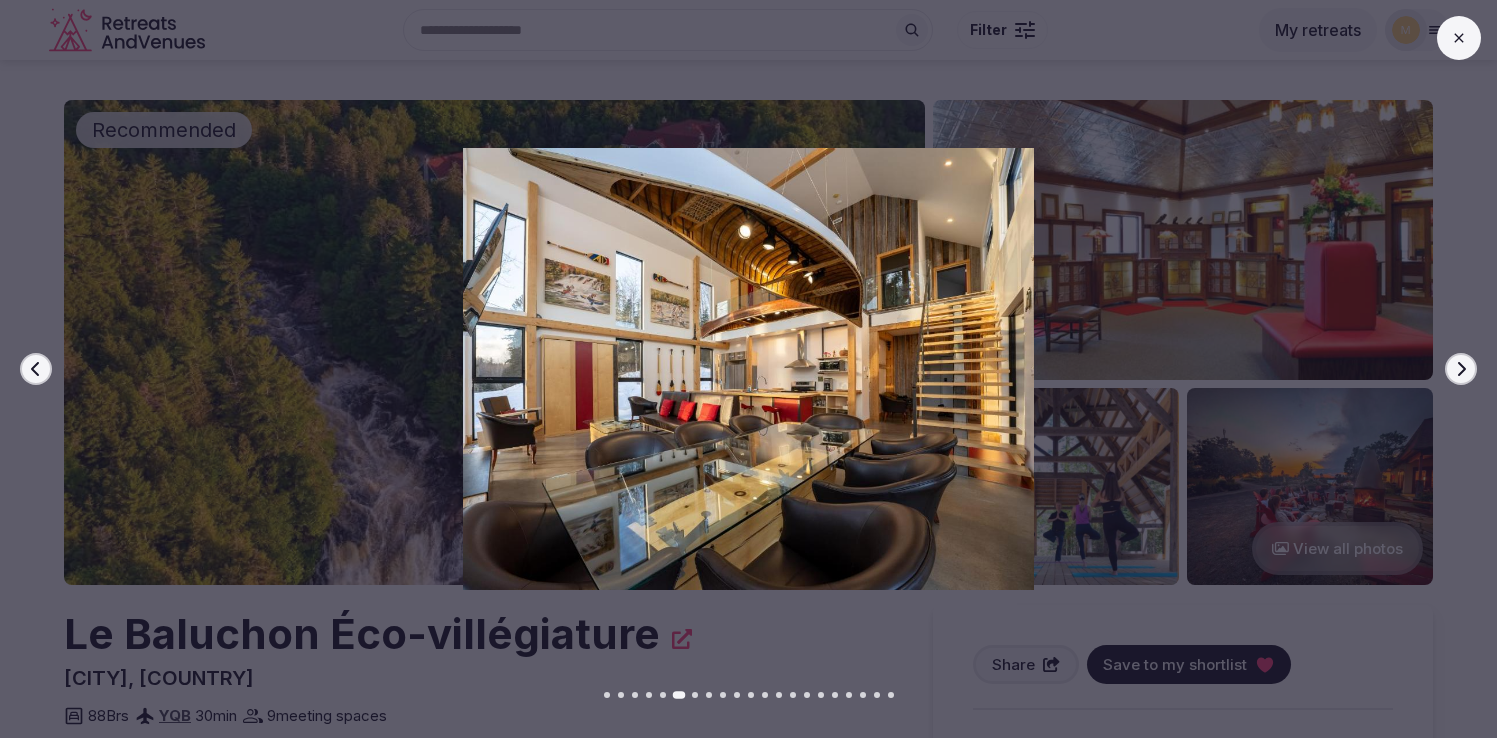 click 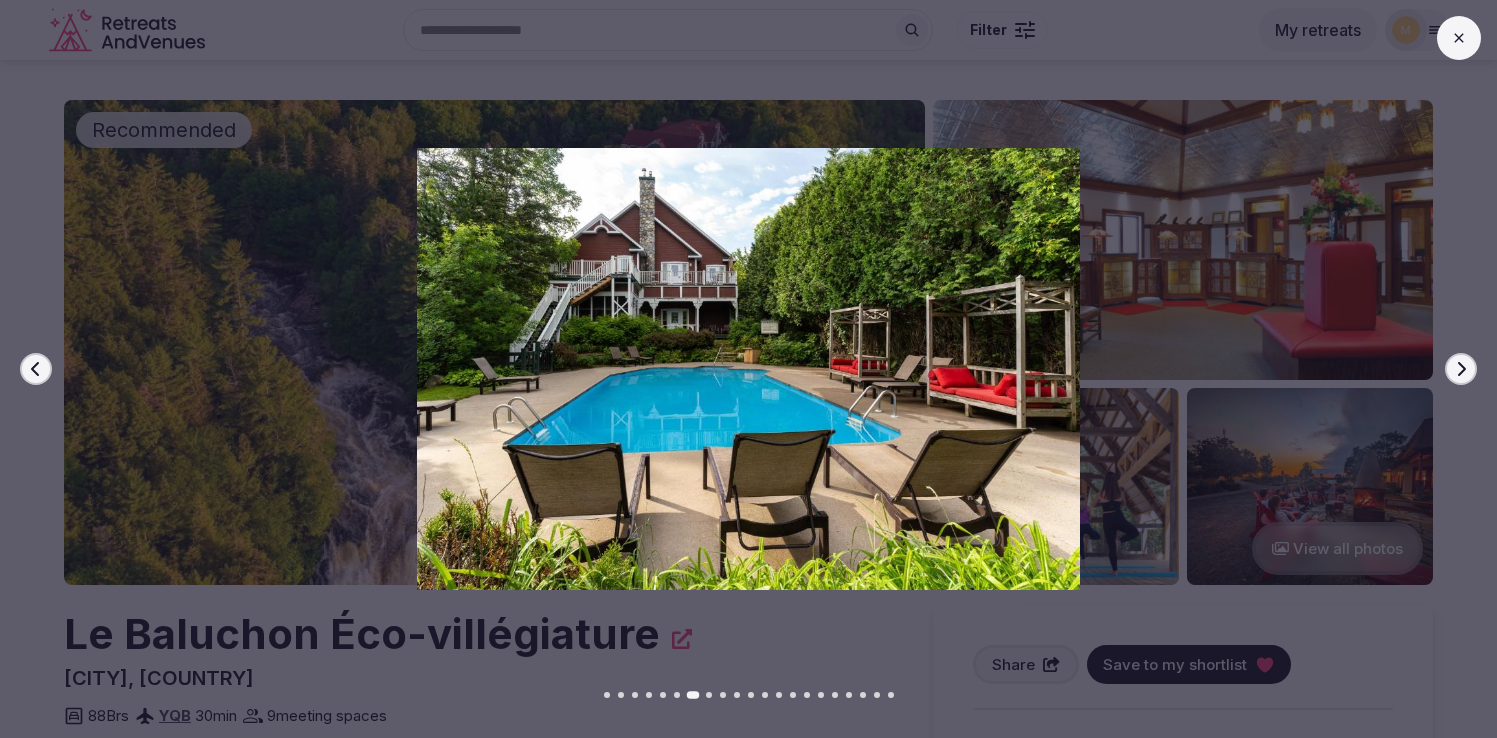 click 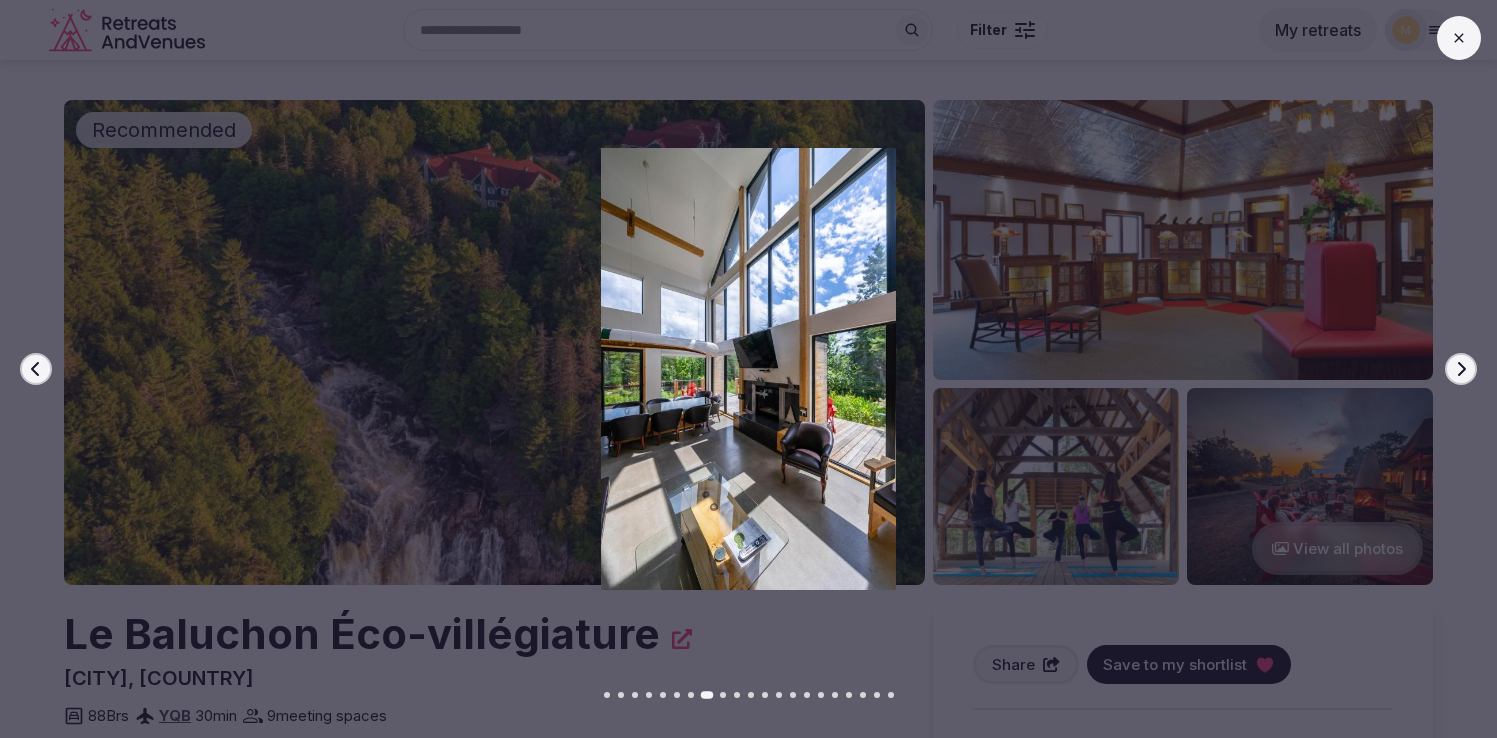 click 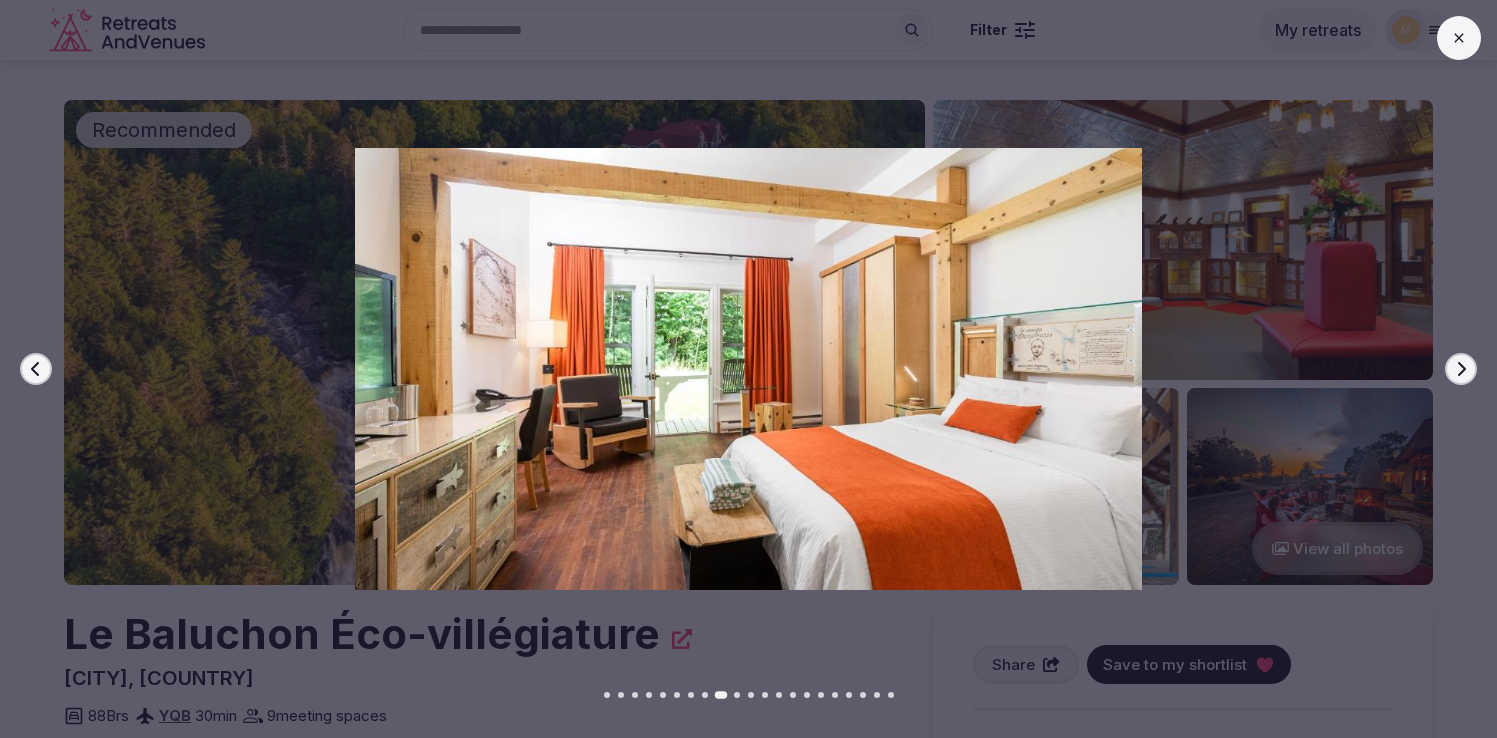 click 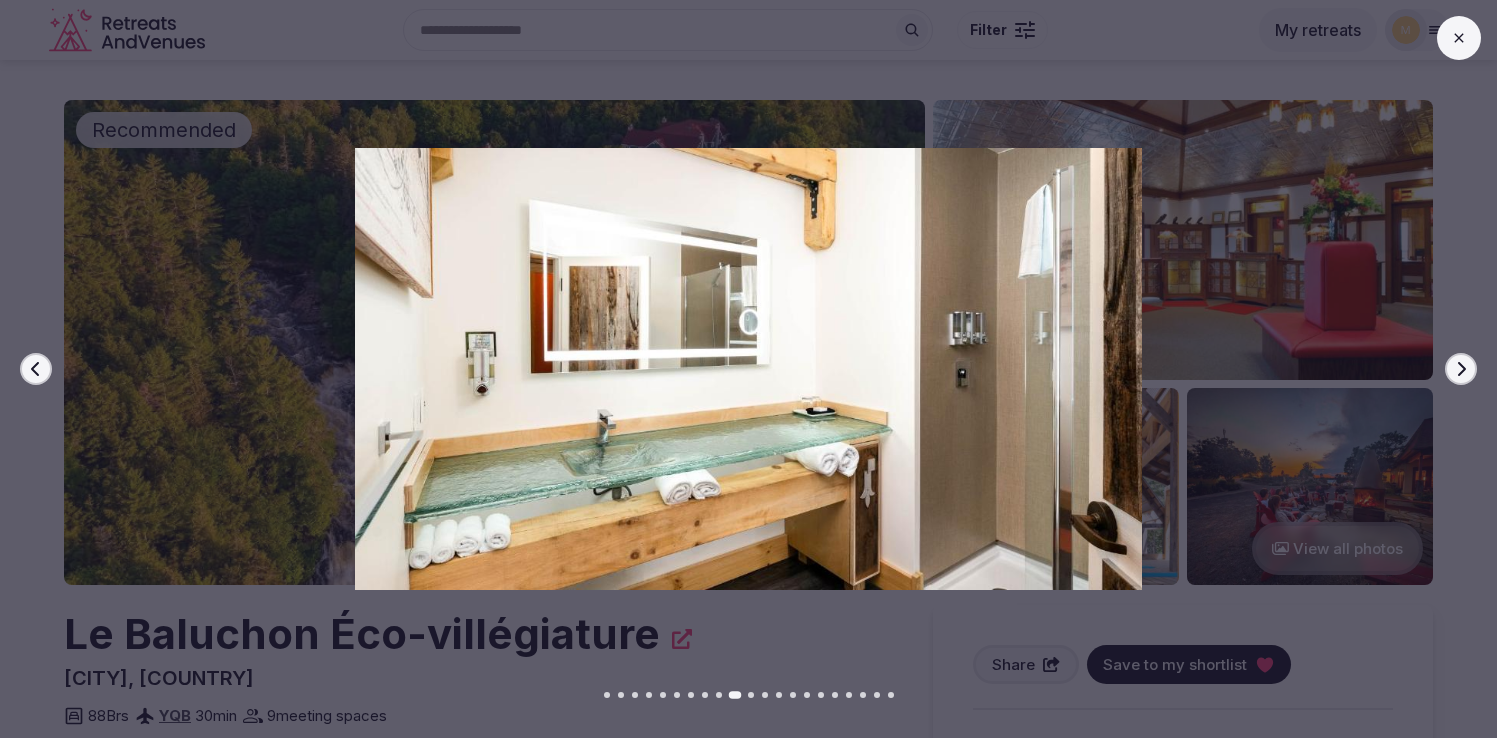click 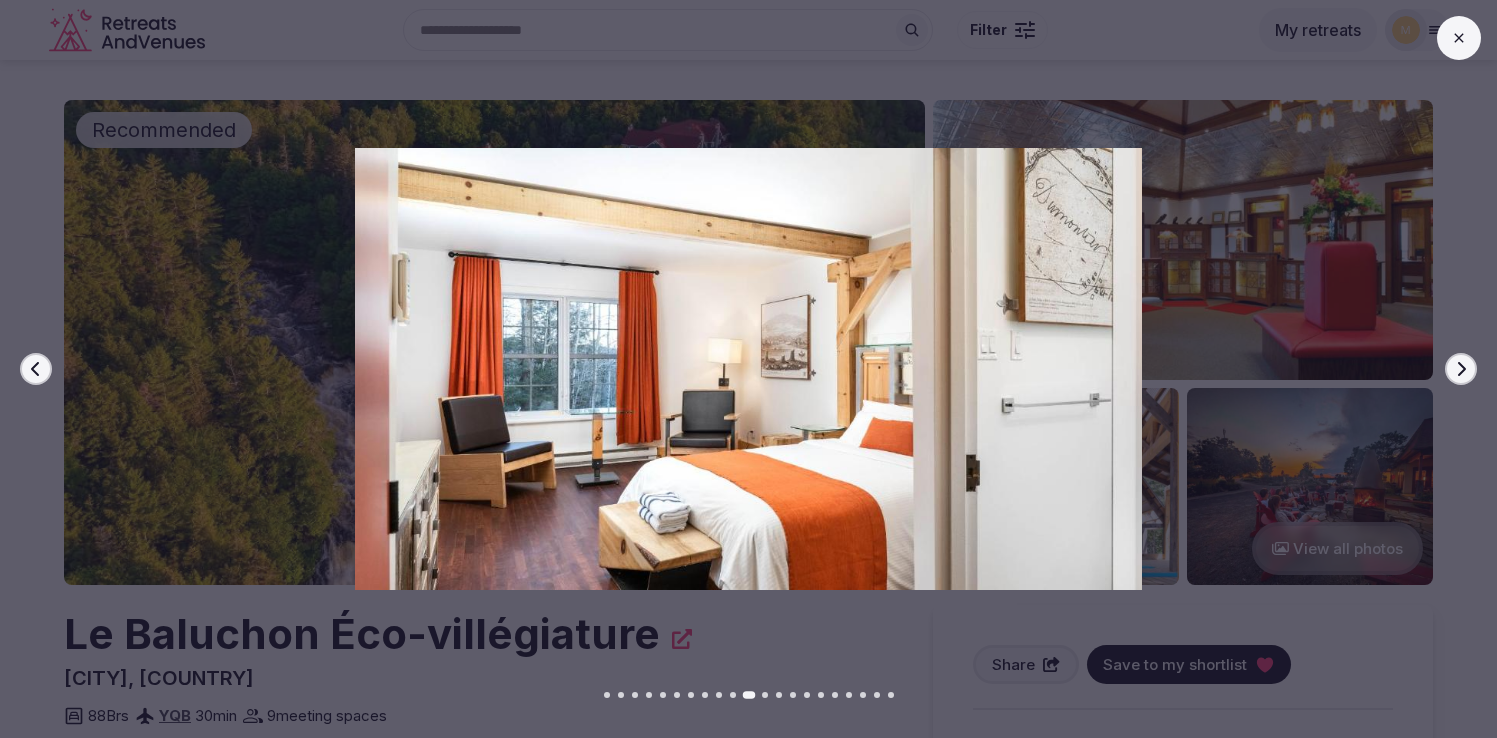 click 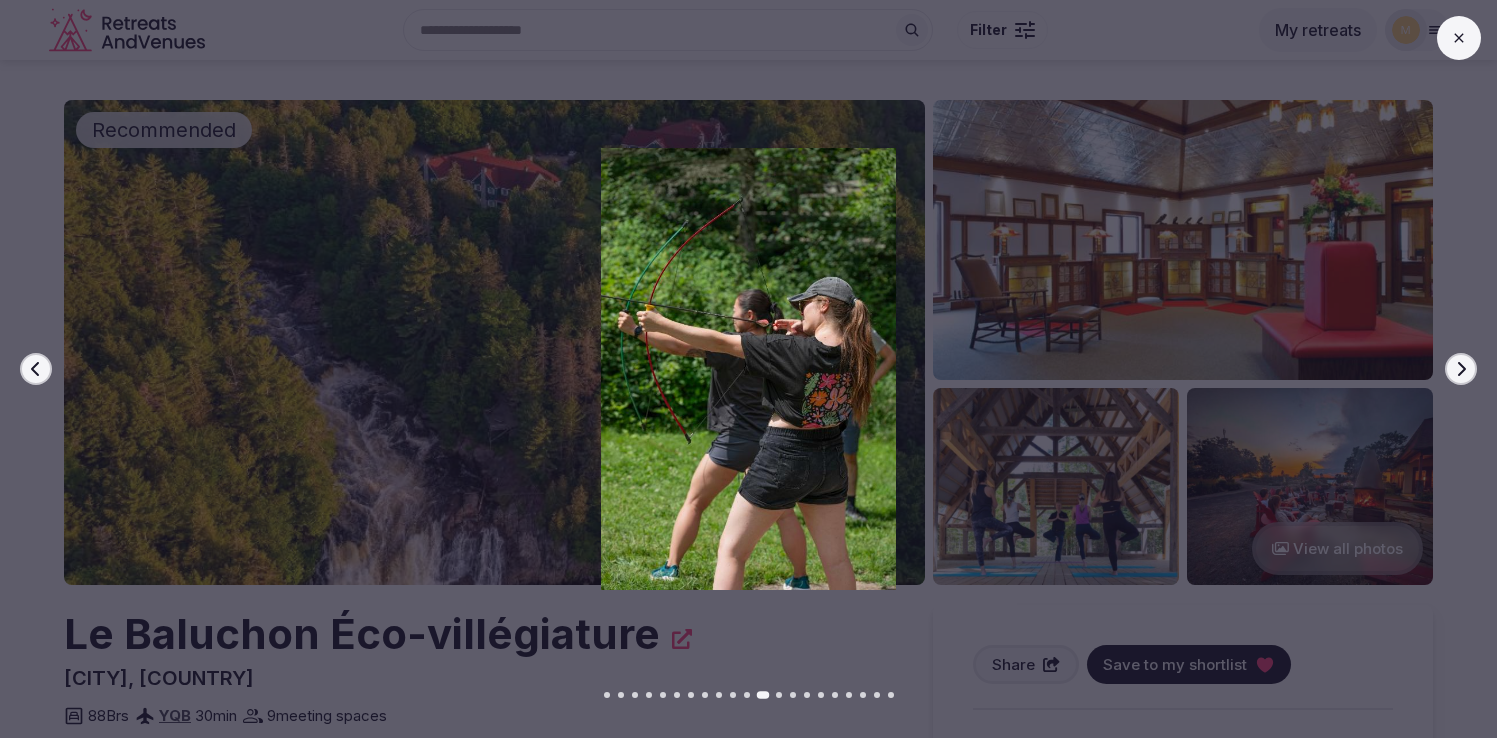 click 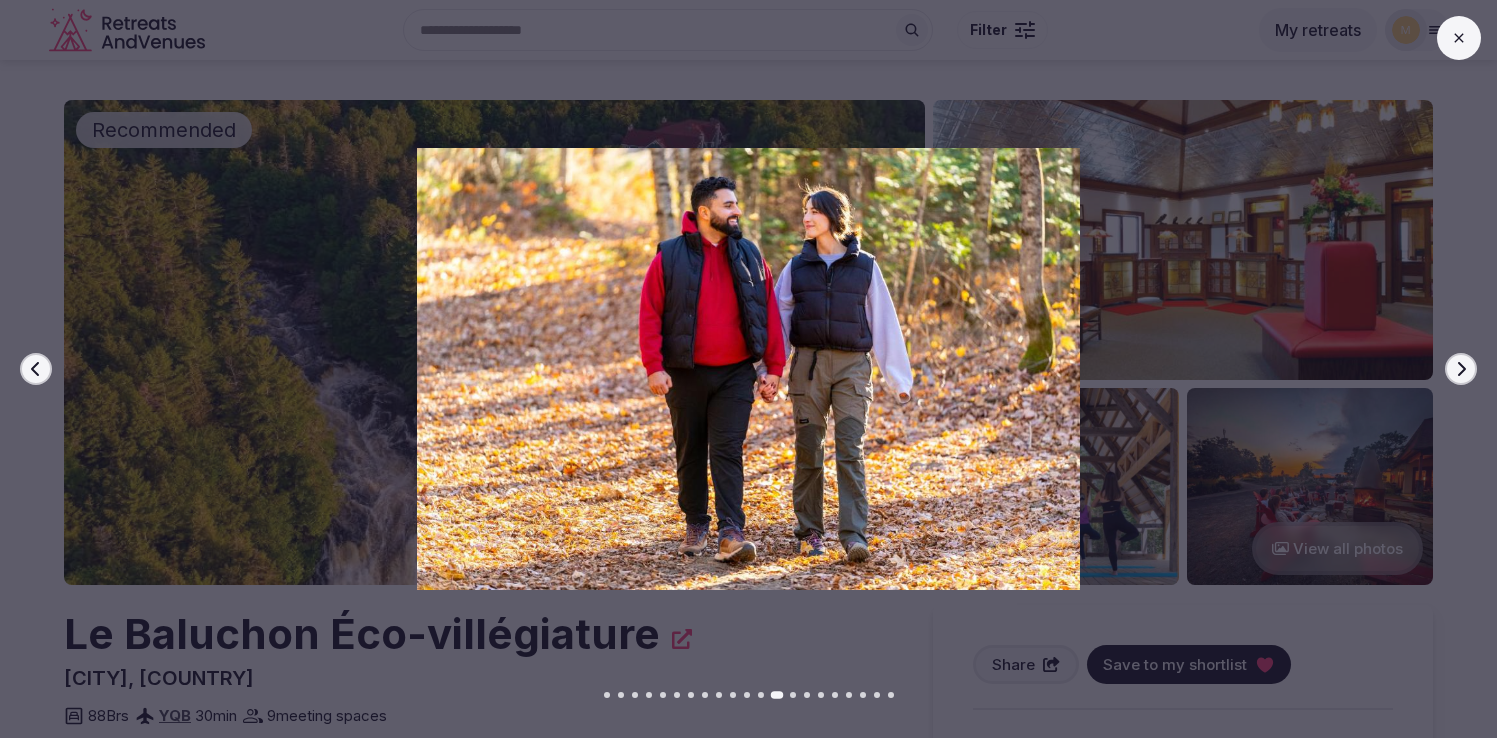 click 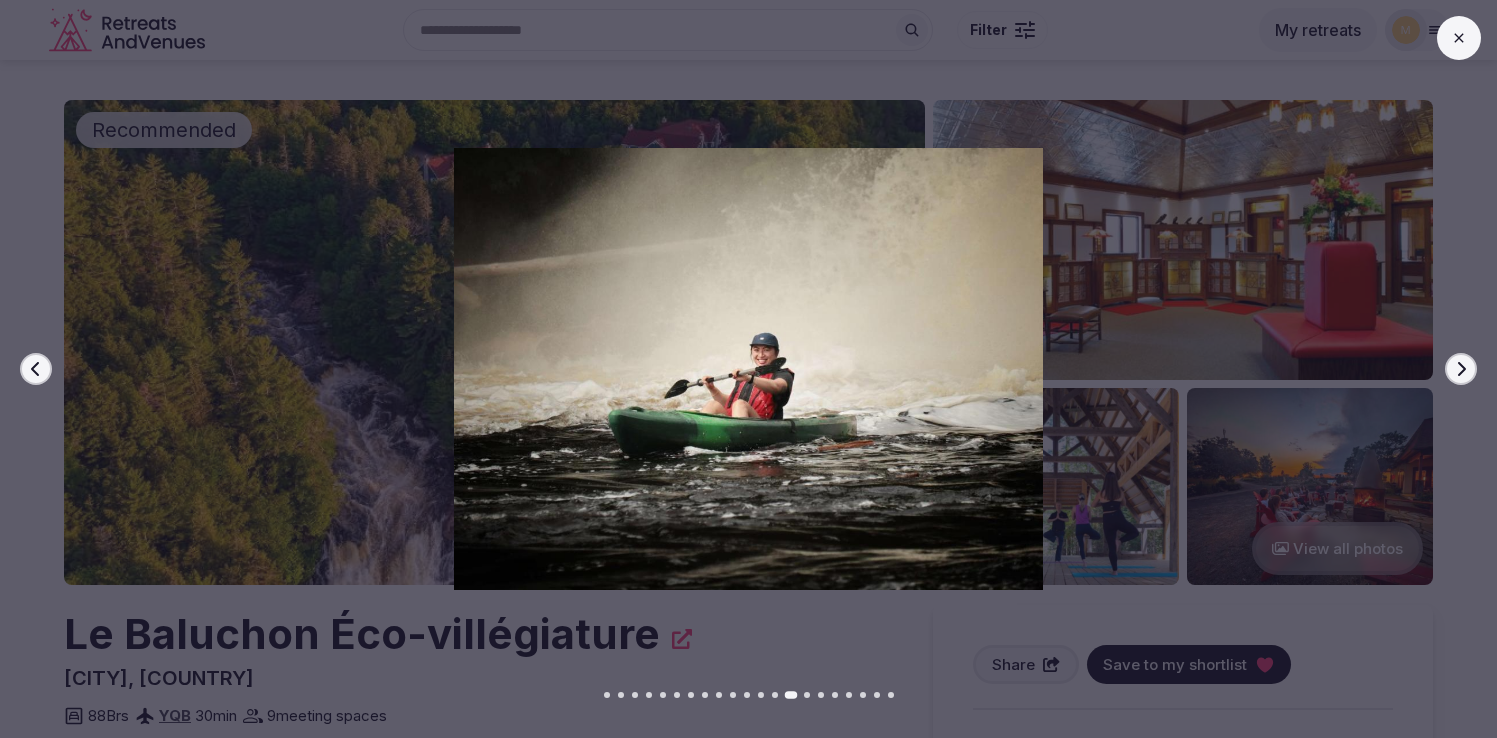 click 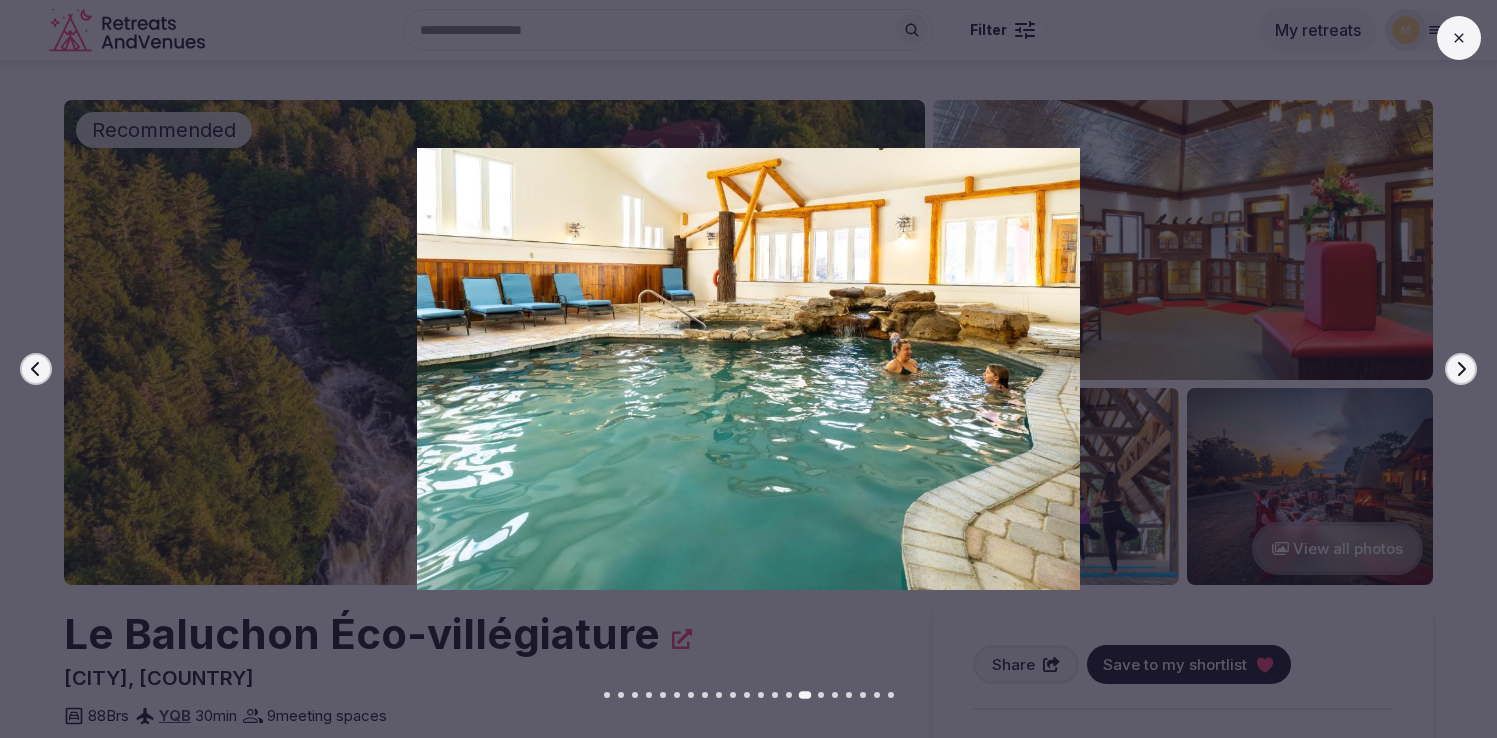 click 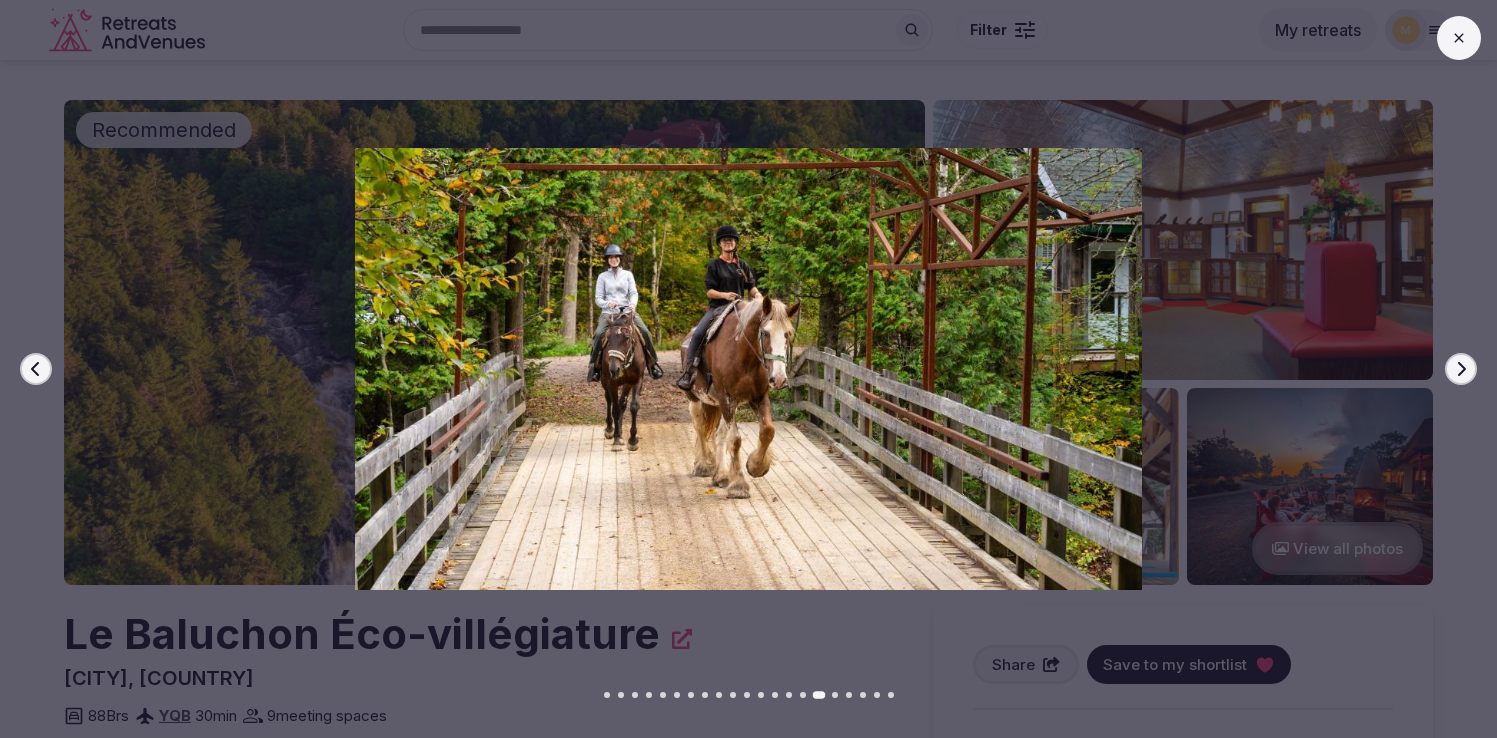 click 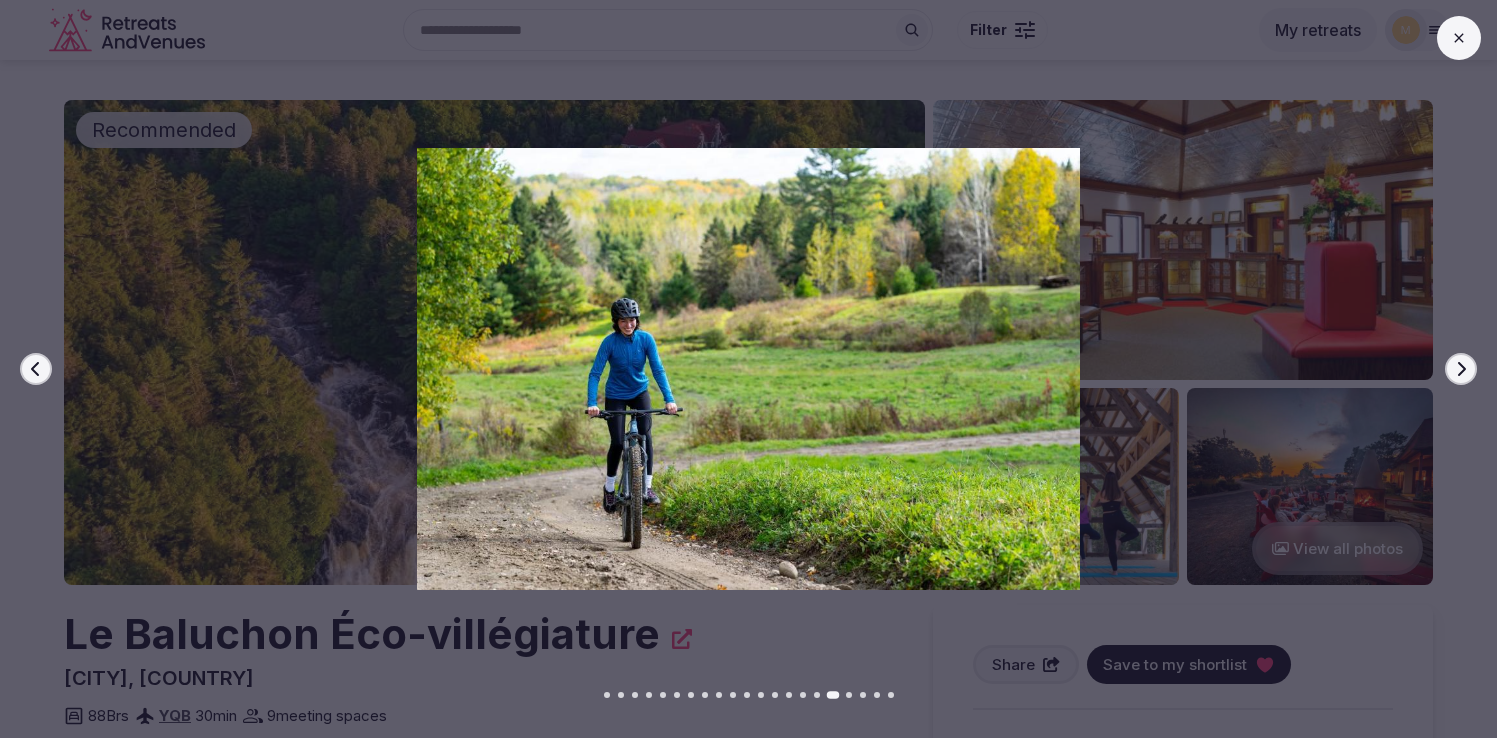 click 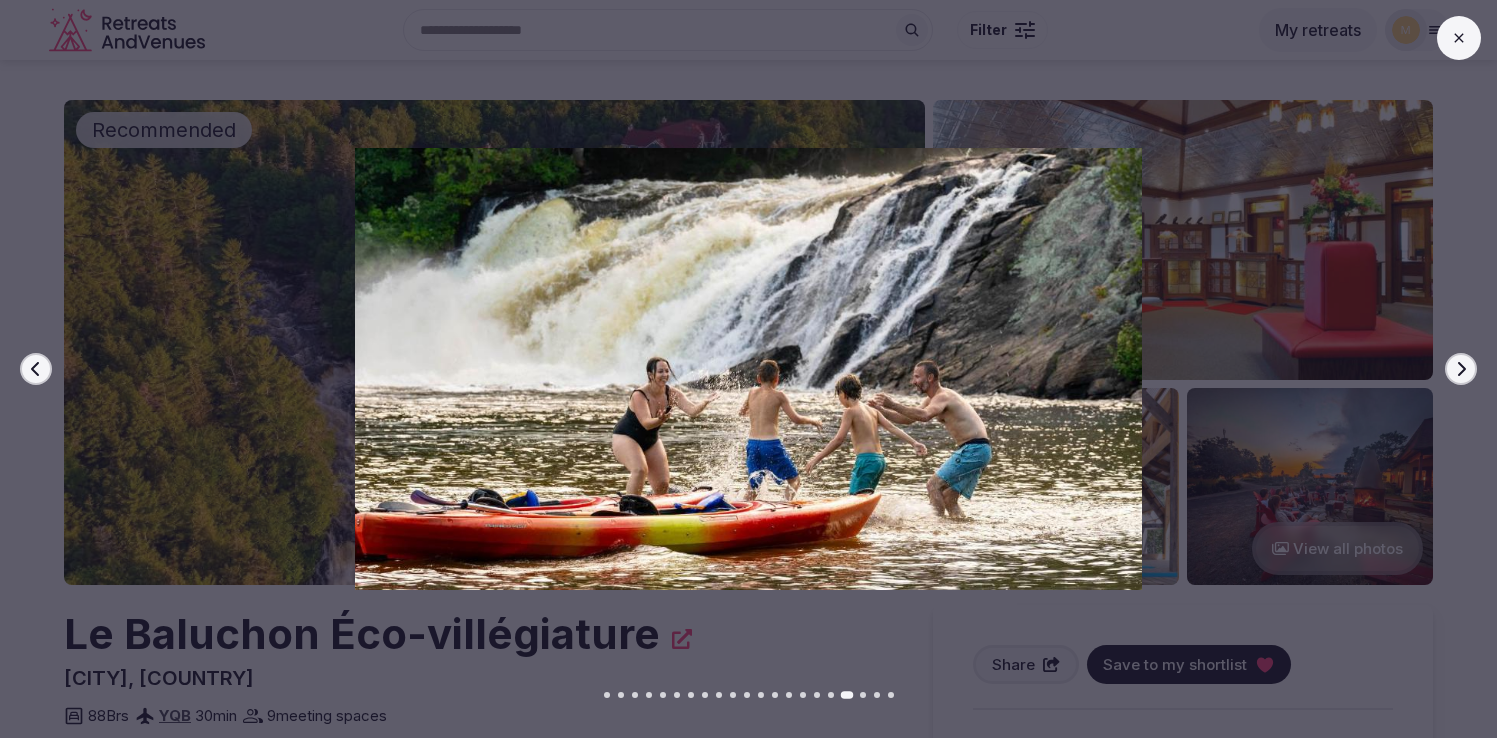 click 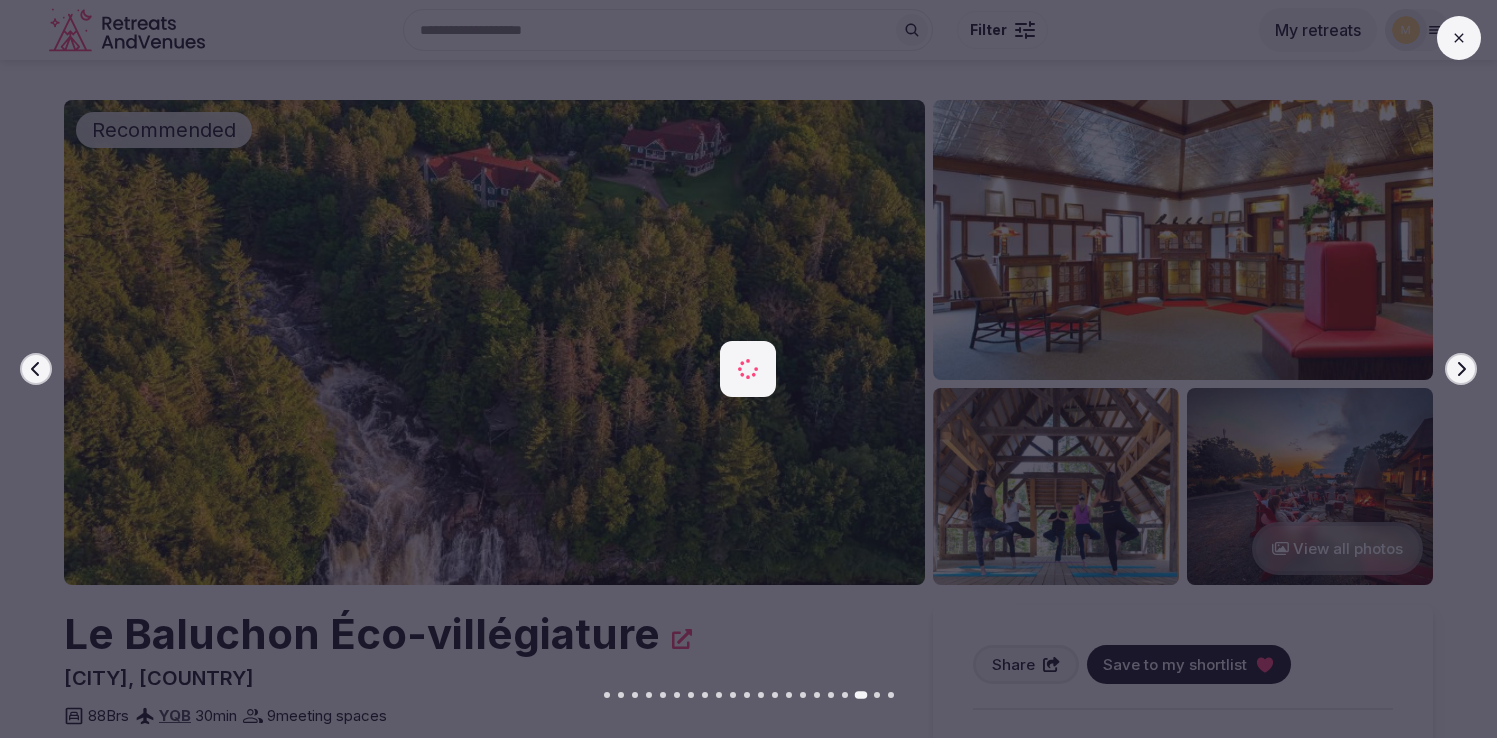 click 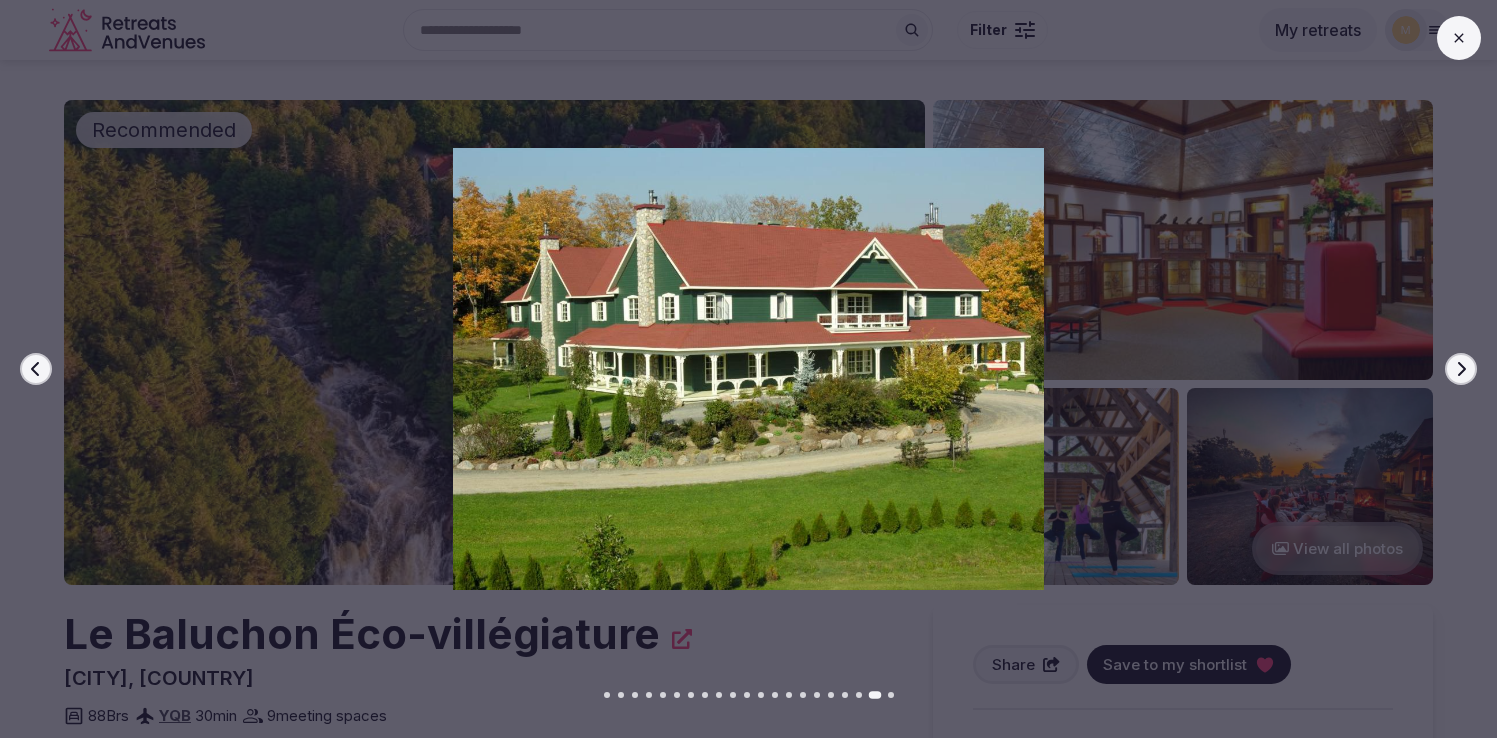 click 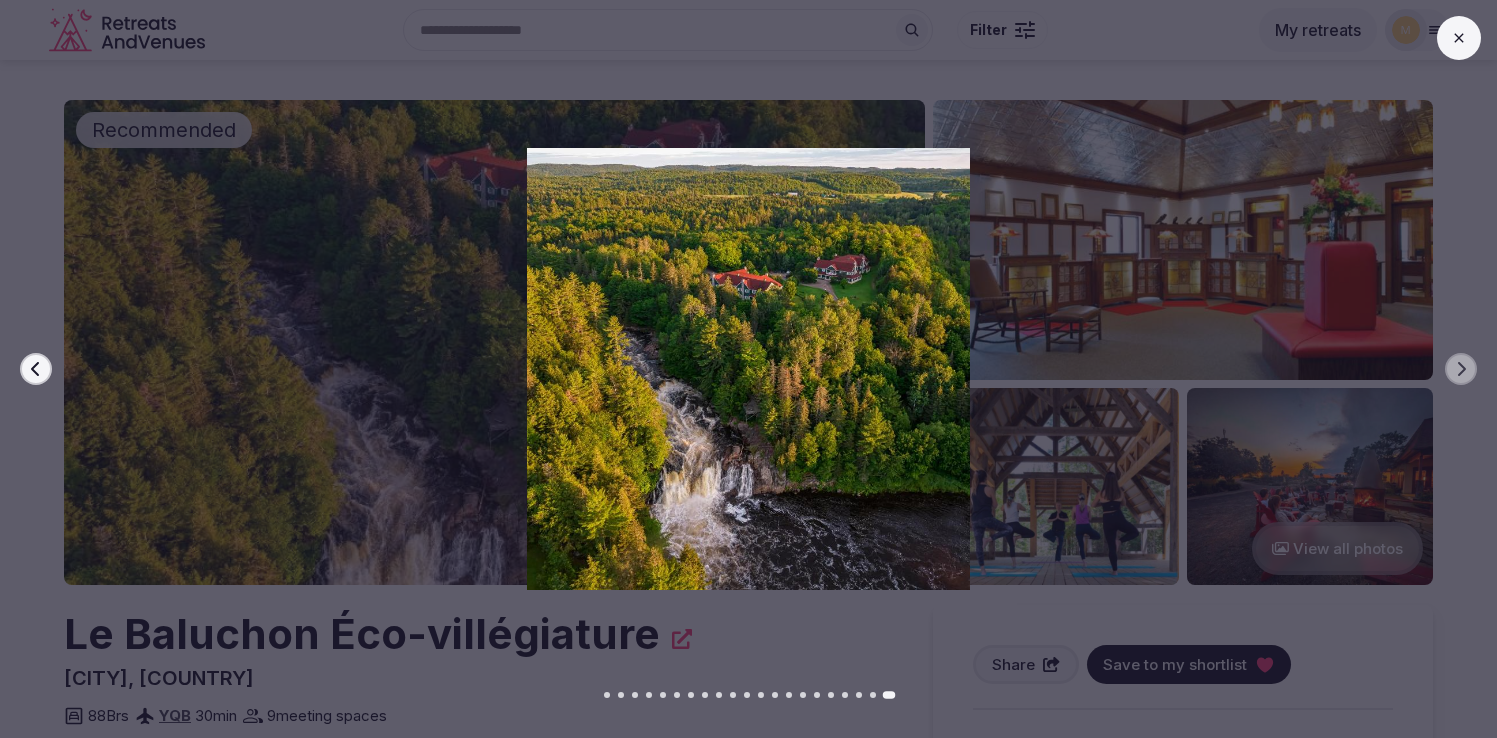 click at bounding box center [1459, 38] 